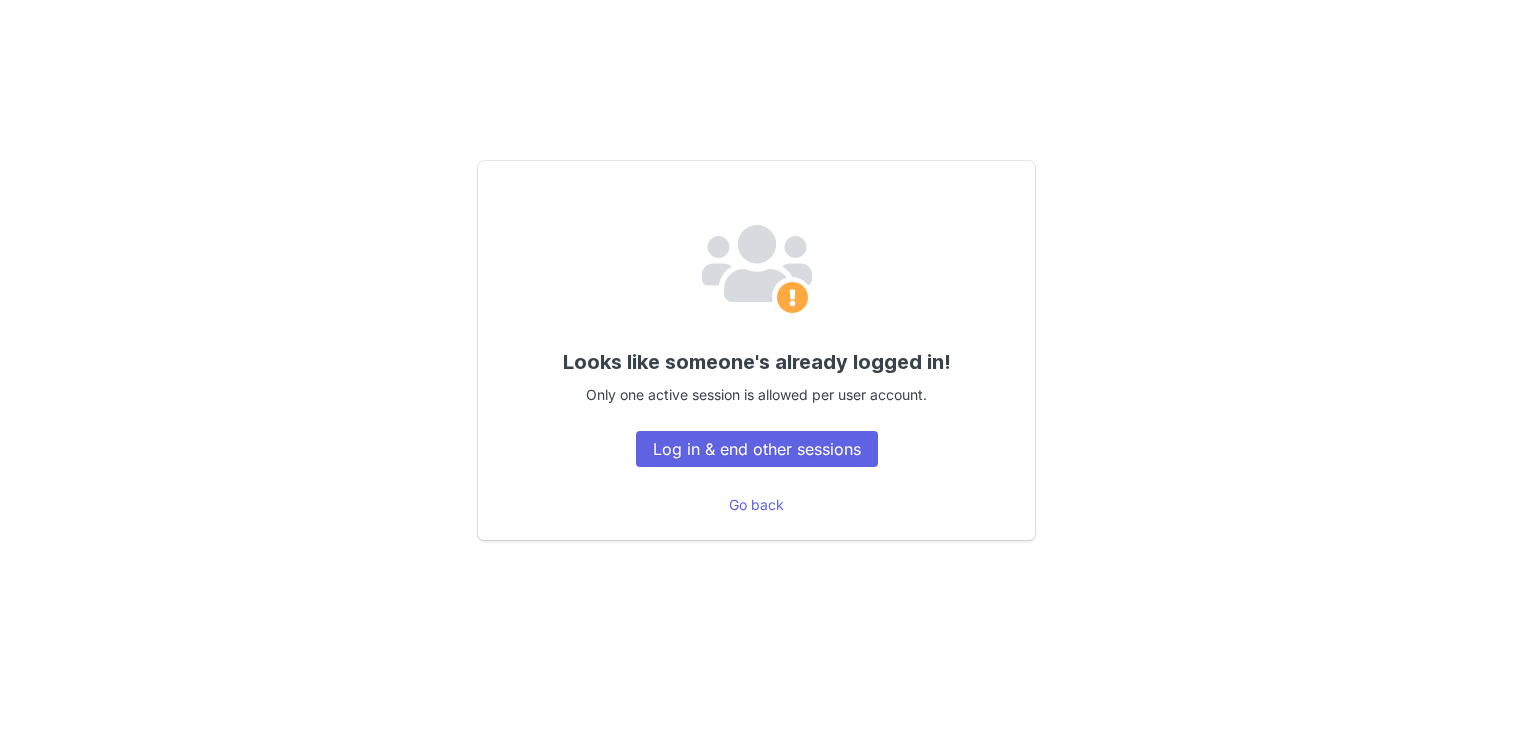 scroll, scrollTop: 0, scrollLeft: 0, axis: both 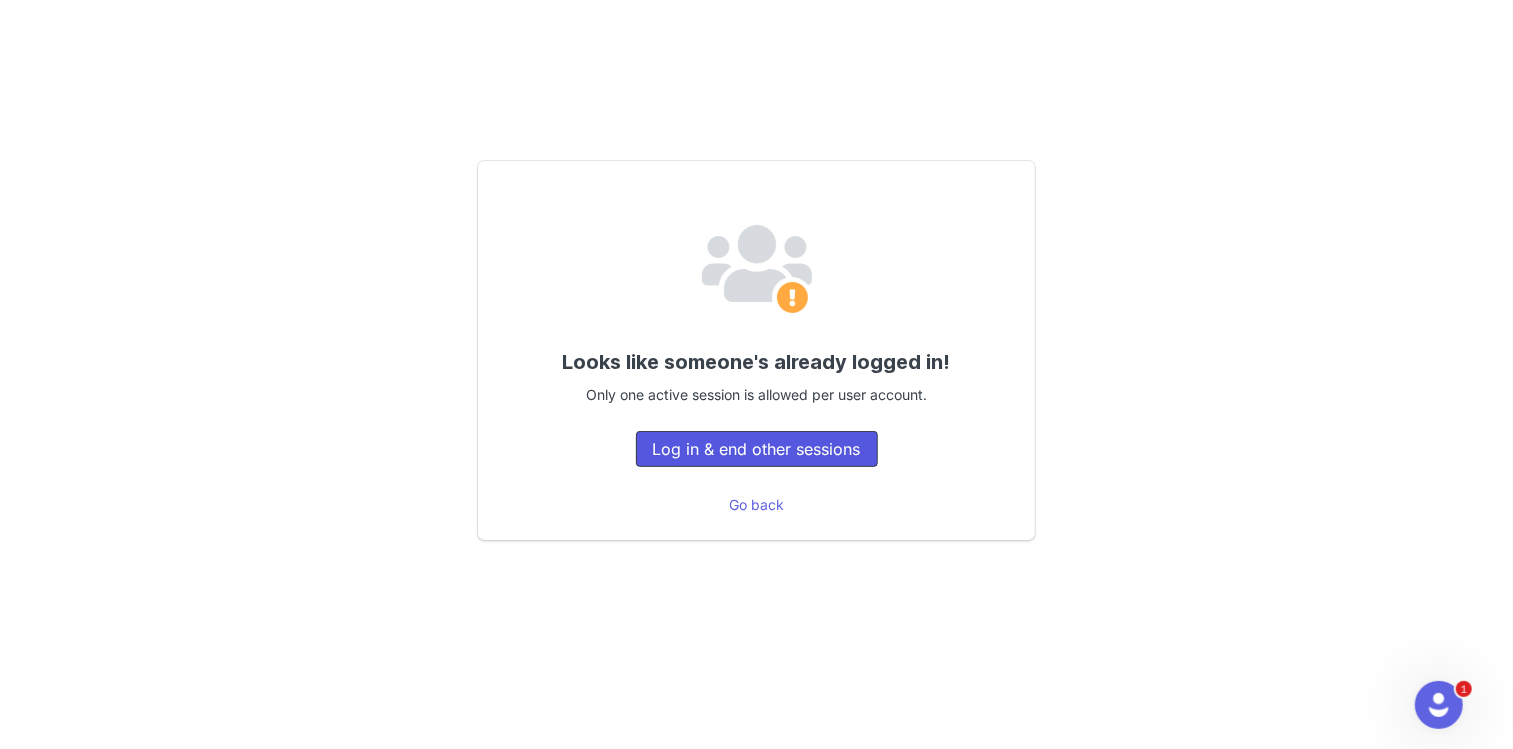 click on "Log in & end other sessions" at bounding box center (757, 449) 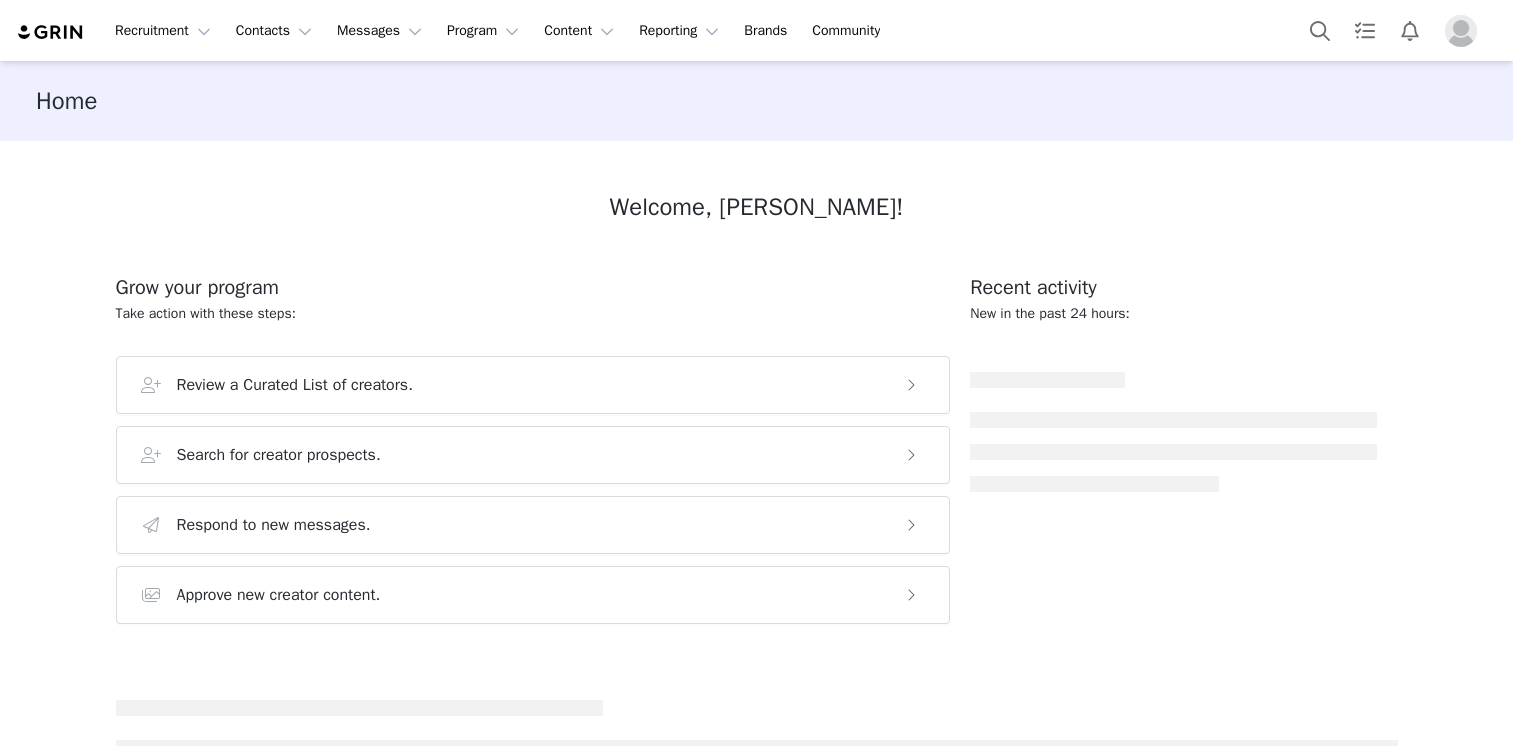 scroll, scrollTop: 0, scrollLeft: 0, axis: both 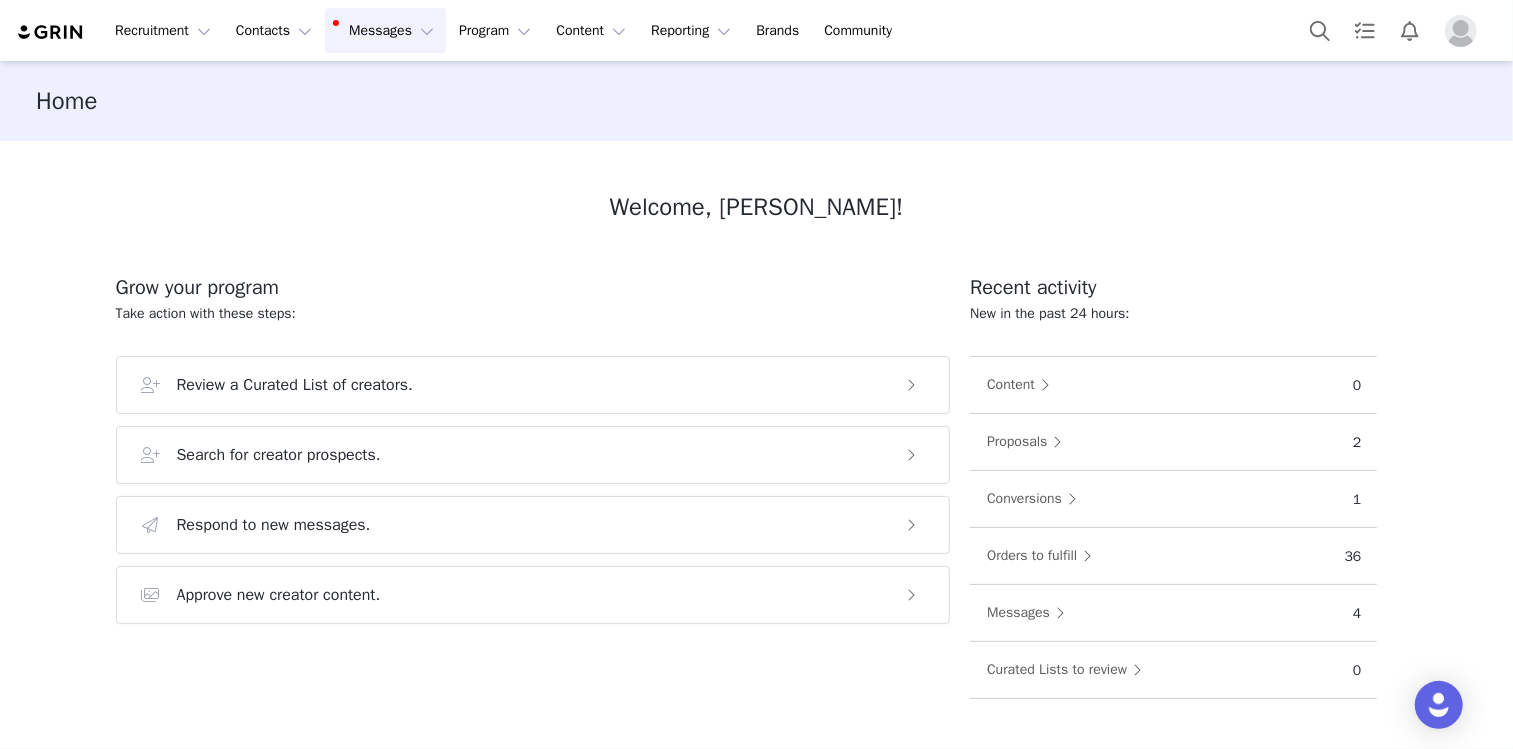 click on "Messages Messages" at bounding box center [385, 30] 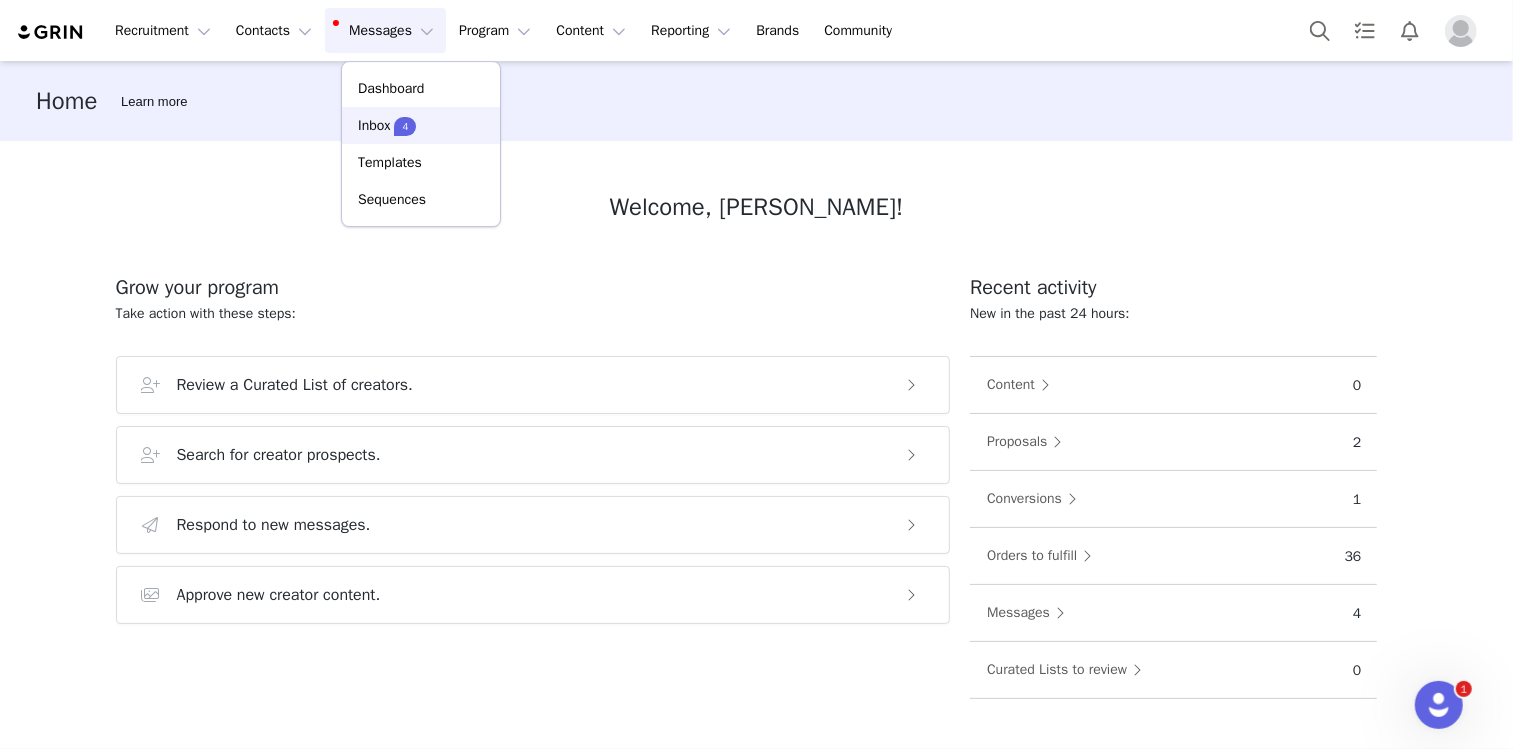 scroll, scrollTop: 0, scrollLeft: 0, axis: both 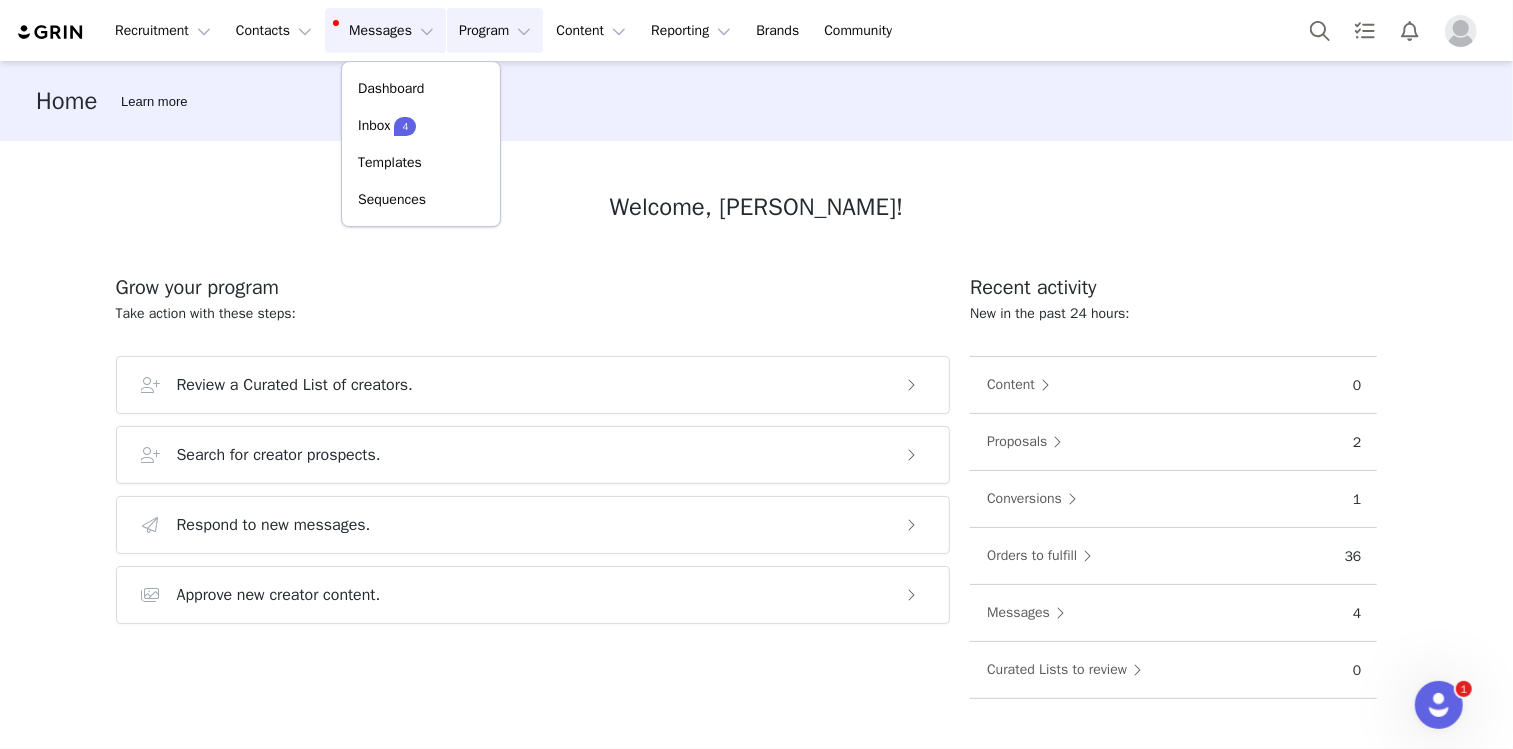 click on "Program Program" at bounding box center [495, 30] 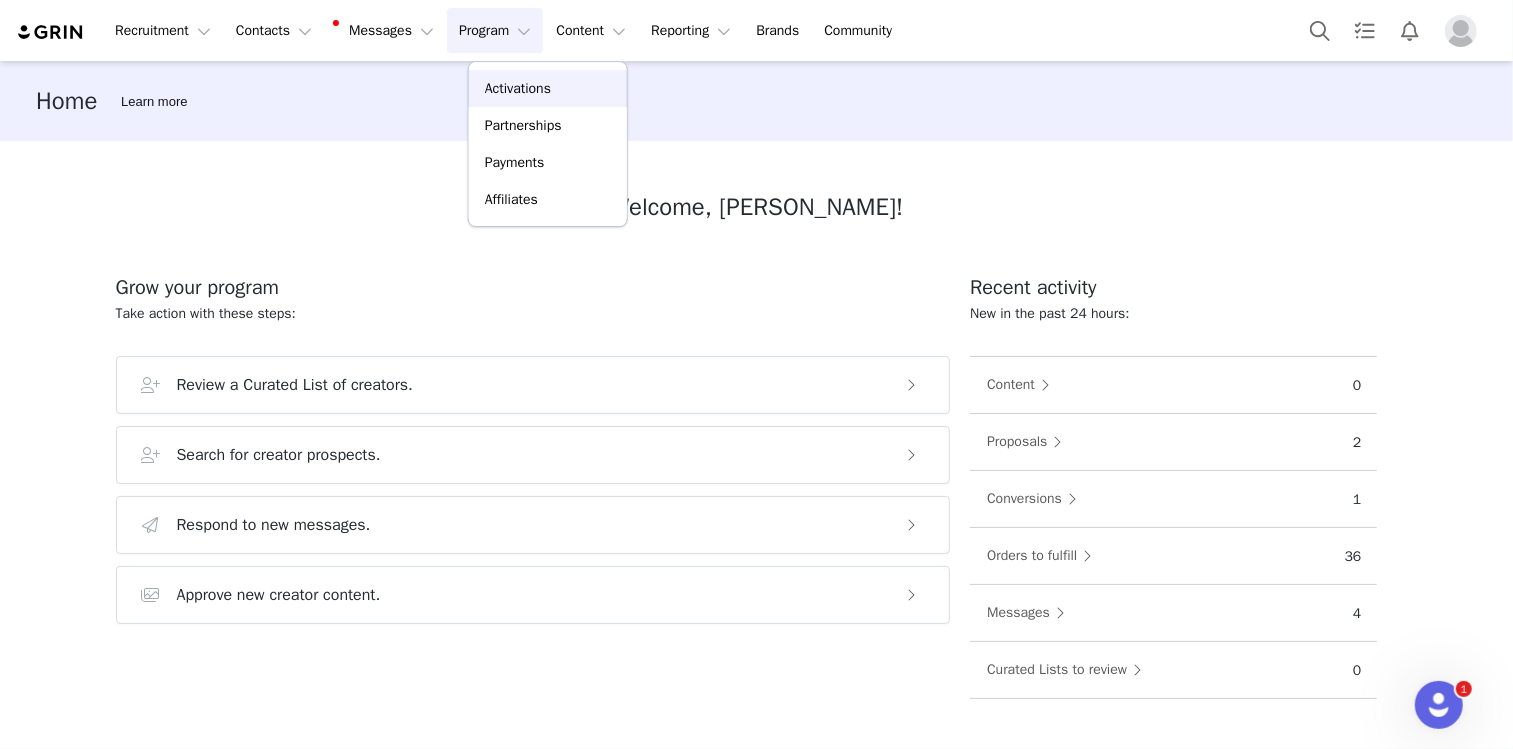 click on "Activations" at bounding box center [518, 88] 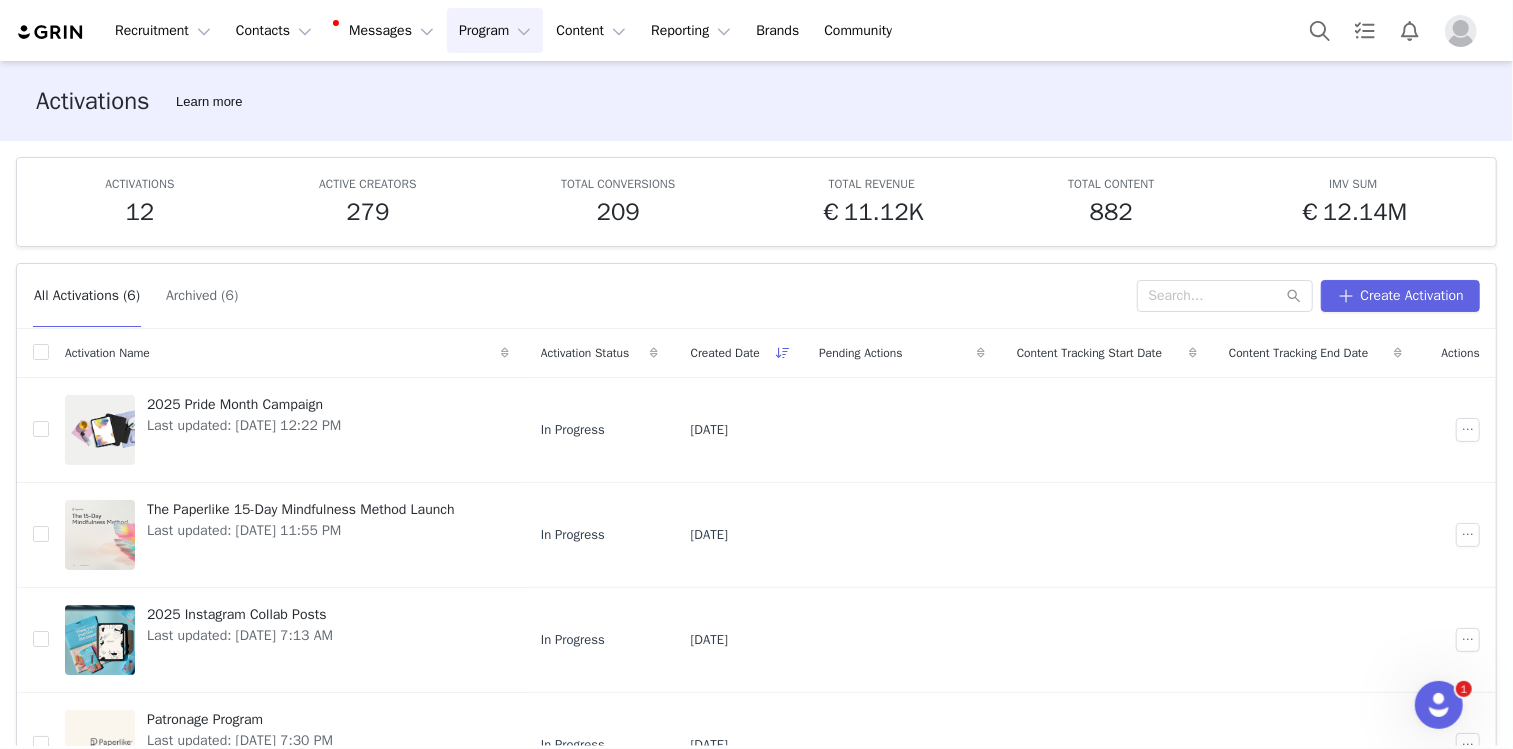 scroll, scrollTop: 225, scrollLeft: 0, axis: vertical 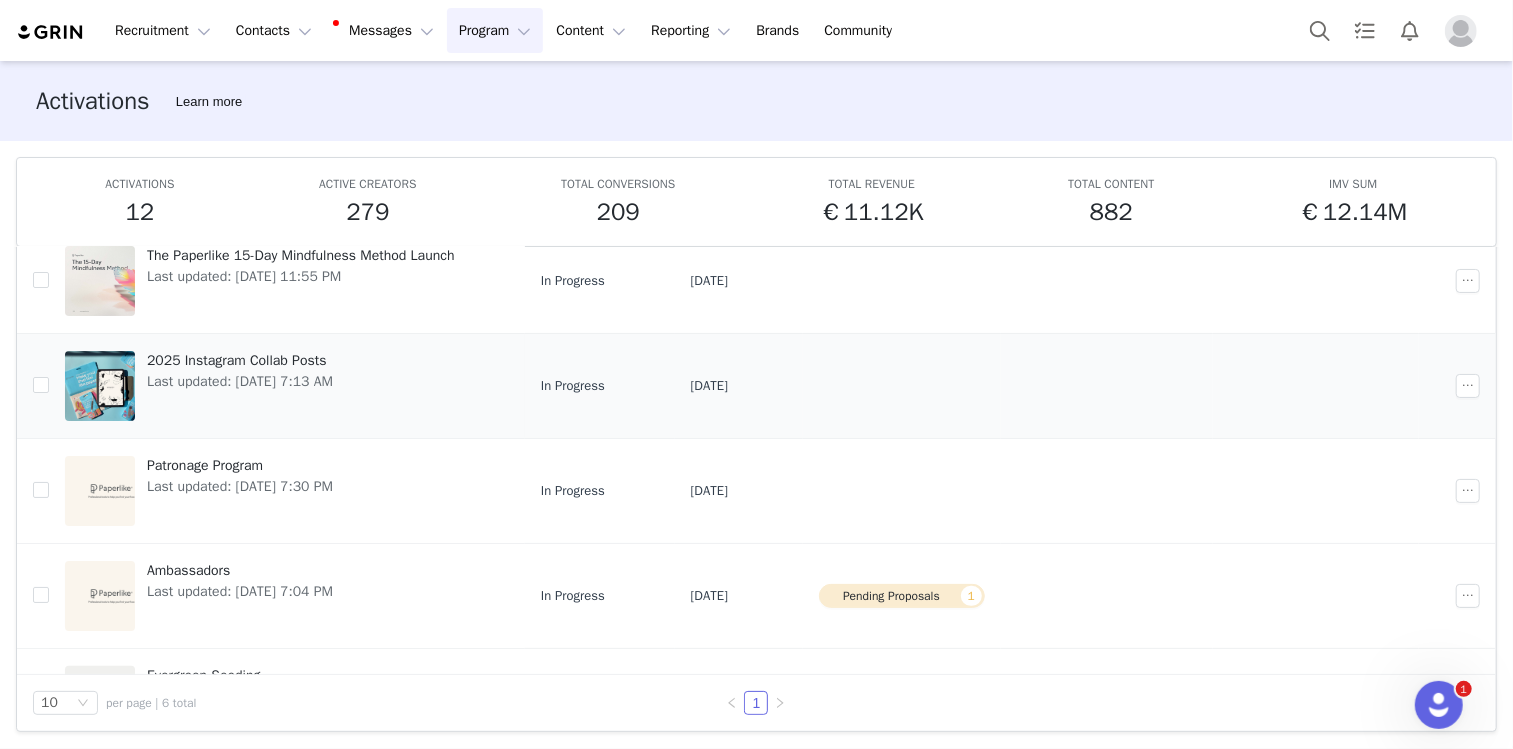 click on "2025 Instagram Collab Posts" at bounding box center [240, 360] 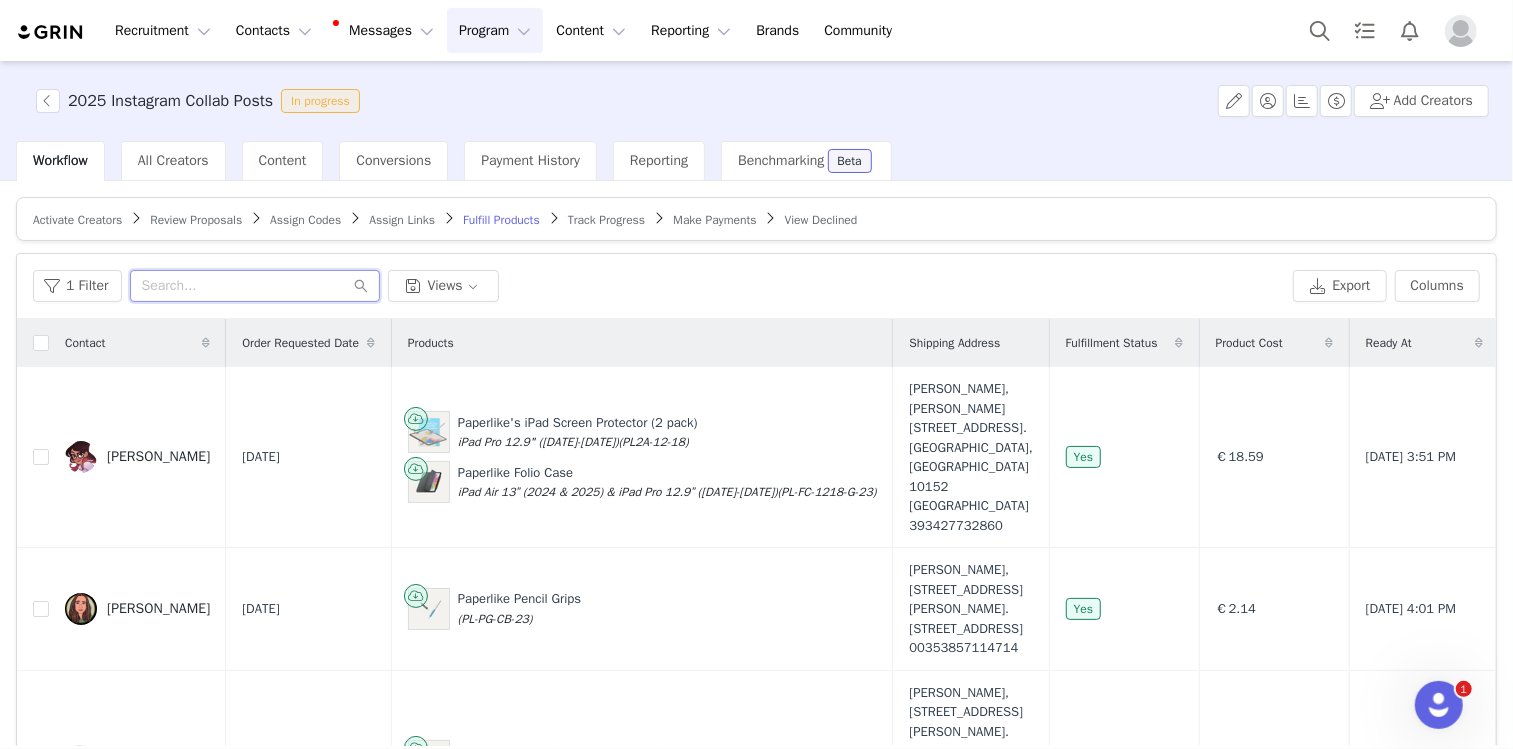 click at bounding box center (255, 286) 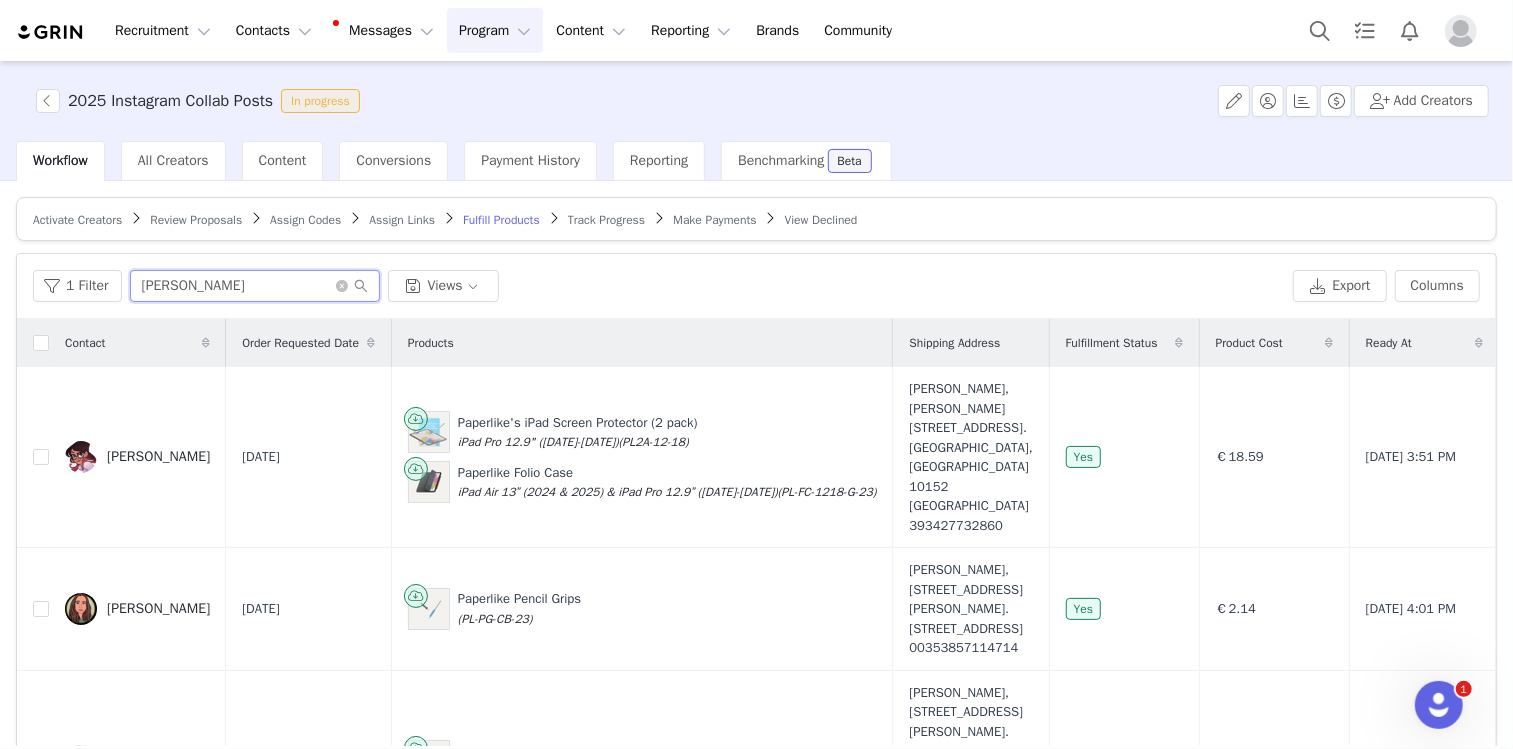 type on "[PERSON_NAME]" 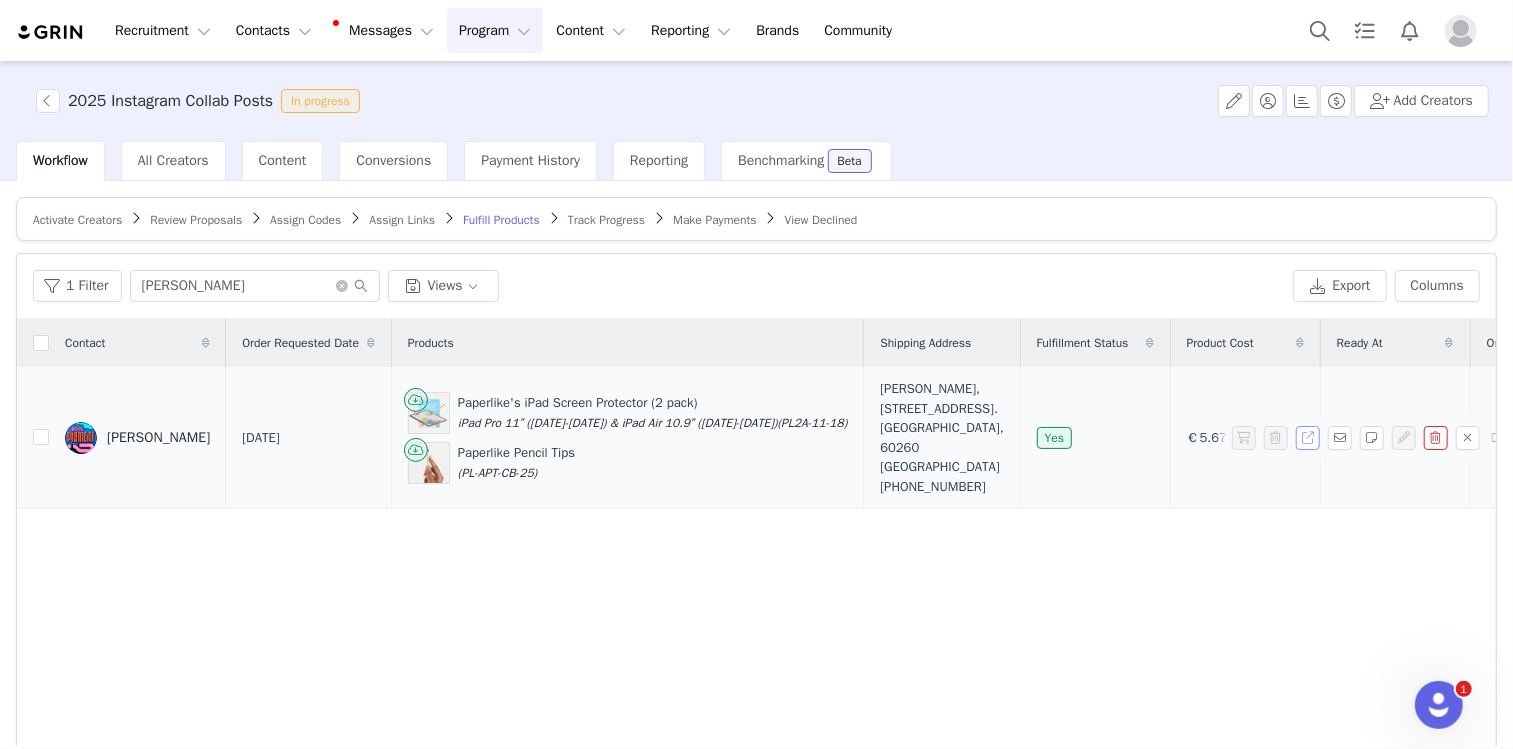 click at bounding box center (1308, 438) 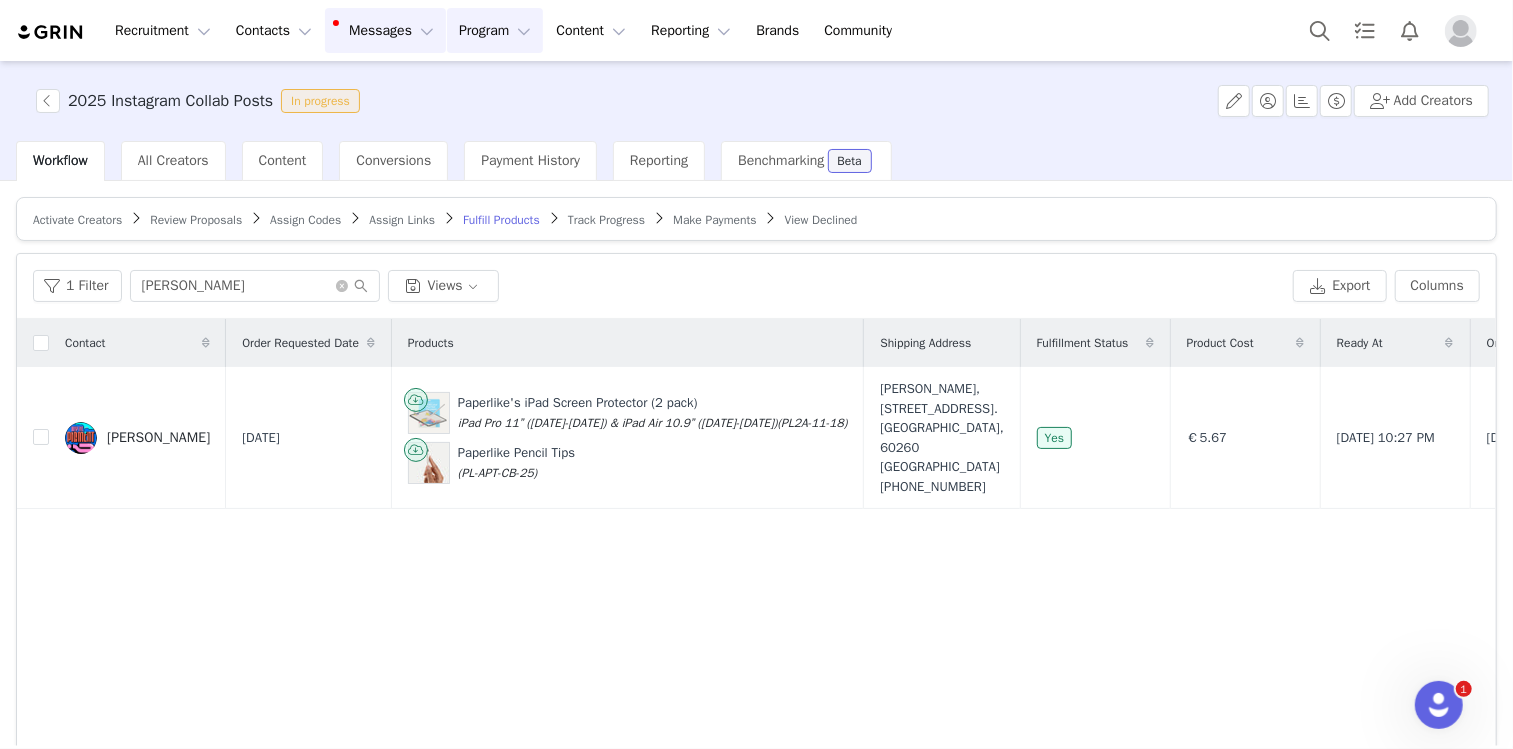 click on "Messages Messages" at bounding box center (385, 30) 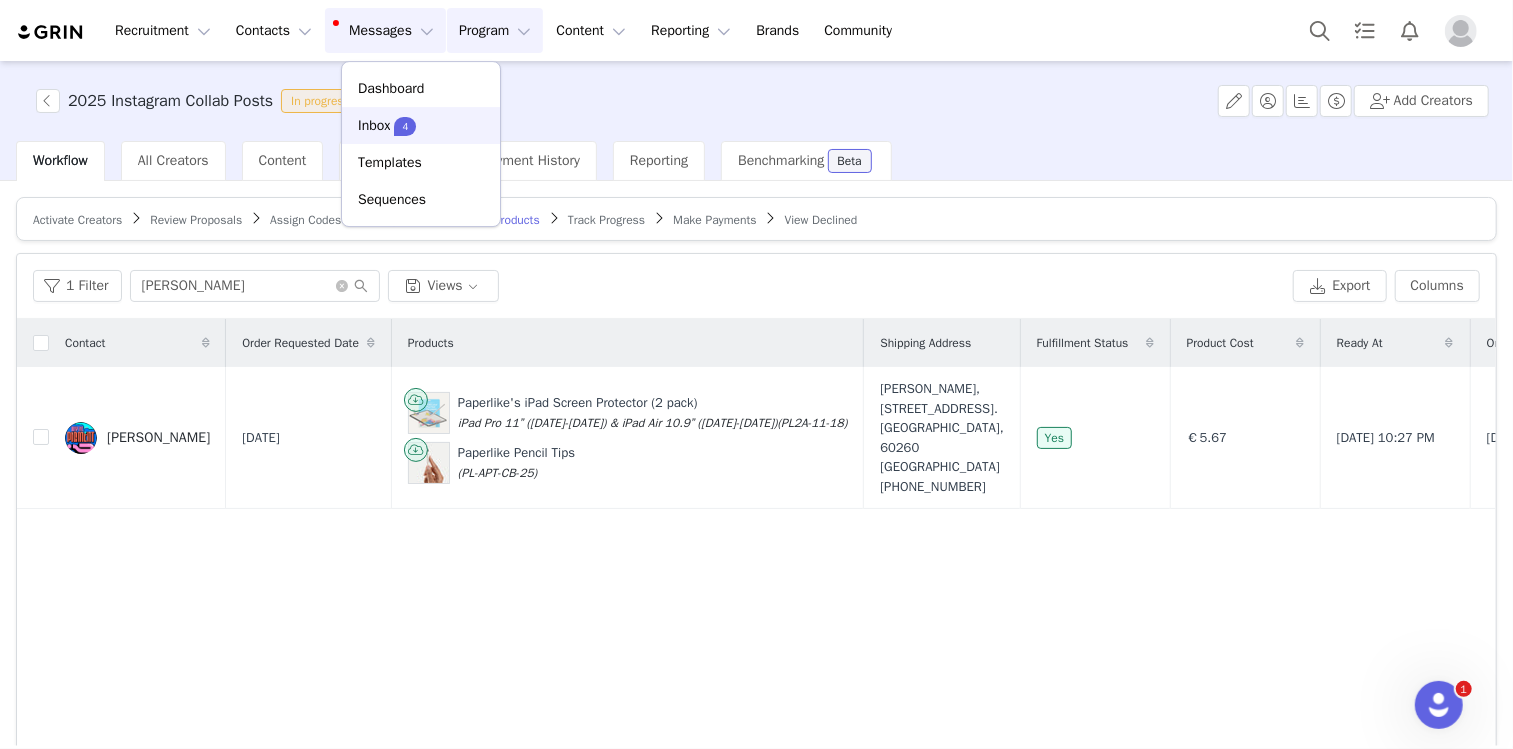 click on "Inbox" at bounding box center [374, 125] 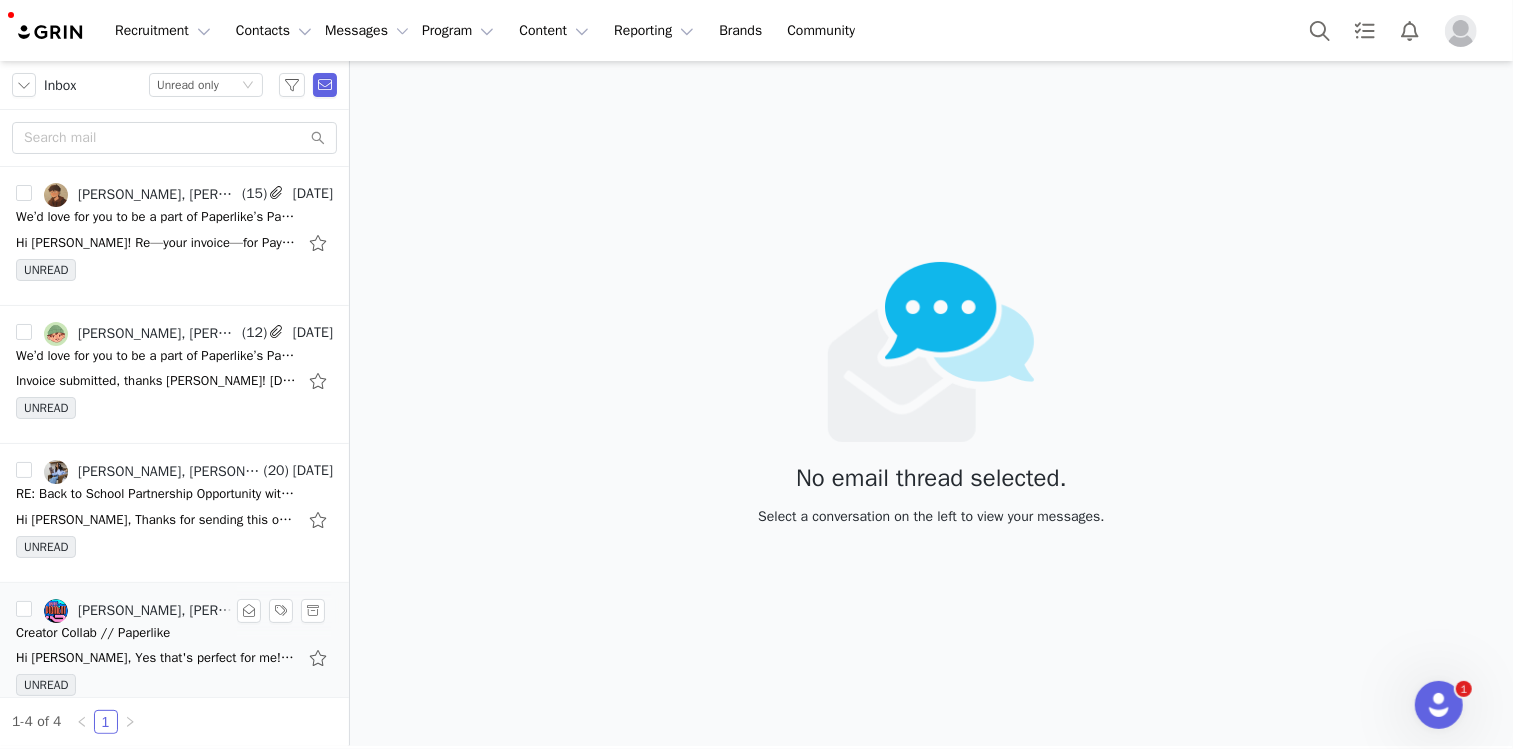 click on "Hi [PERSON_NAME], Yes that's perfect for me! Thank you :) Best; [PERSON_NAME] [DATE][DATE] 17:10, [PERSON_NAME] <[PERSON_NAME][EMAIL_ADDRESS][PERSON_NAME][DOMAIN_NAME]> wrote: Gorg! That works perfectly, we have" at bounding box center [156, 658] 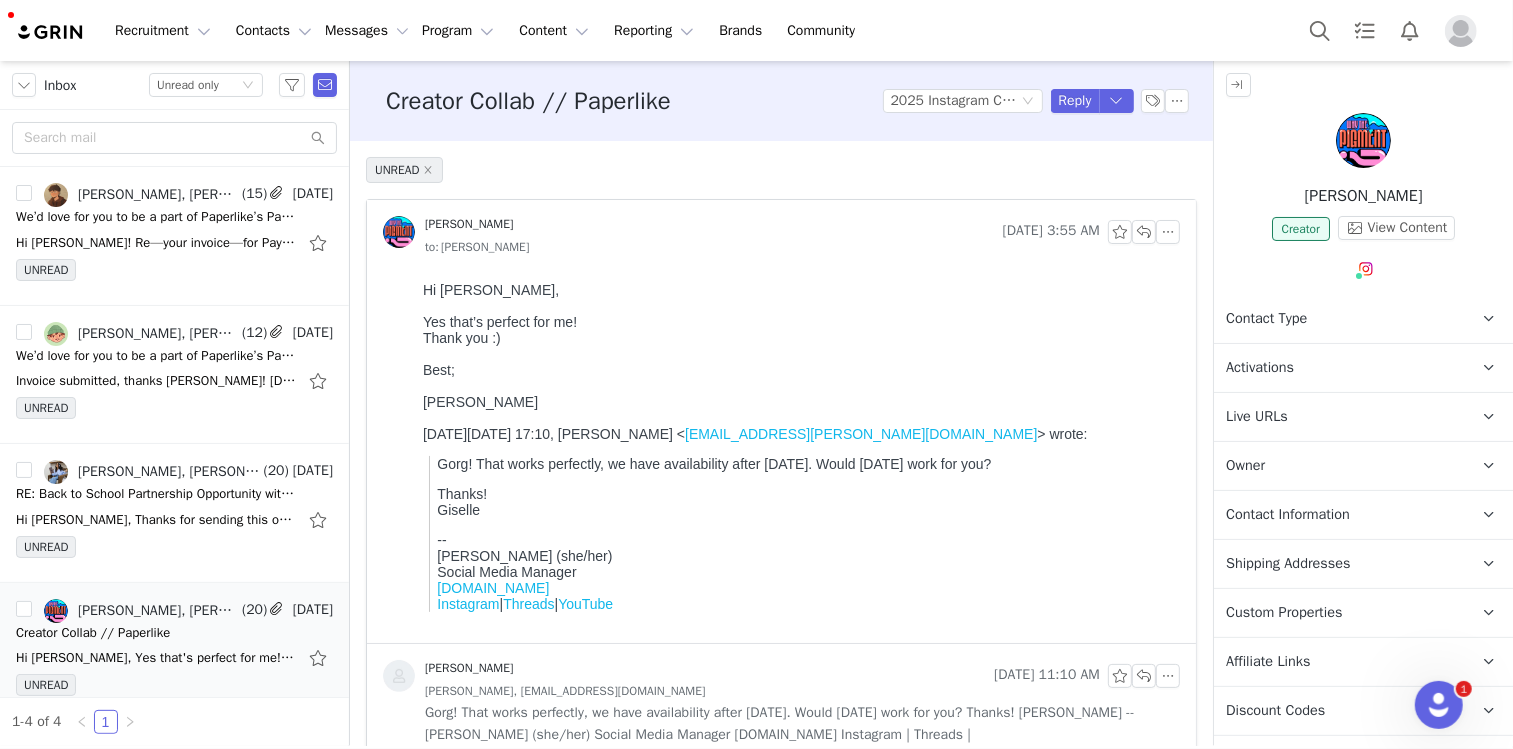 scroll, scrollTop: 0, scrollLeft: 0, axis: both 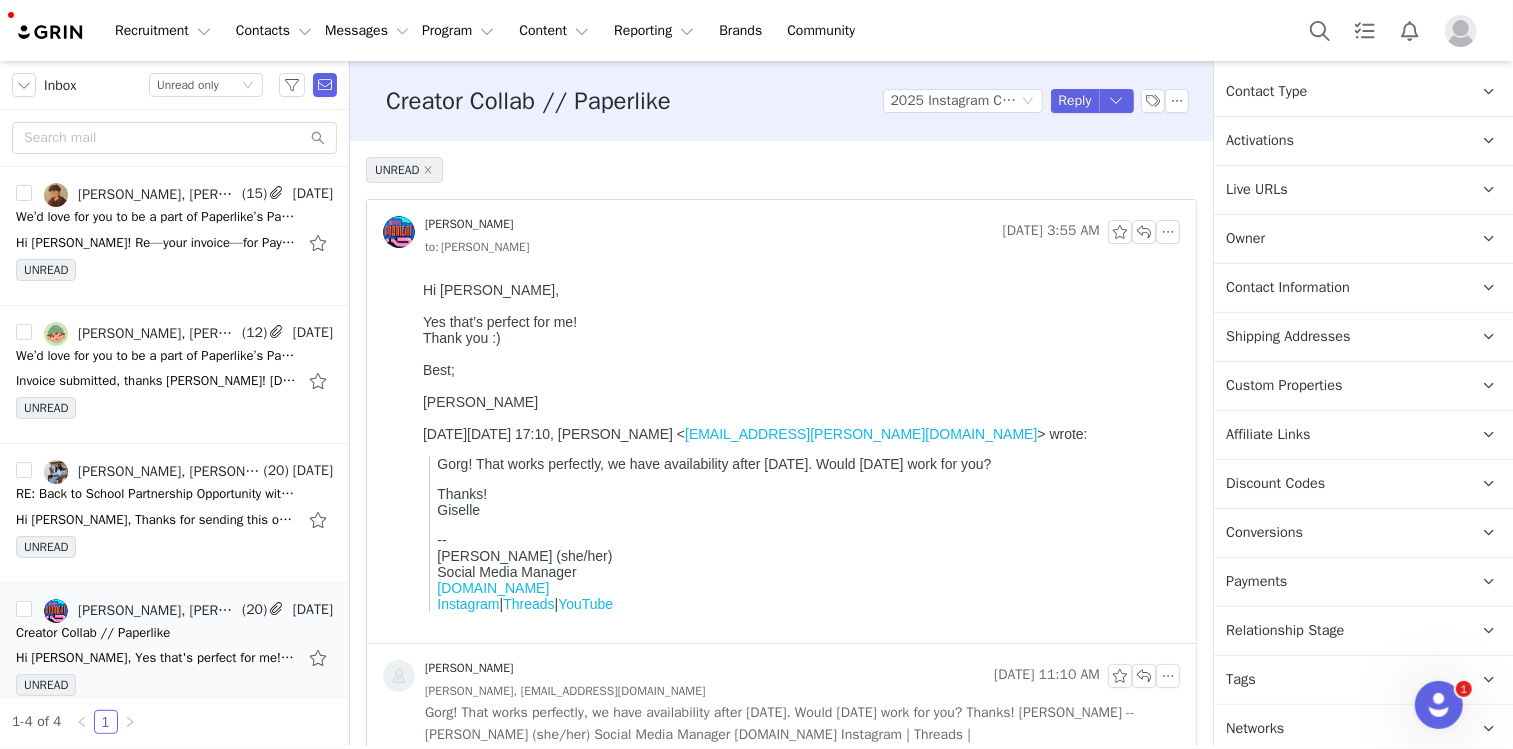 click on "Custom Properties" at bounding box center (1284, 386) 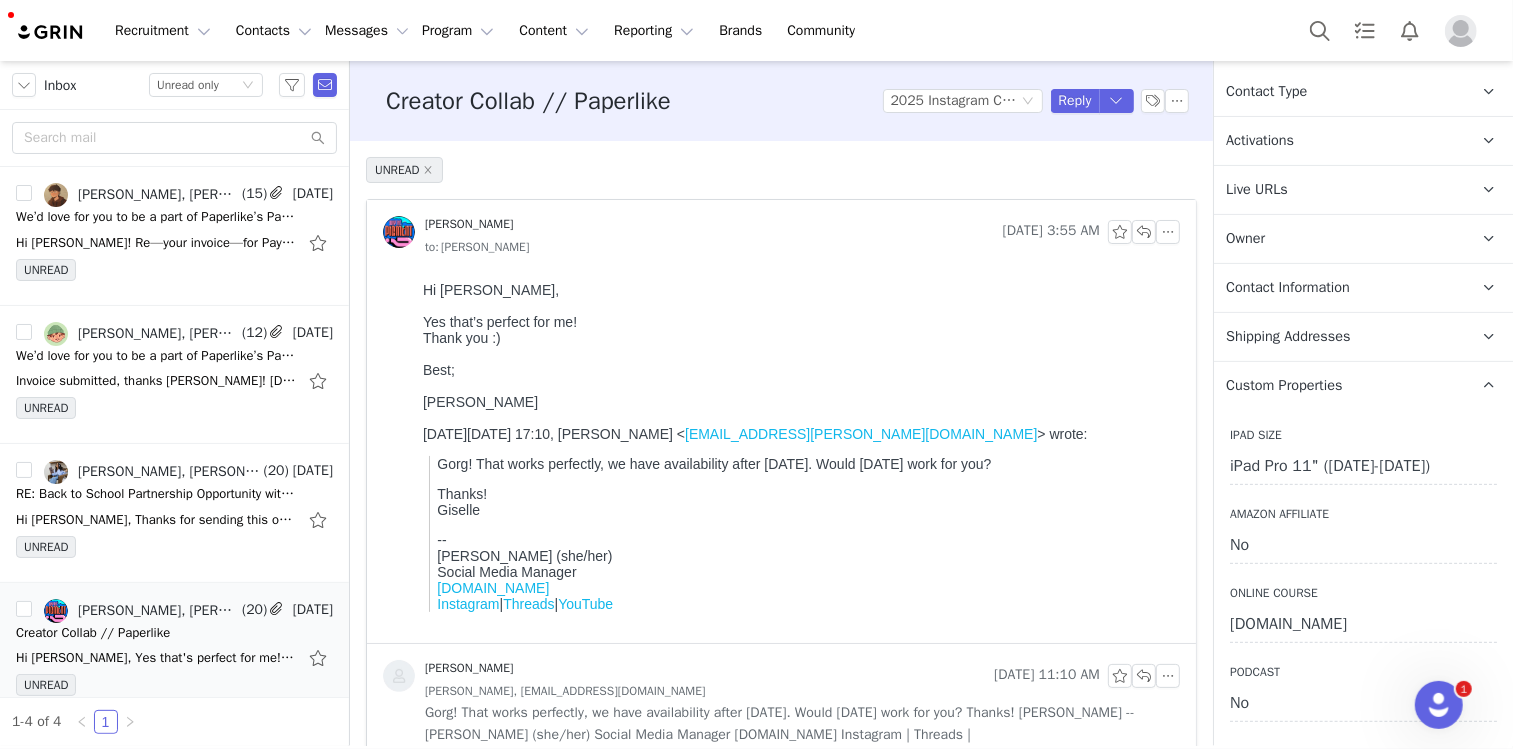 click on "Custom Properties" at bounding box center (1284, 386) 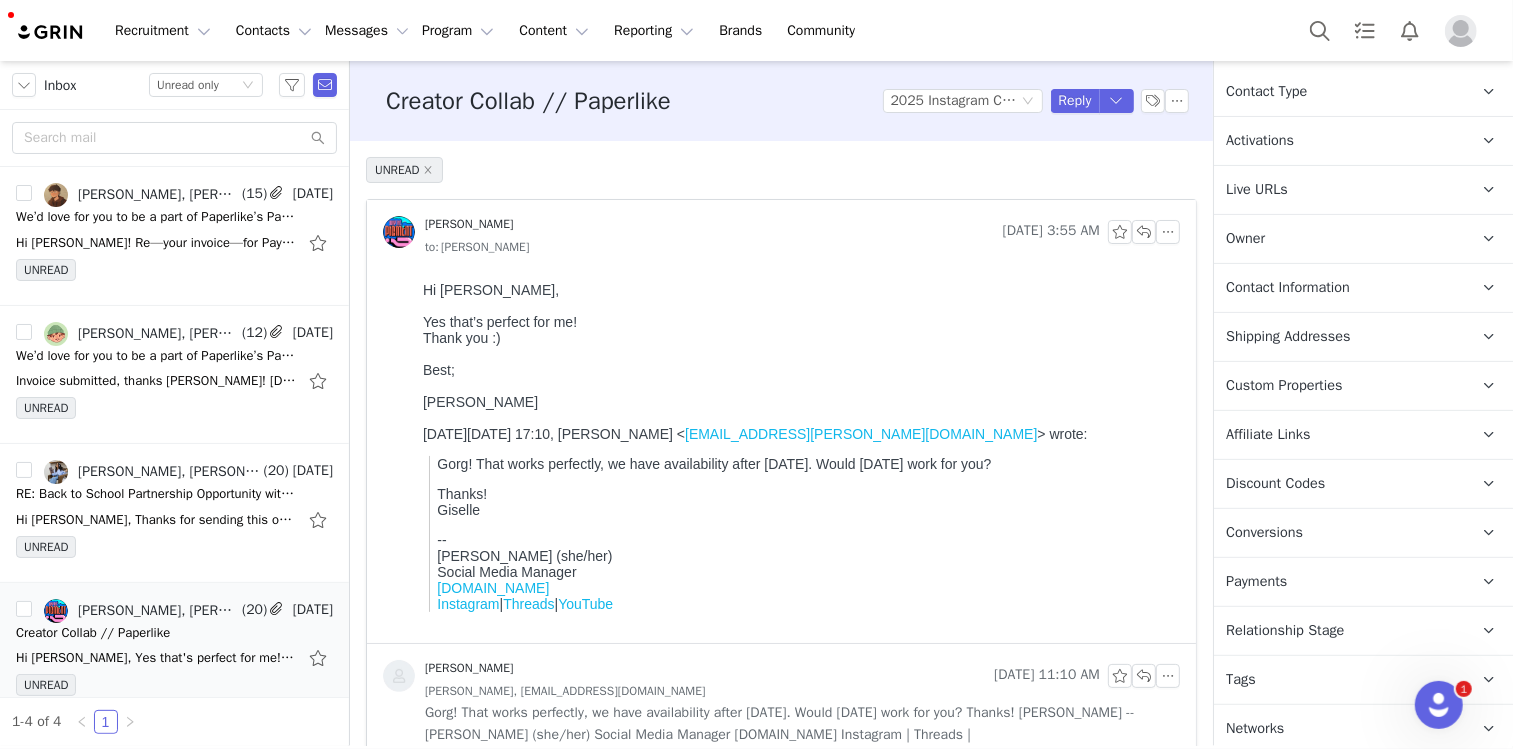 click on "Contact Information" at bounding box center (1339, 288) 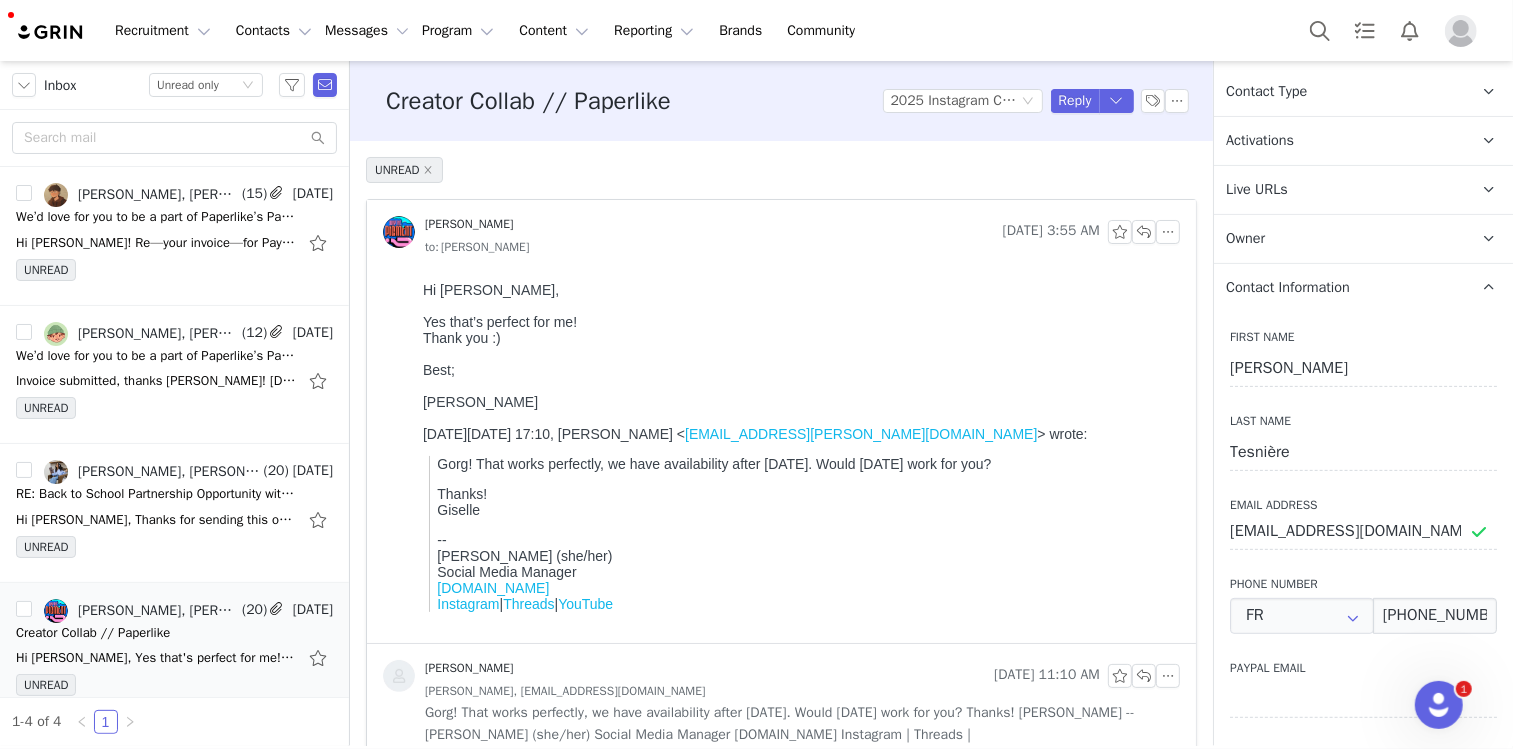 click on "Contact Information" at bounding box center [1339, 288] 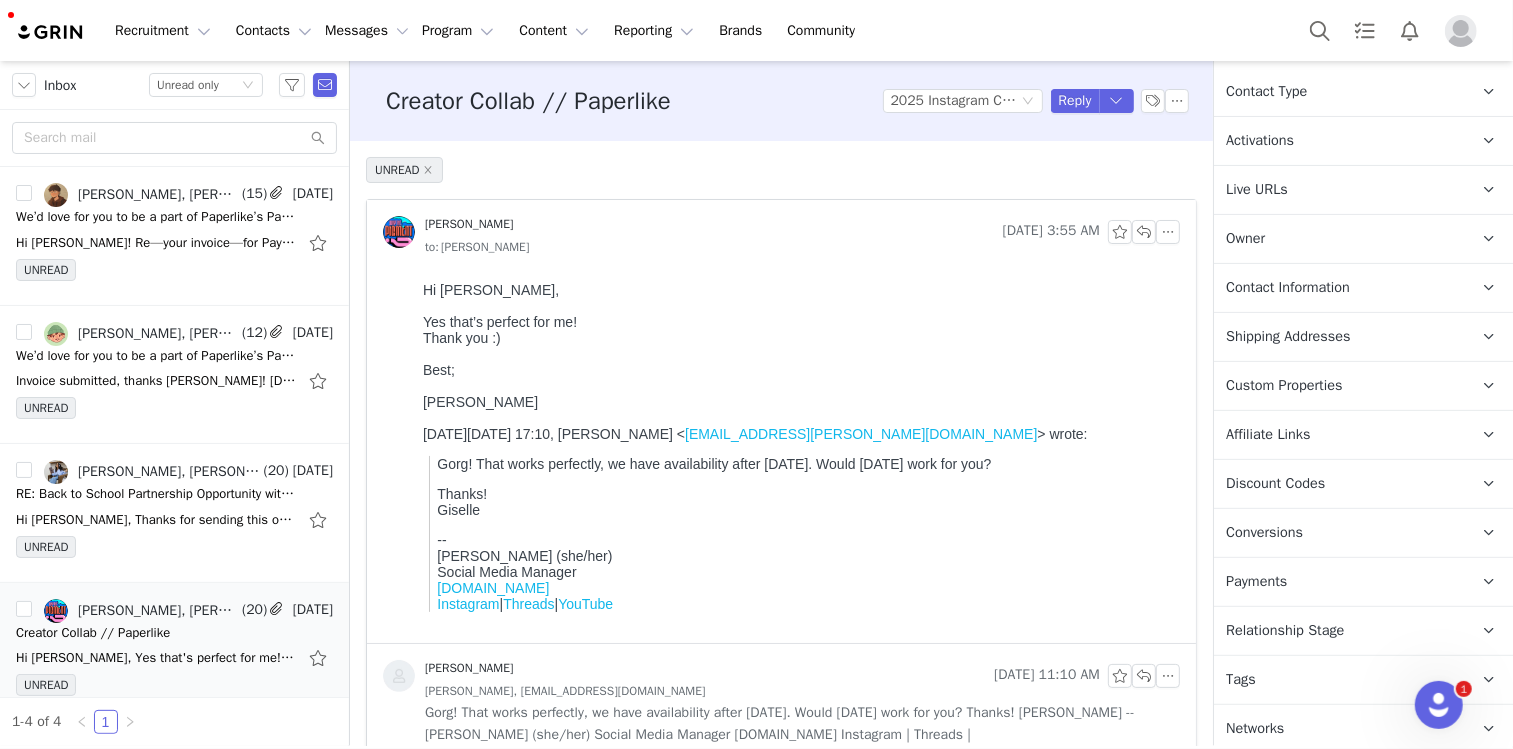 click on "Networks  You can add or change your creators network URL' here, your active creators can authenticate their accounts later." at bounding box center (1339, 729) 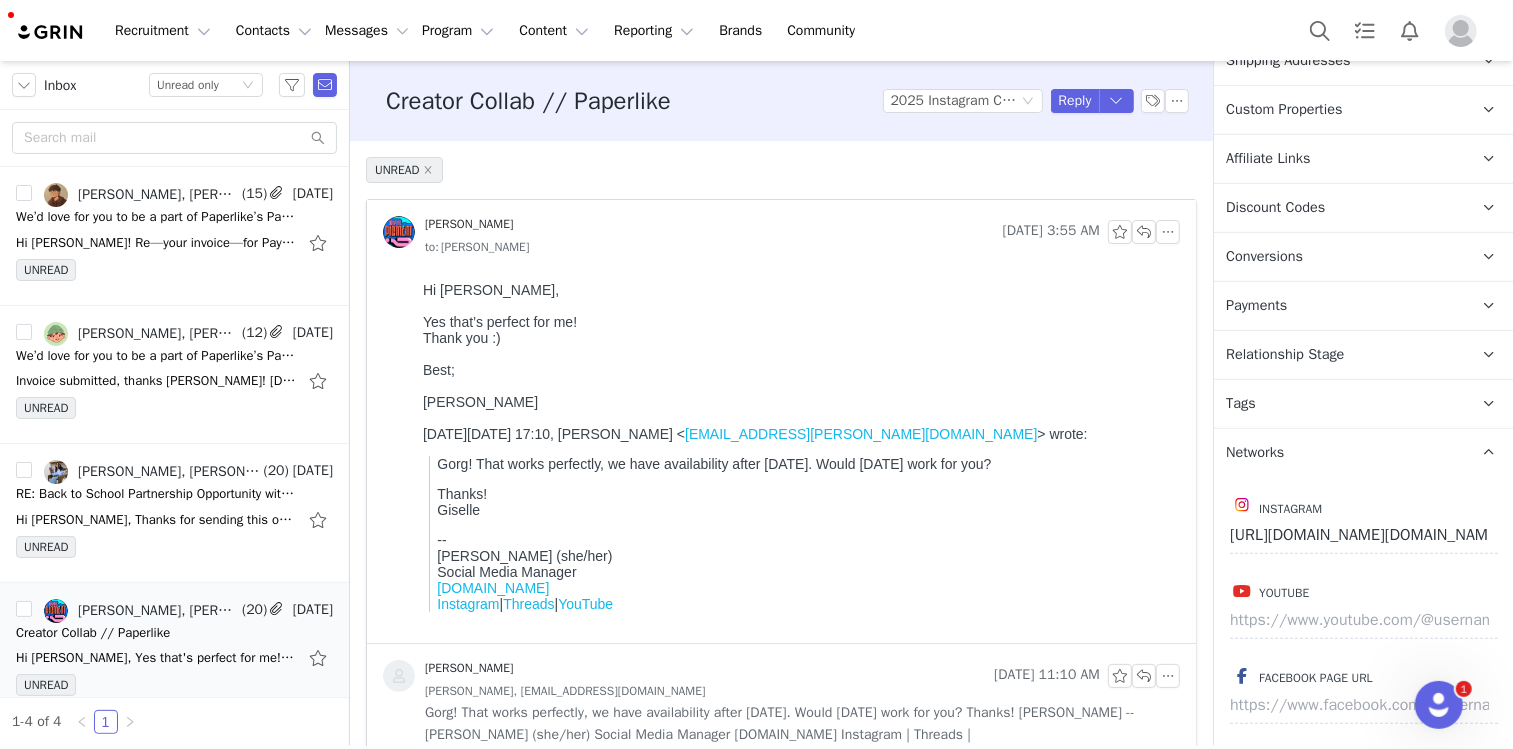 scroll, scrollTop: 735, scrollLeft: 0, axis: vertical 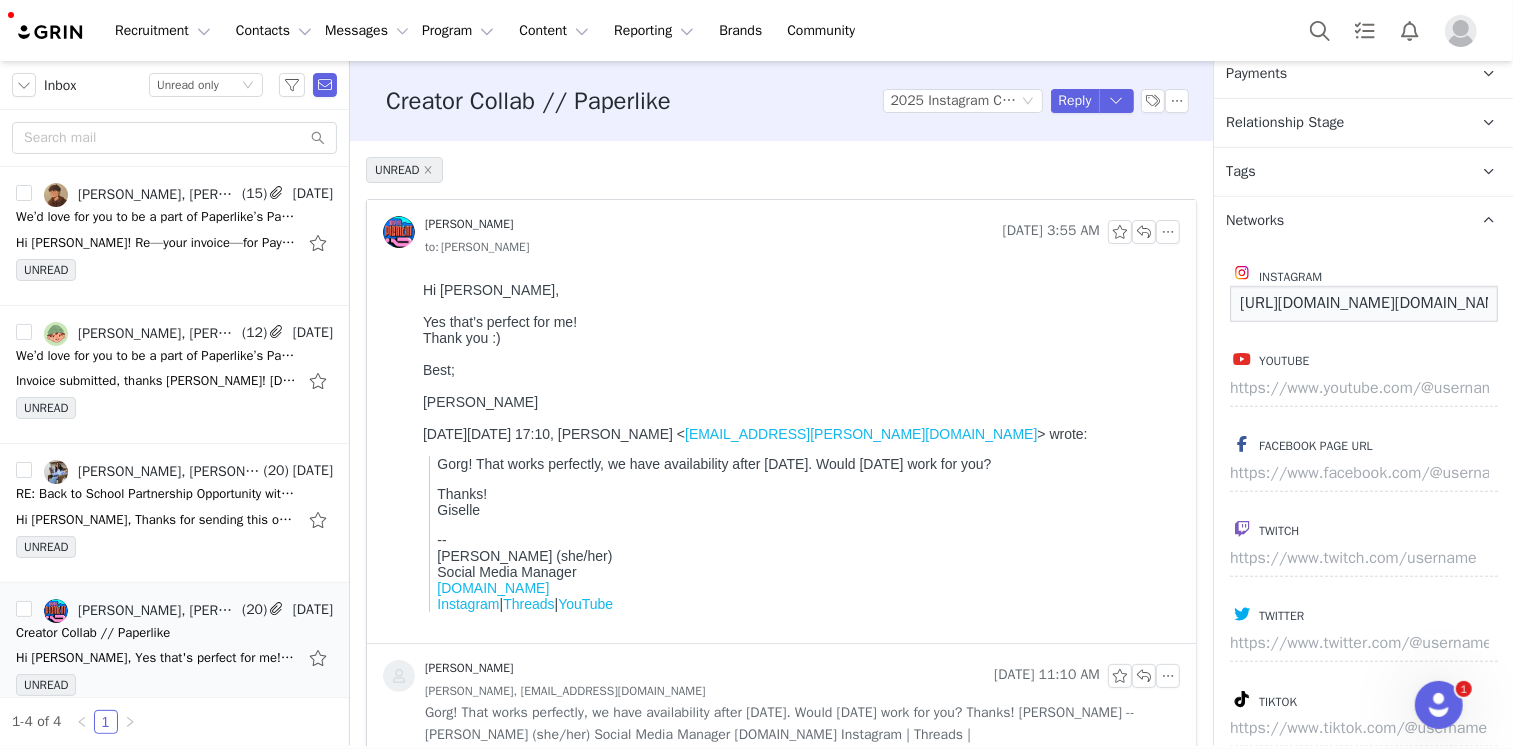 click on "[URL][DOMAIN_NAME][DOMAIN_NAME]" at bounding box center [1364, 304] 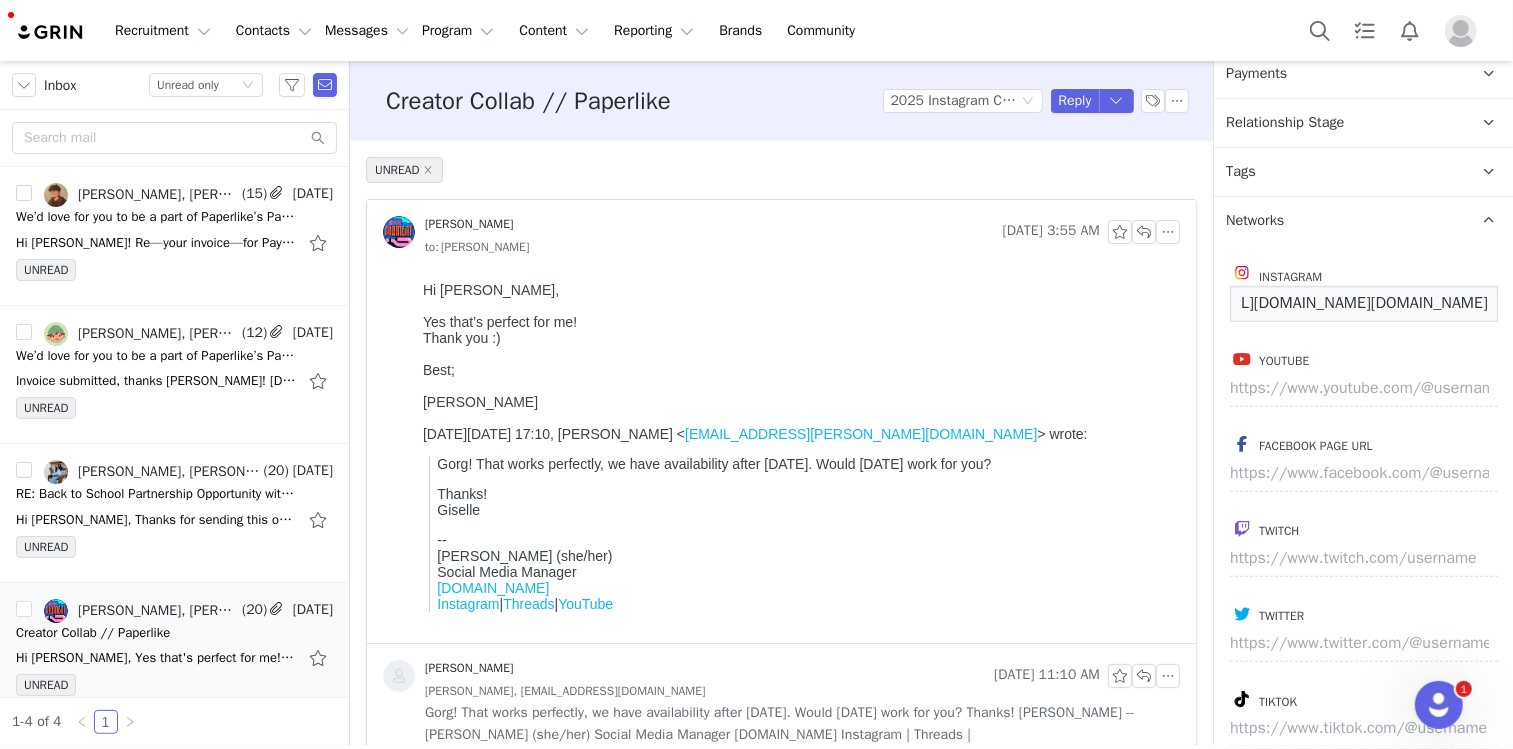 drag, startPoint x: 1446, startPoint y: 300, endPoint x: 1558, endPoint y: 303, distance: 112.04017 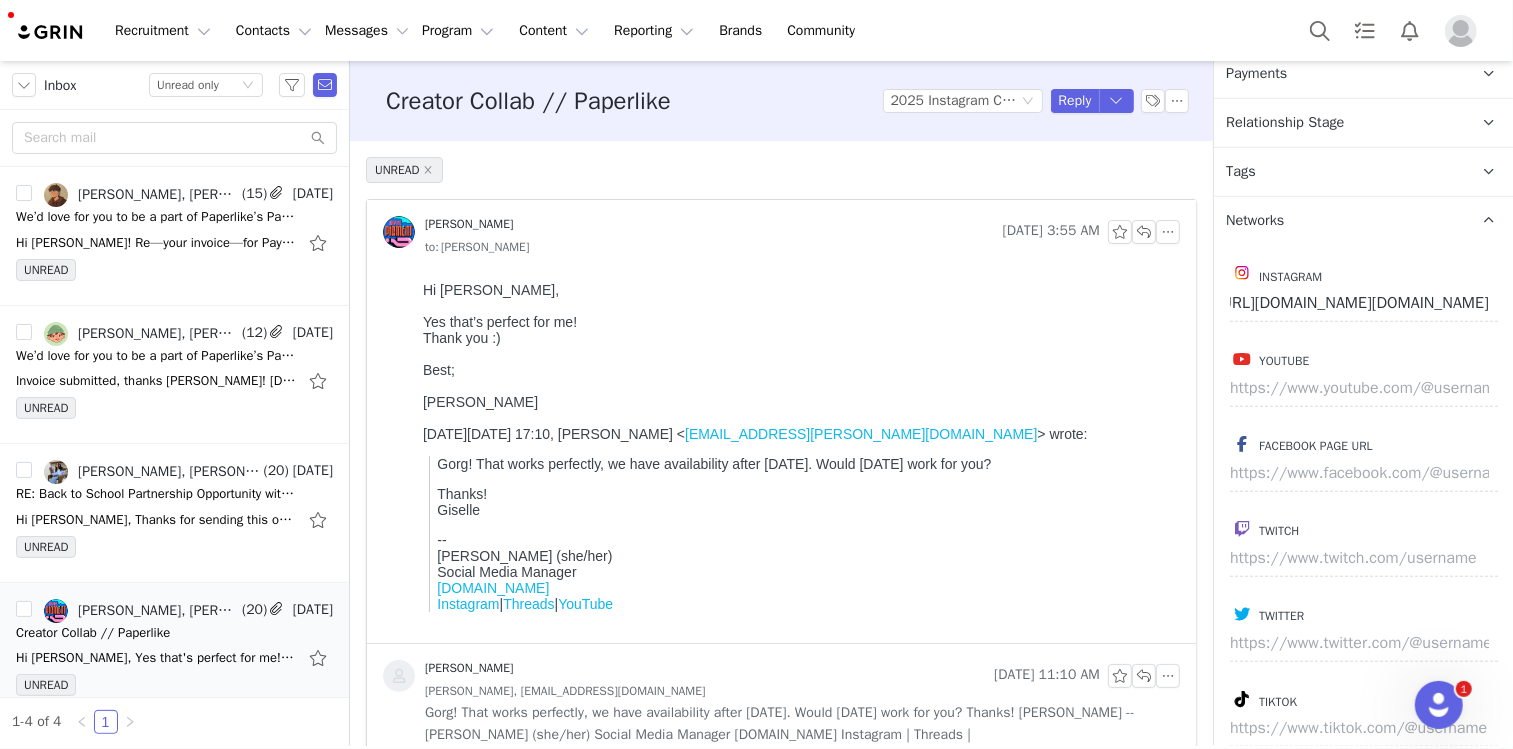 scroll, scrollTop: 0, scrollLeft: 0, axis: both 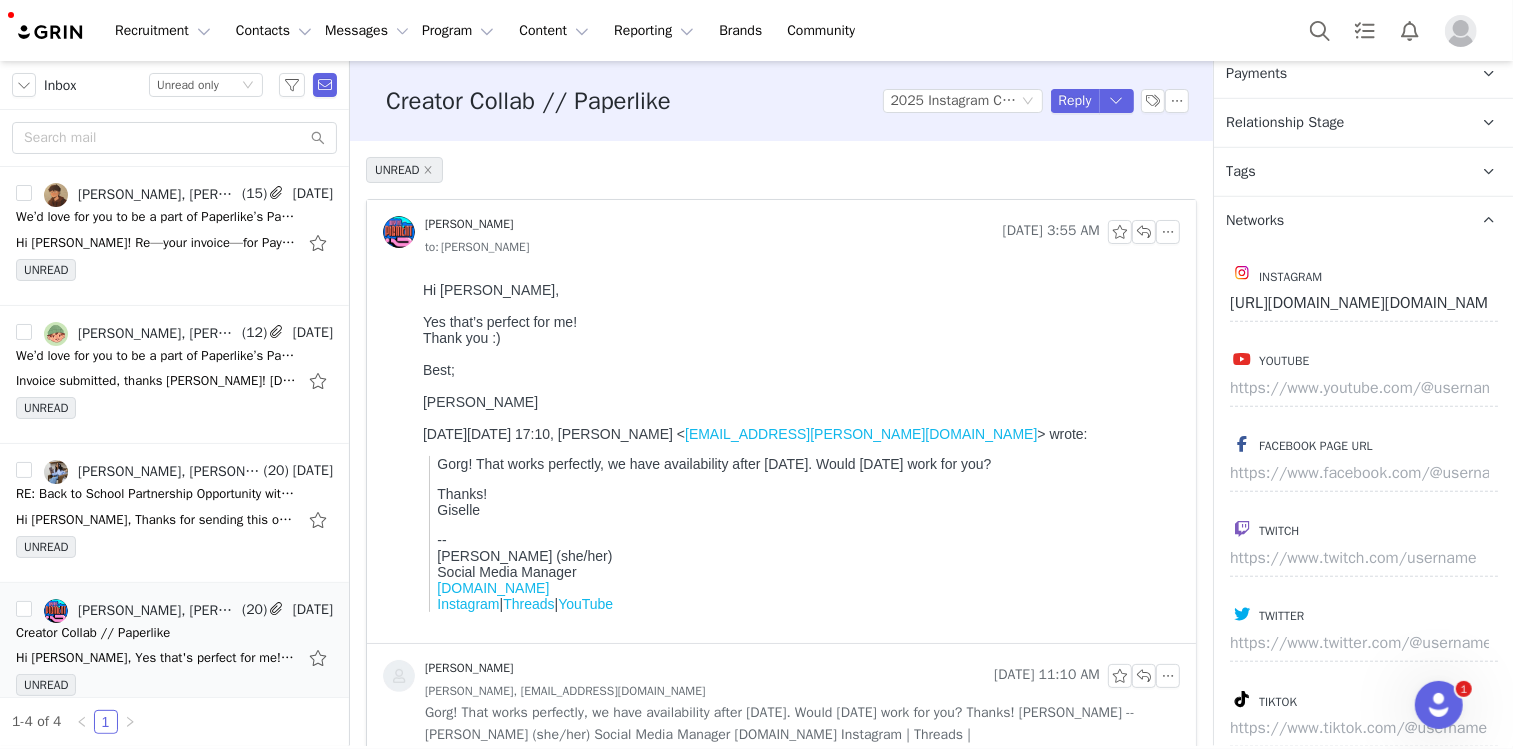 click on "Networks  You can add or change your creators network URL' here, your active creators can authenticate their accounts later." at bounding box center [1339, 221] 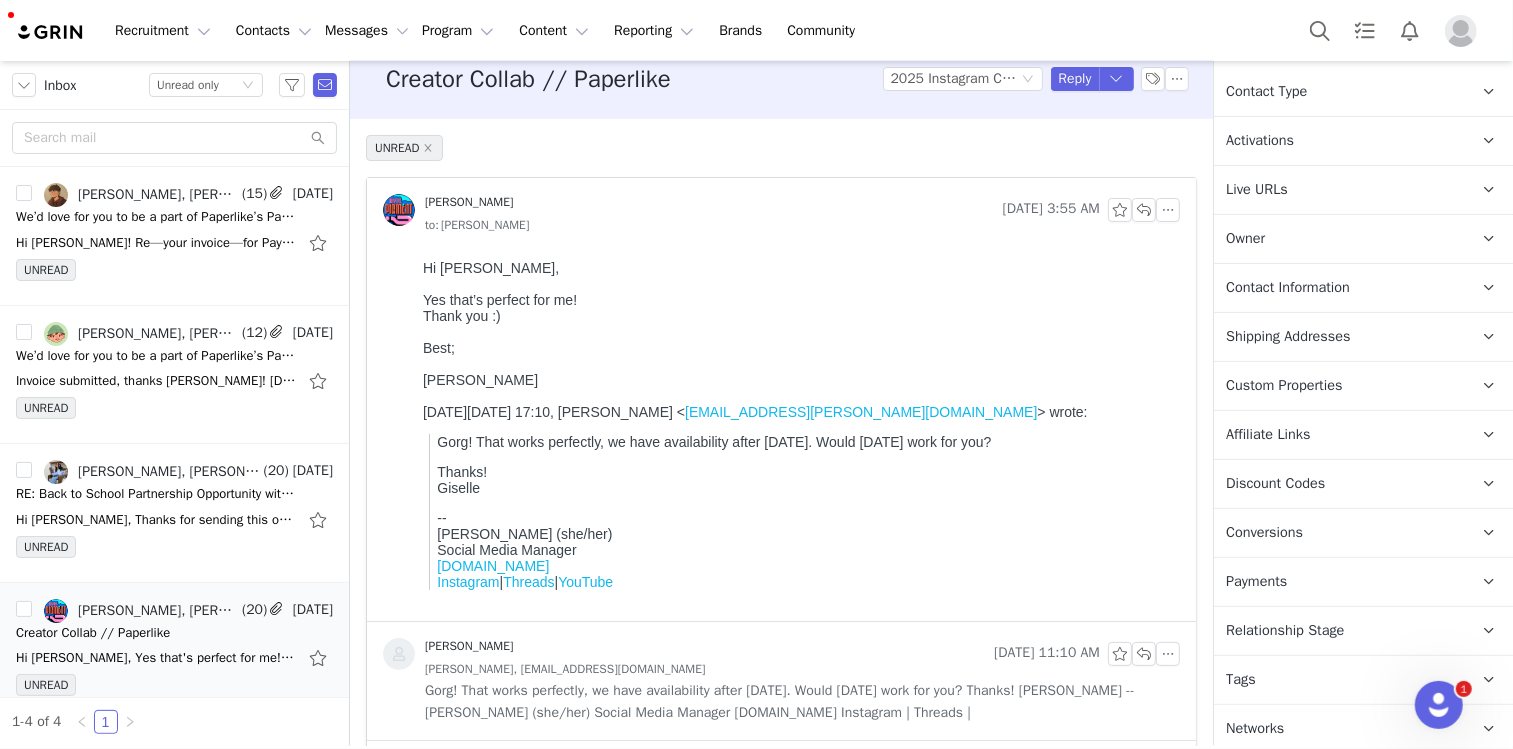 scroll, scrollTop: 0, scrollLeft: 0, axis: both 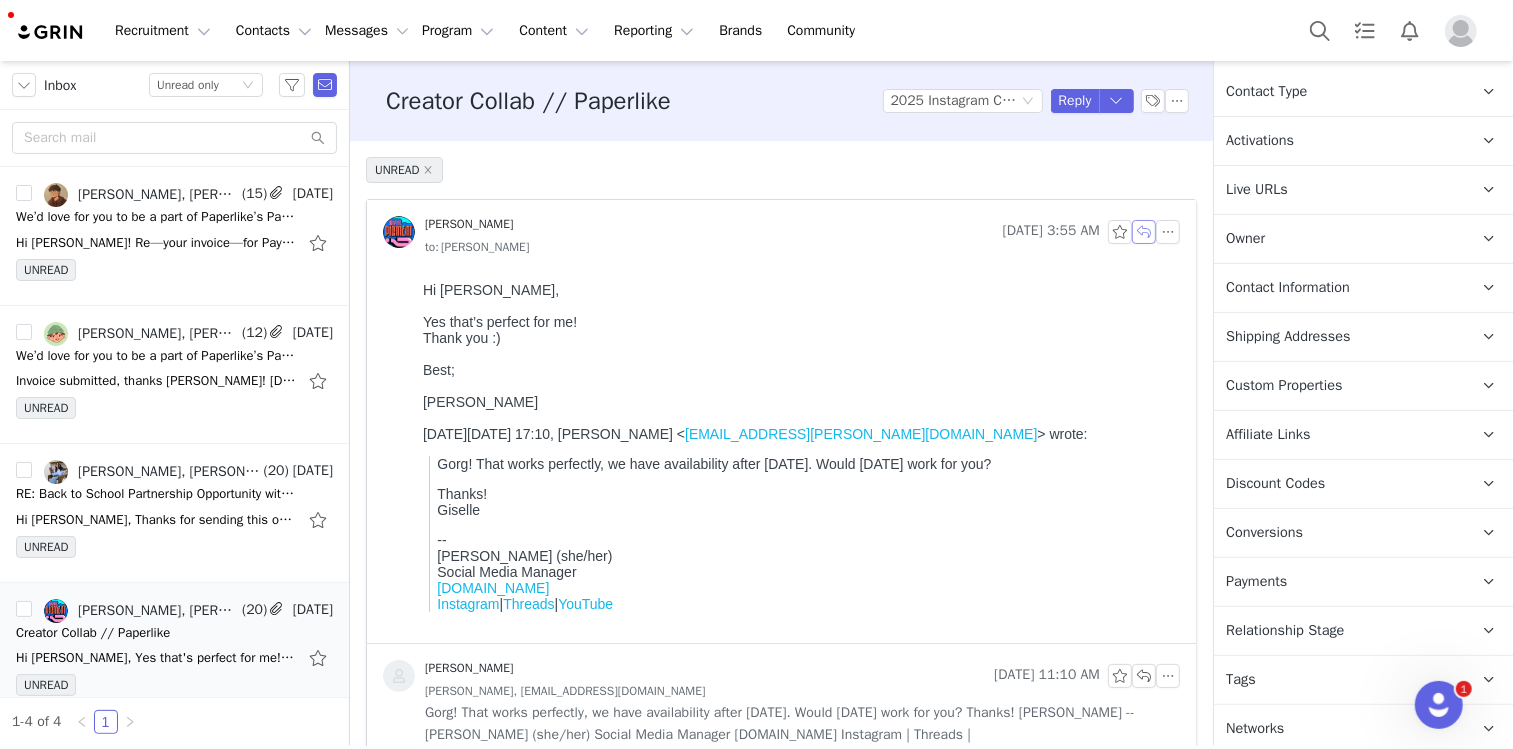 click at bounding box center (1144, 232) 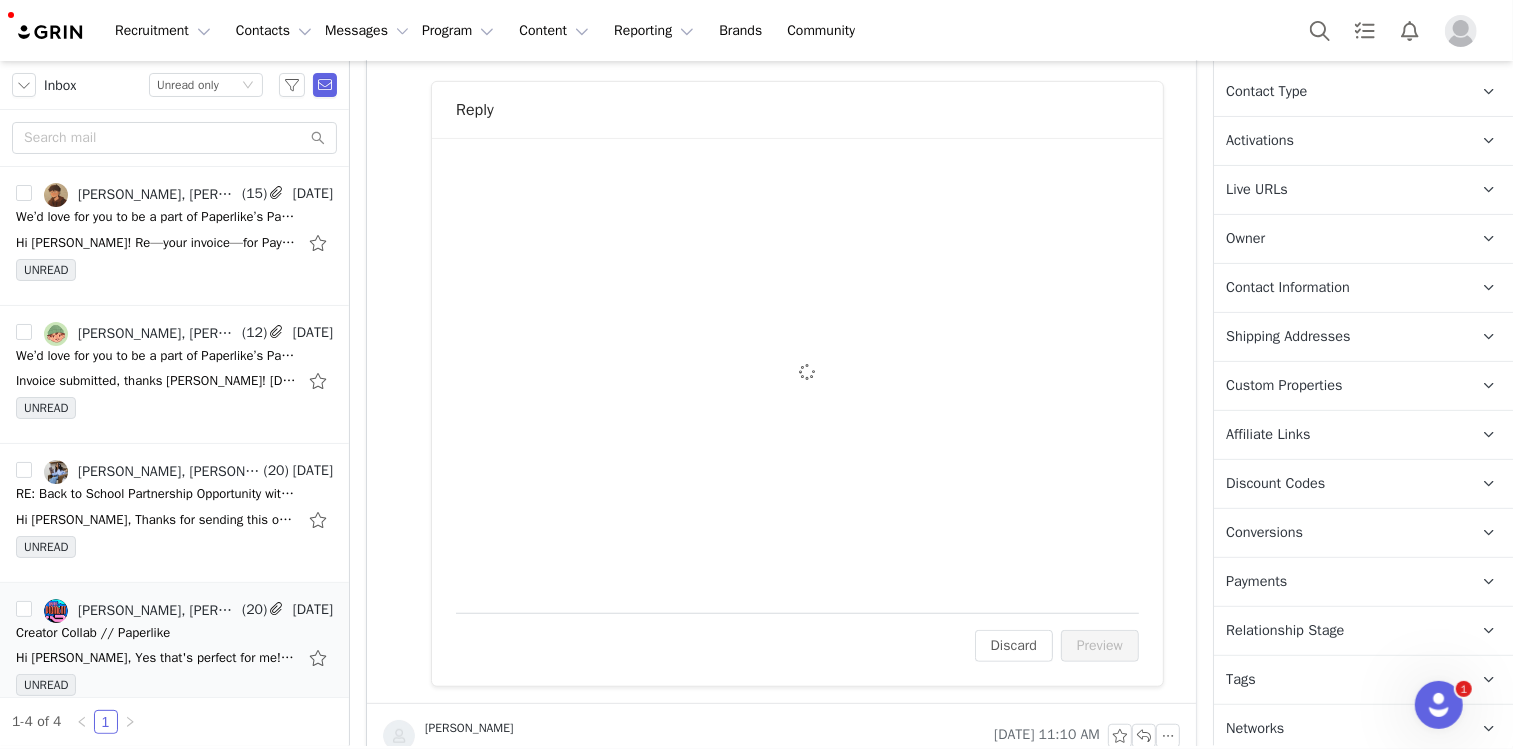 scroll, scrollTop: 602, scrollLeft: 0, axis: vertical 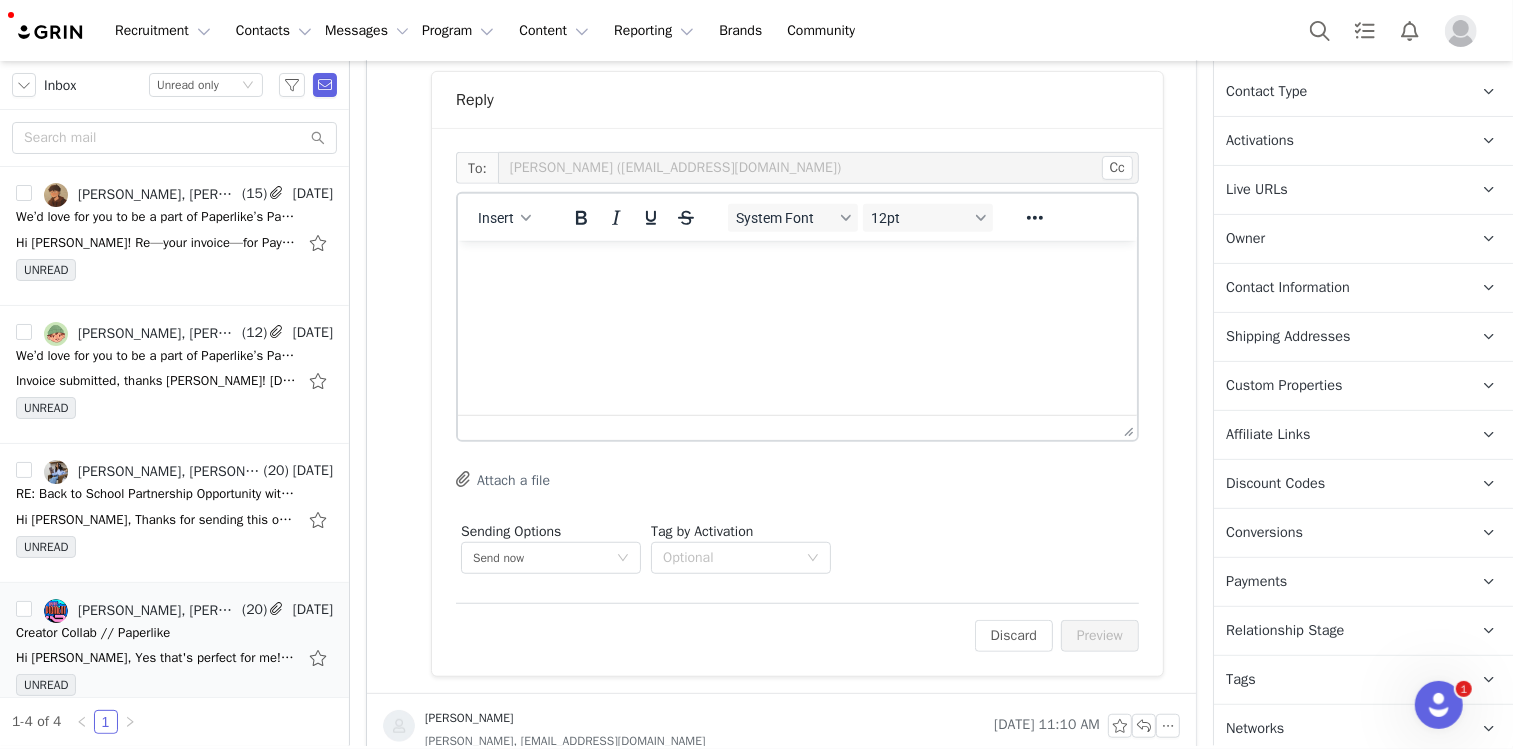 click at bounding box center (796, 267) 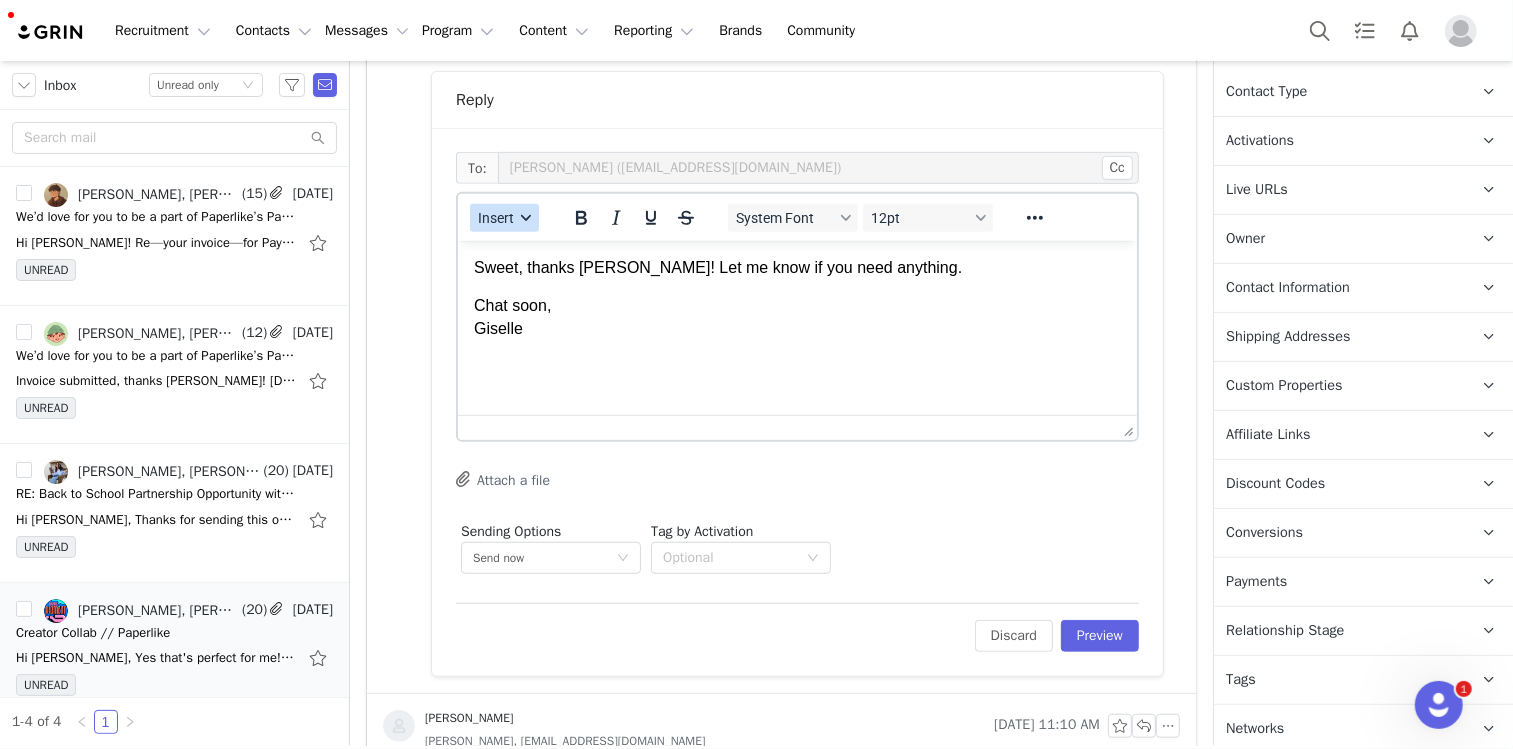 click on "Insert" at bounding box center [496, 218] 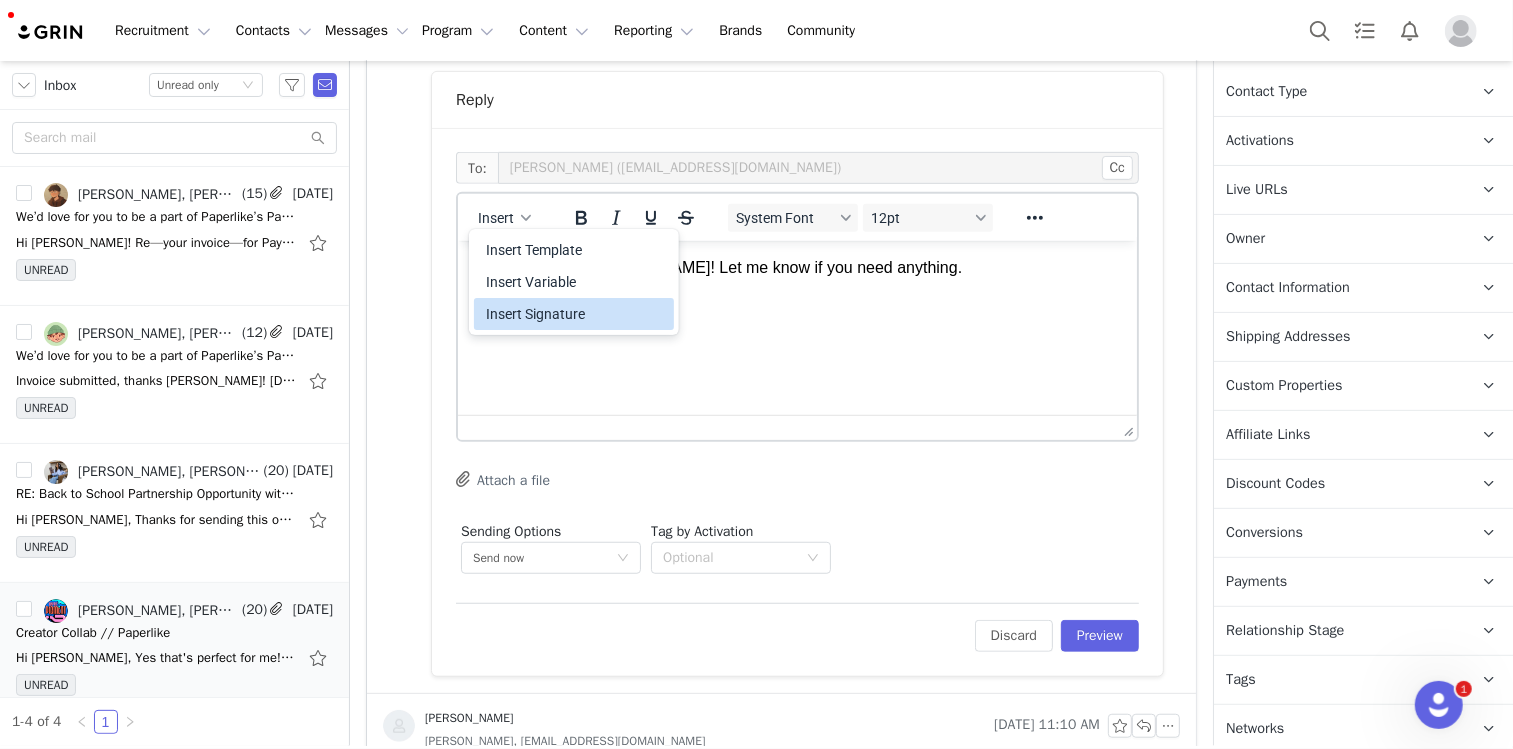 click on "Insert Signature" at bounding box center [576, 314] 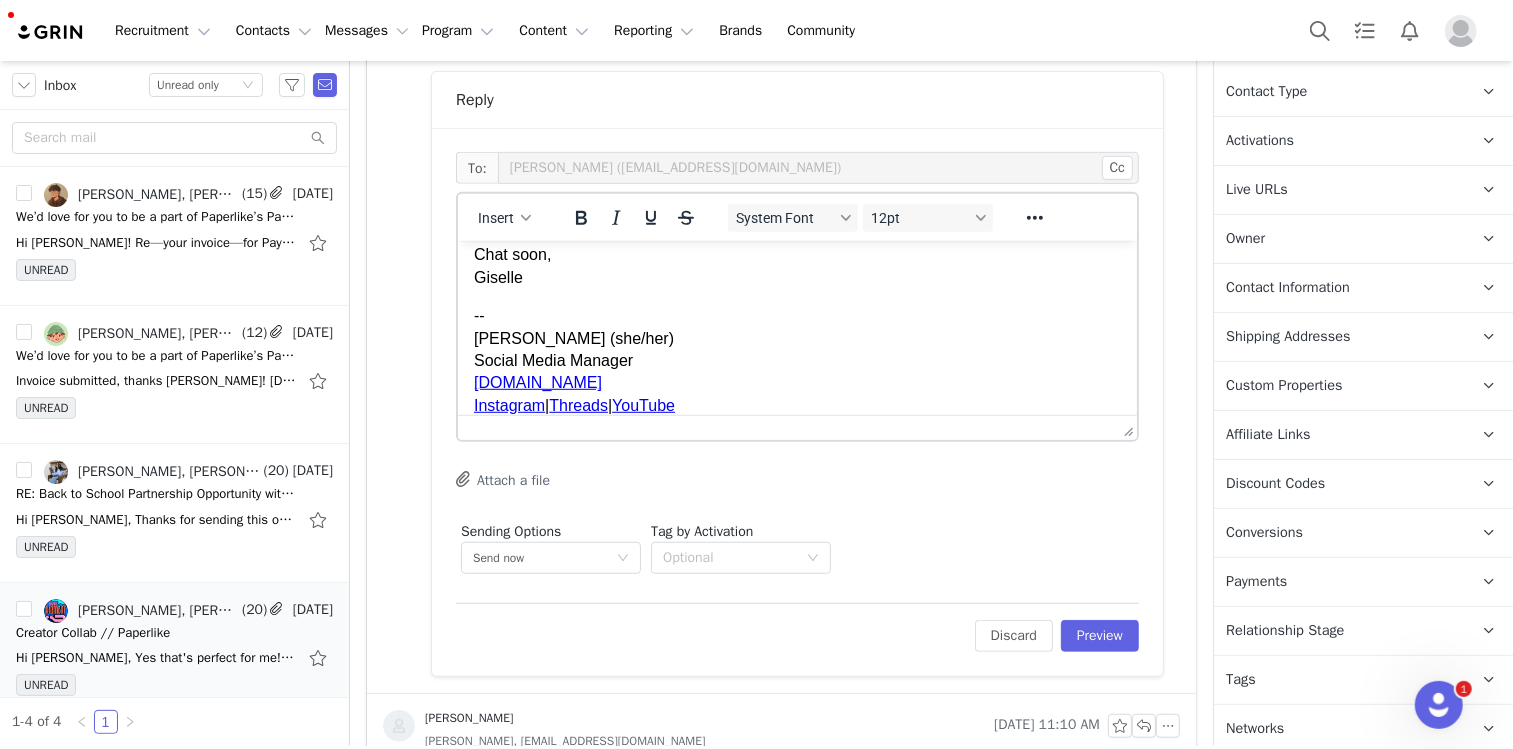 scroll, scrollTop: 0, scrollLeft: 0, axis: both 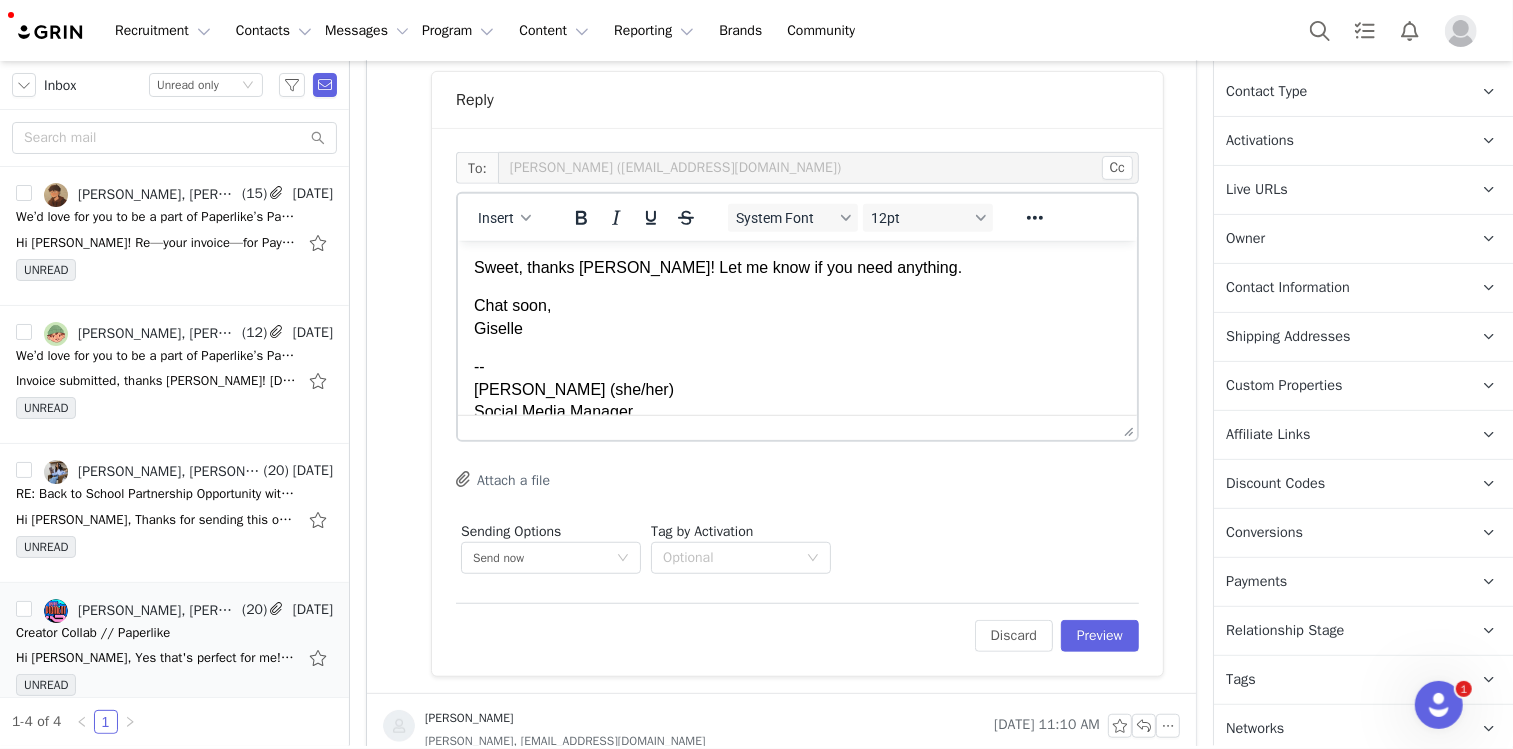 click on "Sweet, thanks [PERSON_NAME]! Let me know if you need anything.  Chat soon, [PERSON_NAME] -- [PERSON_NAME] (she/her) Social Media Manager [DOMAIN_NAME] Instagram  |  Threads  |  YouTube" at bounding box center [796, 361] 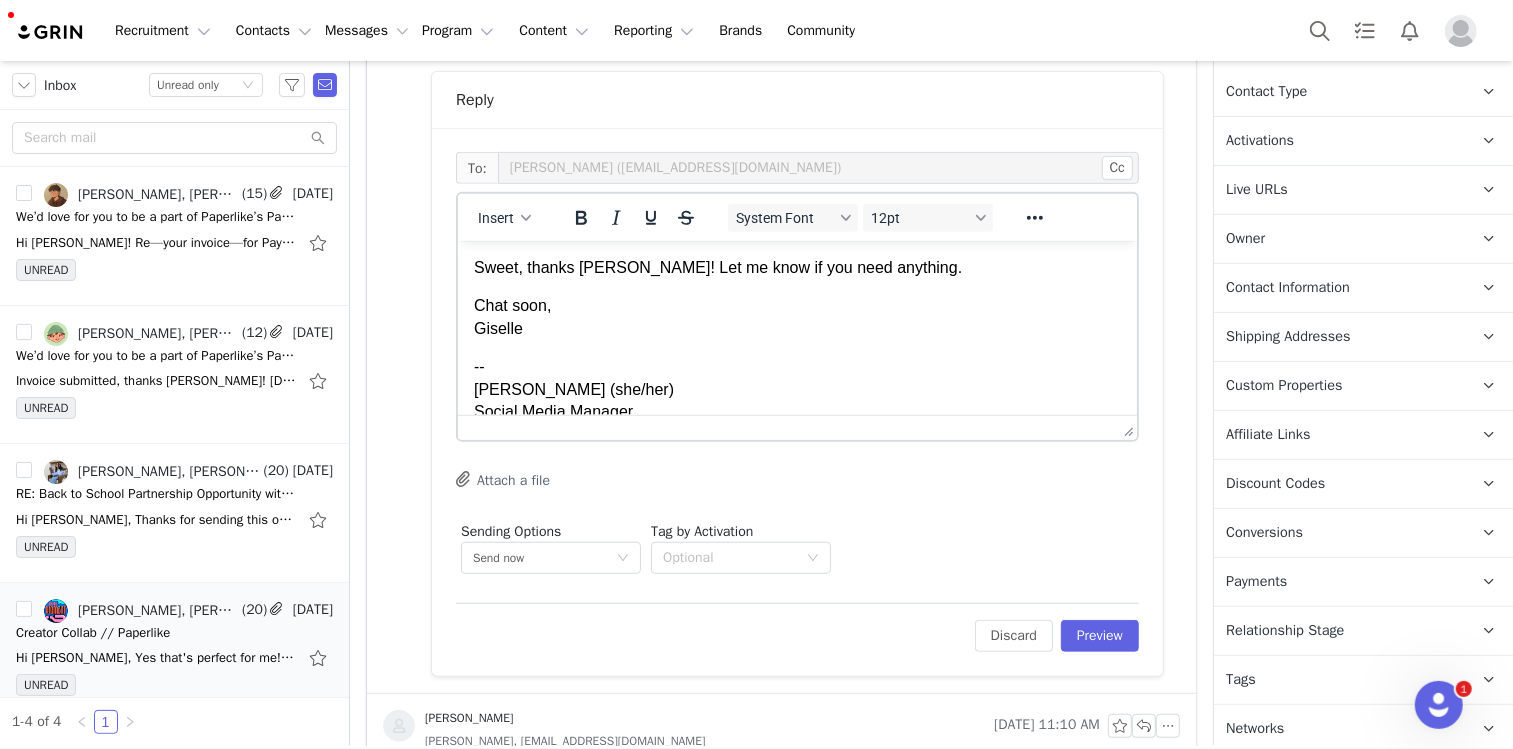 click on "Sweet, thanks [PERSON_NAME]! Let me know if you need anything." at bounding box center [796, 267] 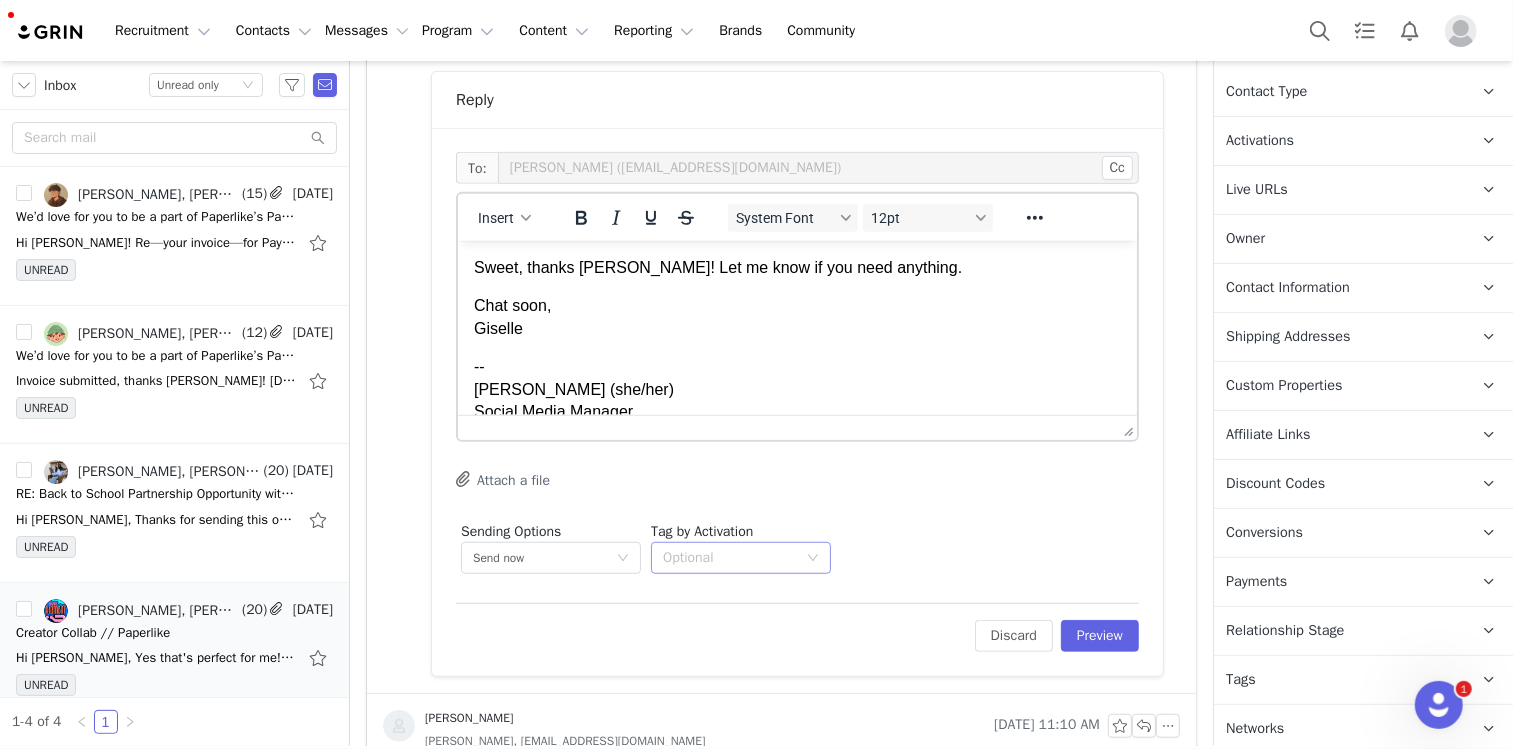 click on "Optional" at bounding box center (730, 558) 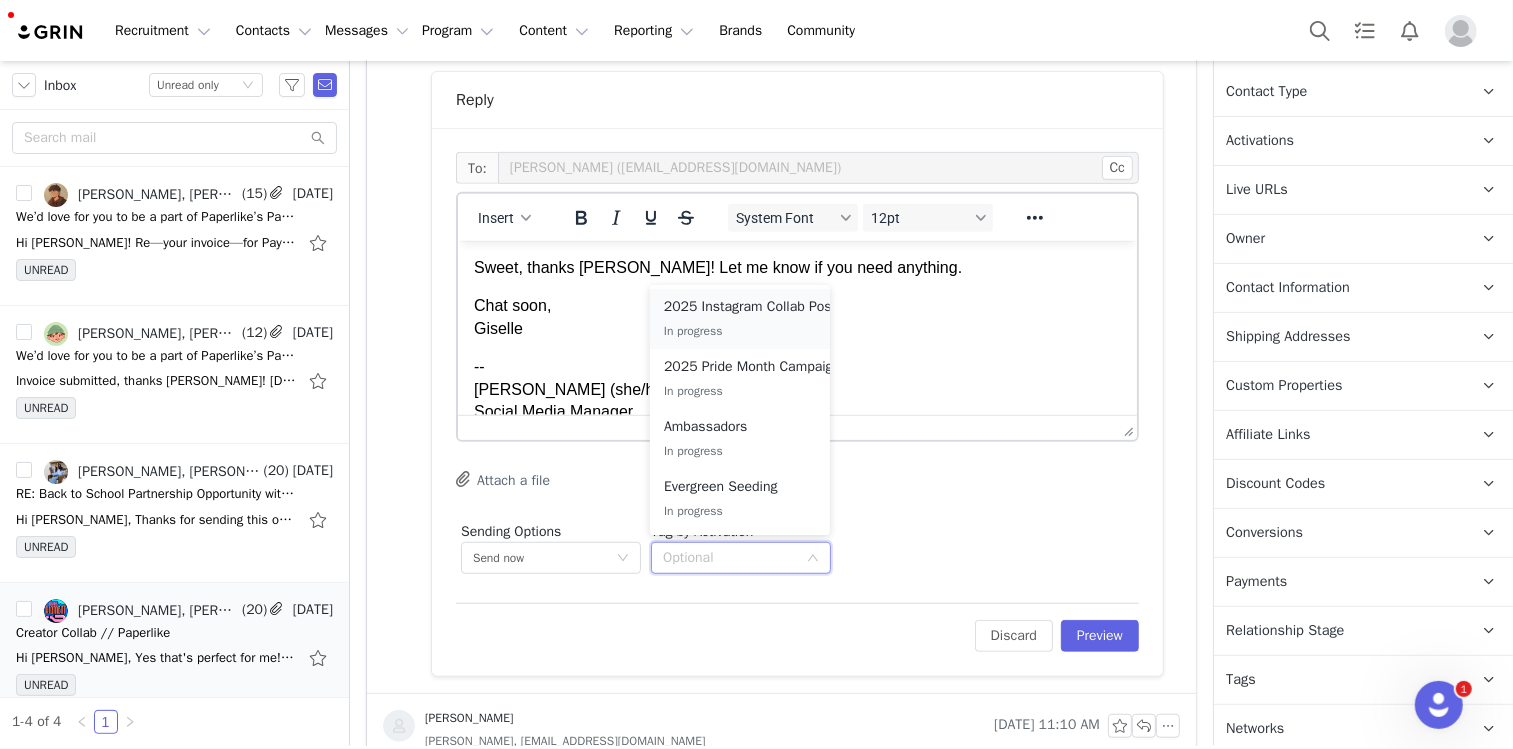 click on "2025 Instagram Collab Posts" at bounding box center (754, 307) 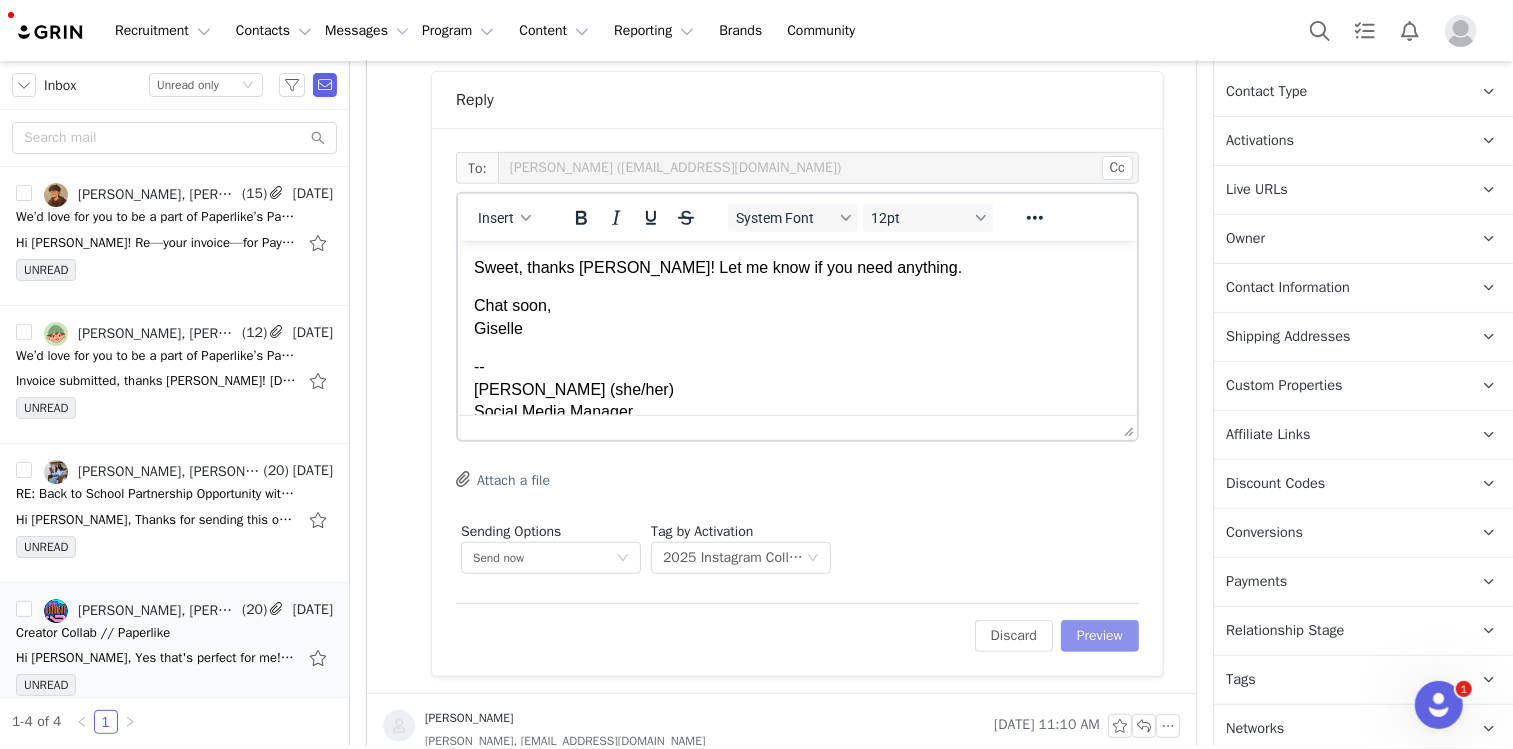 click on "Preview" at bounding box center [1100, 636] 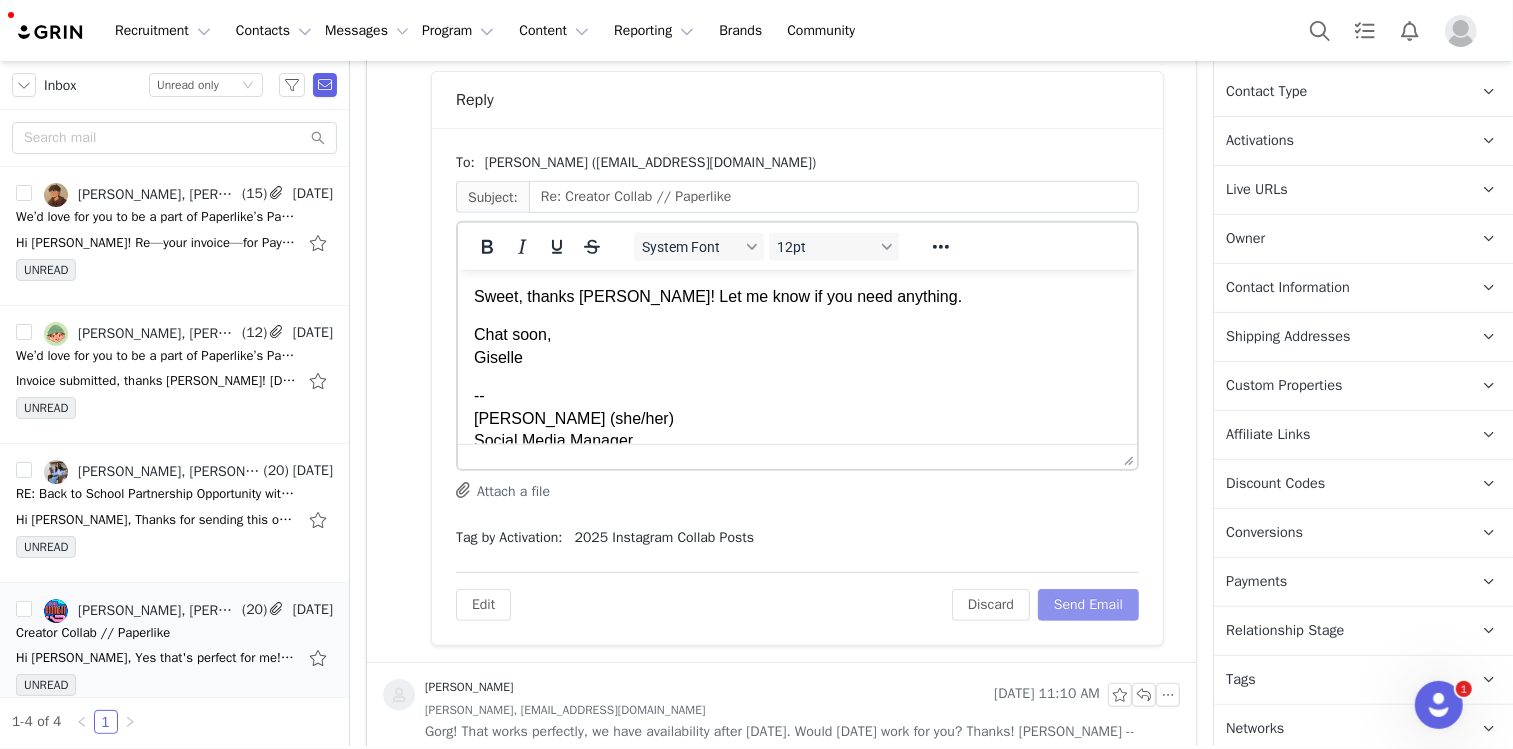 scroll, scrollTop: 0, scrollLeft: 0, axis: both 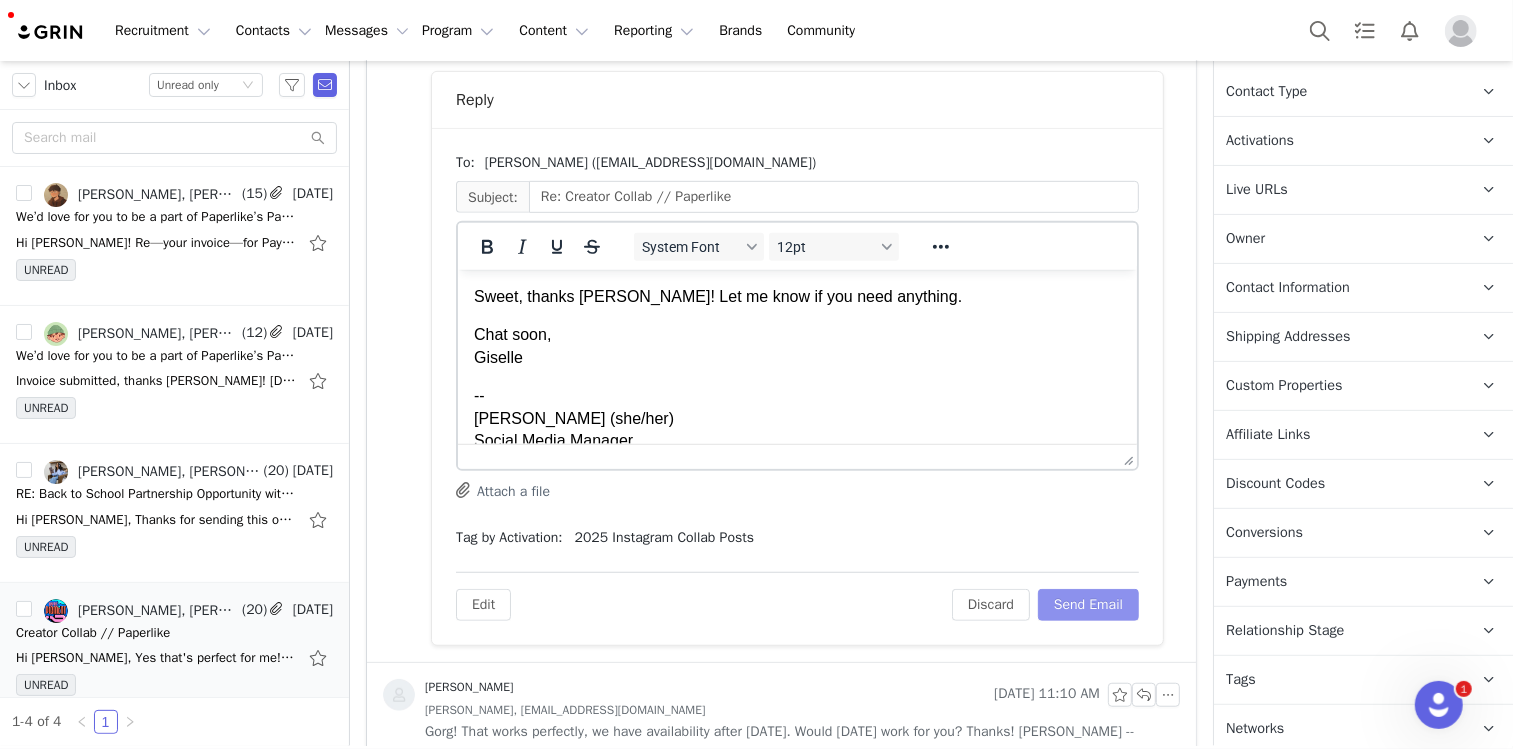 click on "Send Email" at bounding box center (1088, 605) 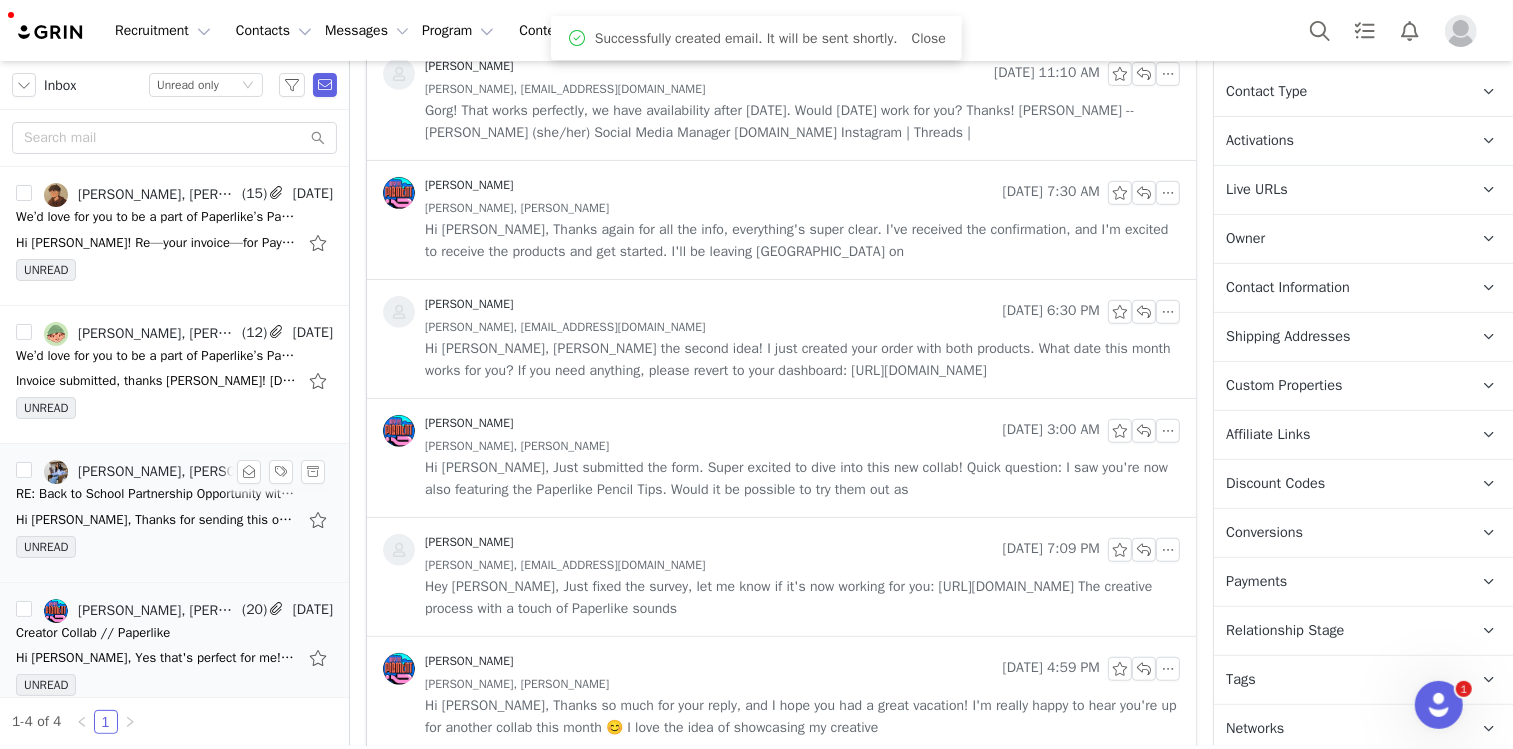 click on "UNREAD" at bounding box center (174, 551) 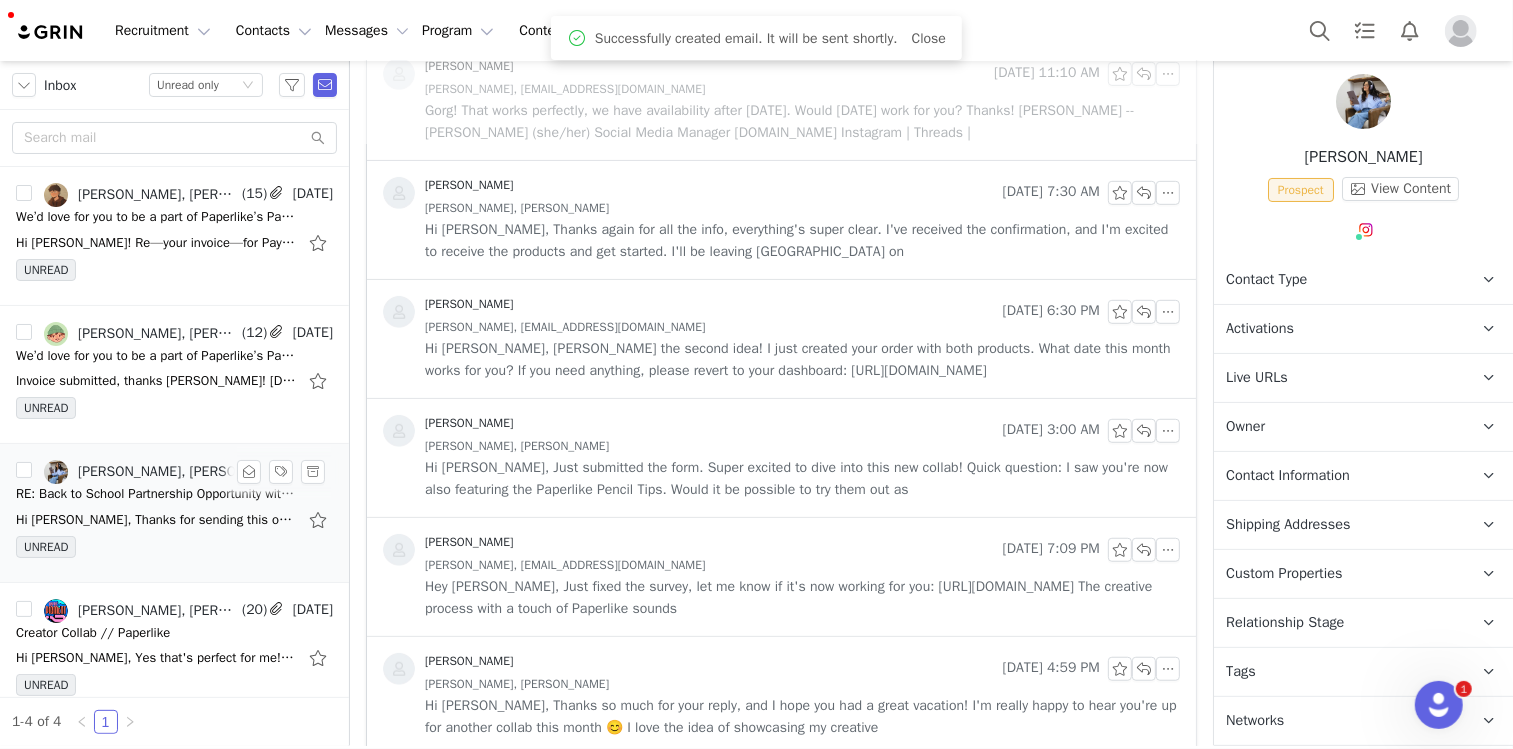 scroll, scrollTop: 0, scrollLeft: 0, axis: both 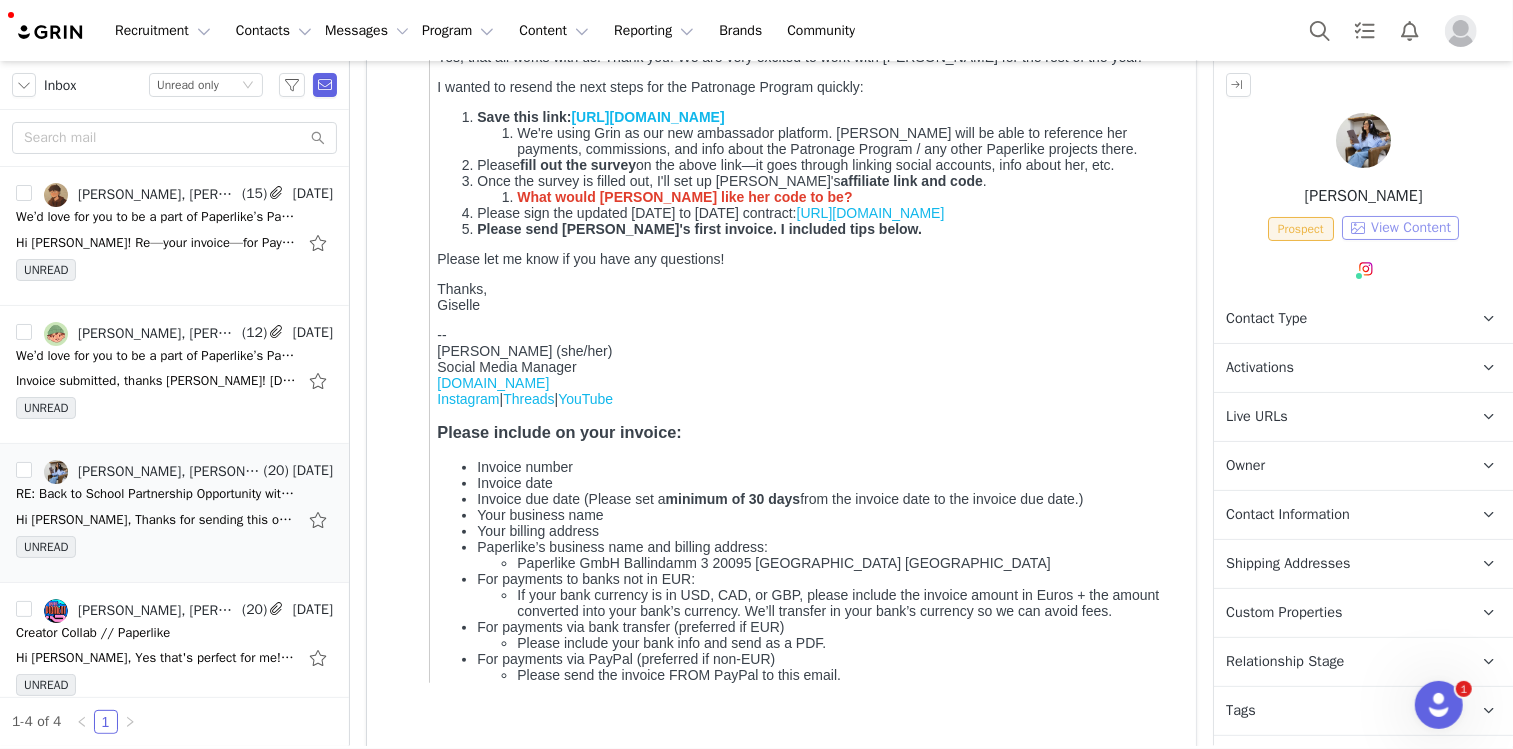click on "View Content" at bounding box center (1400, 228) 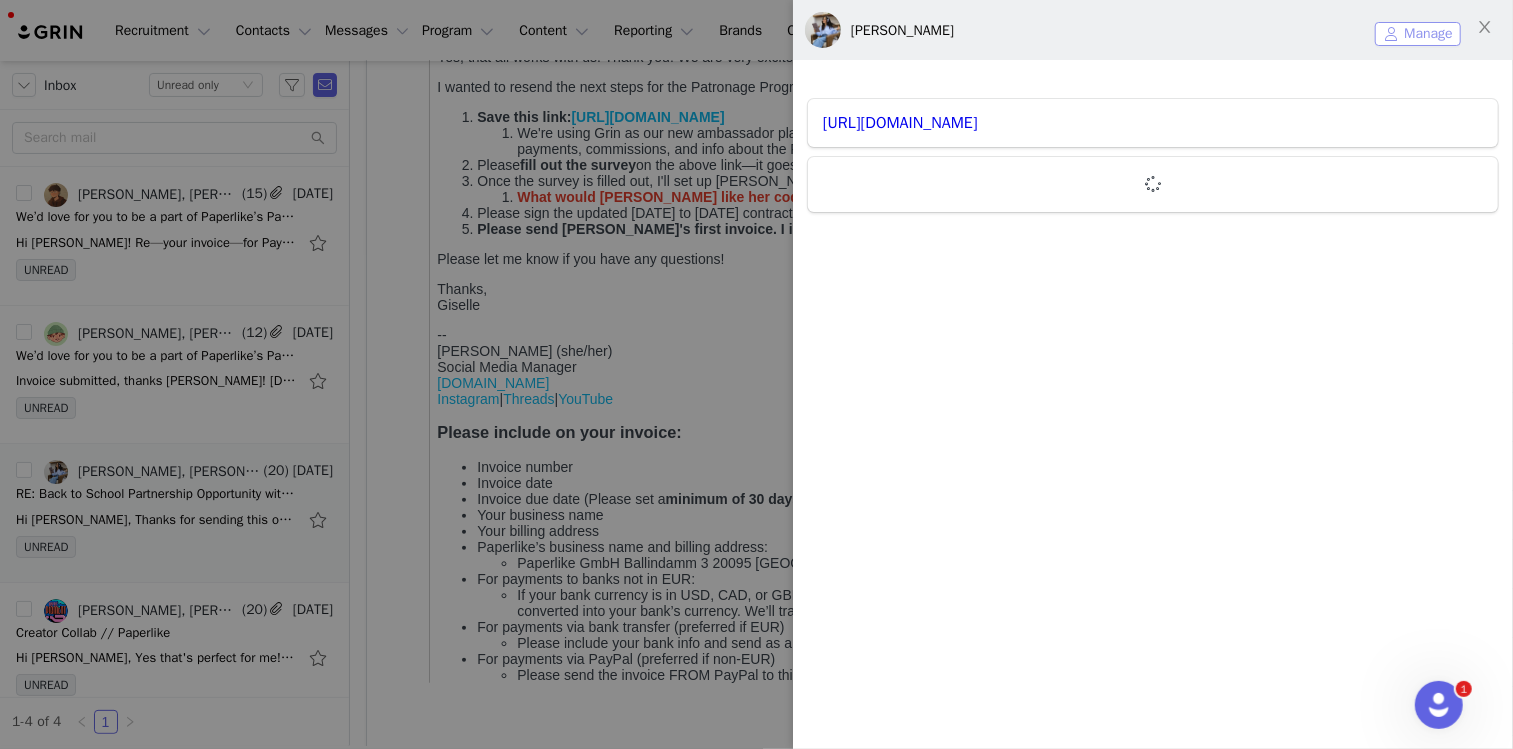 click on "Manage" at bounding box center (1418, 34) 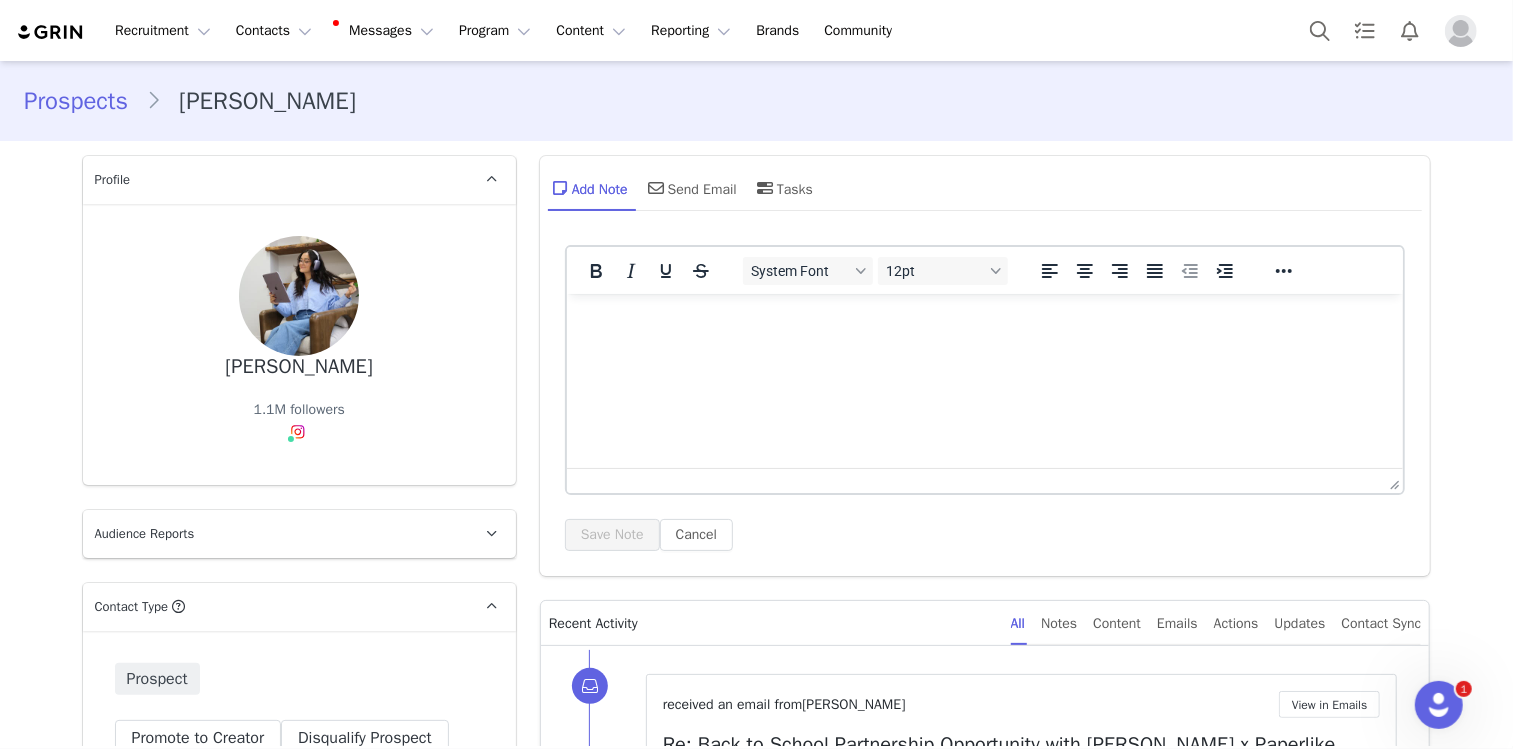 scroll, scrollTop: 0, scrollLeft: 0, axis: both 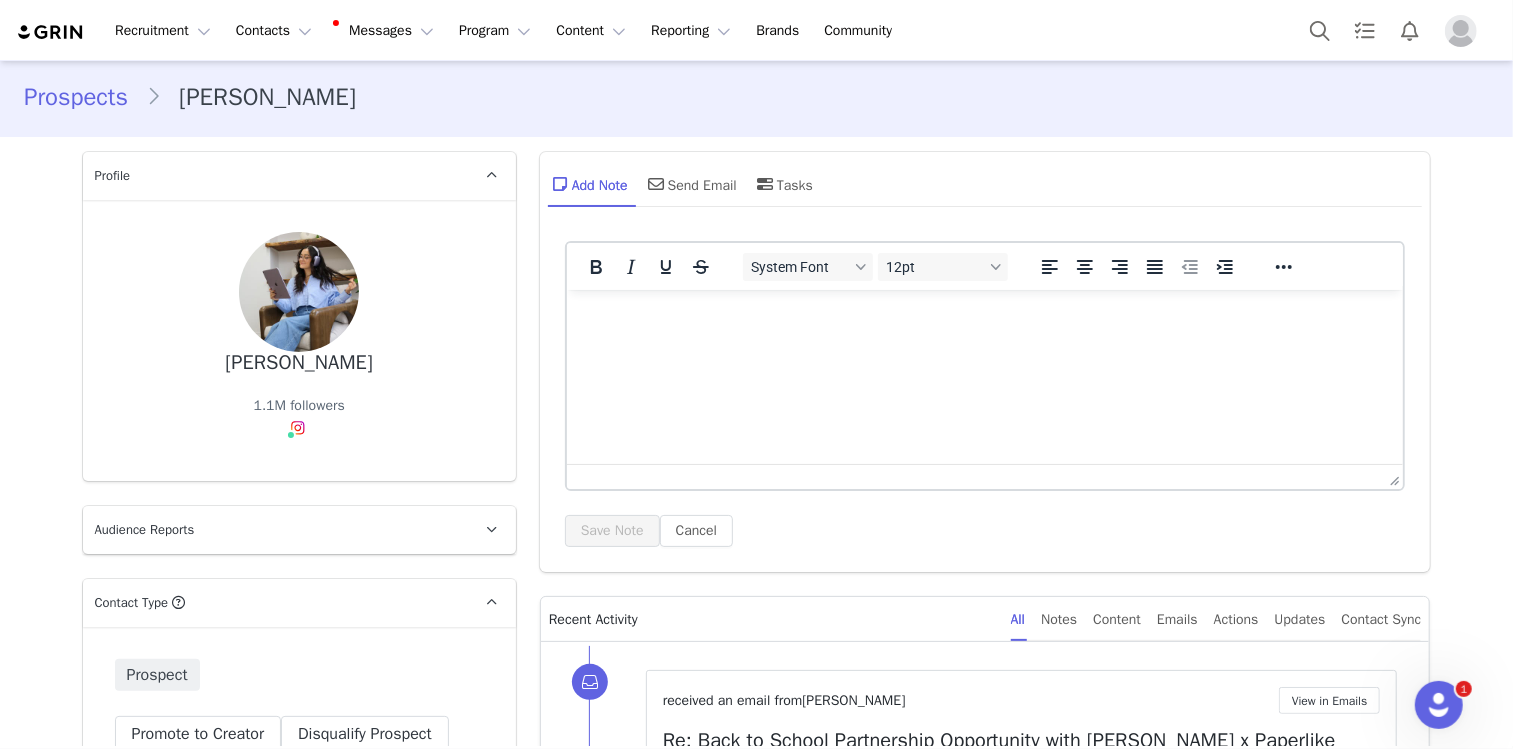 click at bounding box center [984, 316] 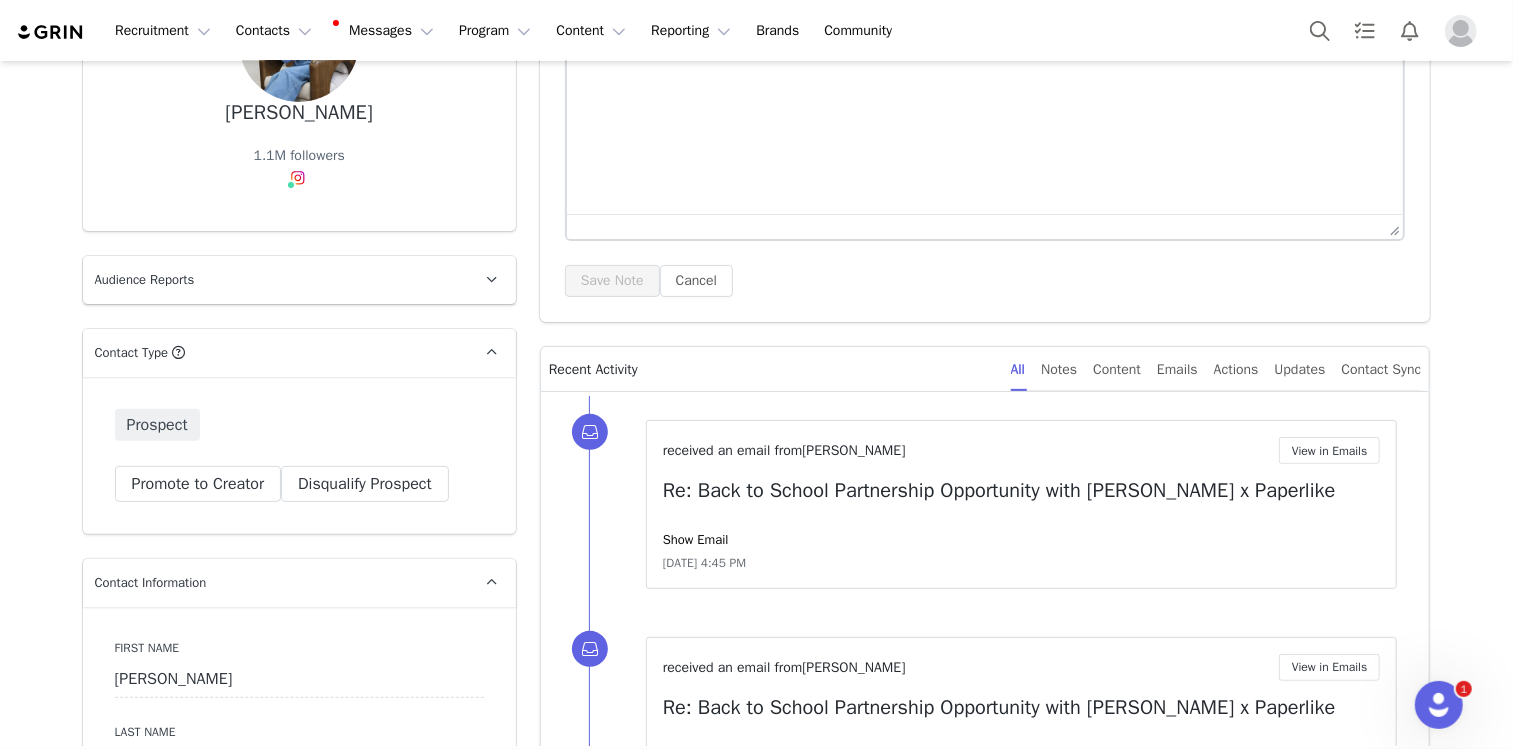 scroll, scrollTop: 271, scrollLeft: 0, axis: vertical 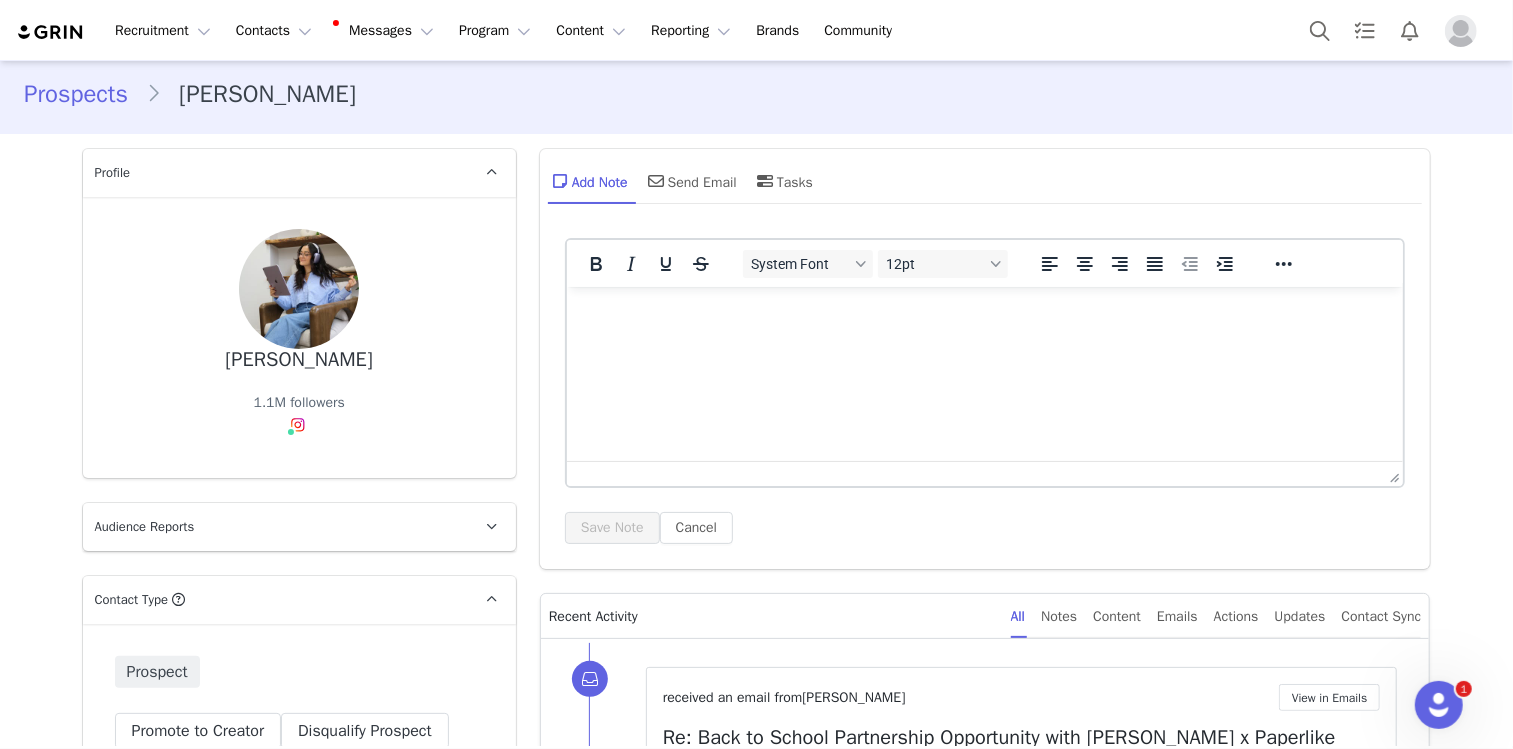 click at bounding box center (984, 313) 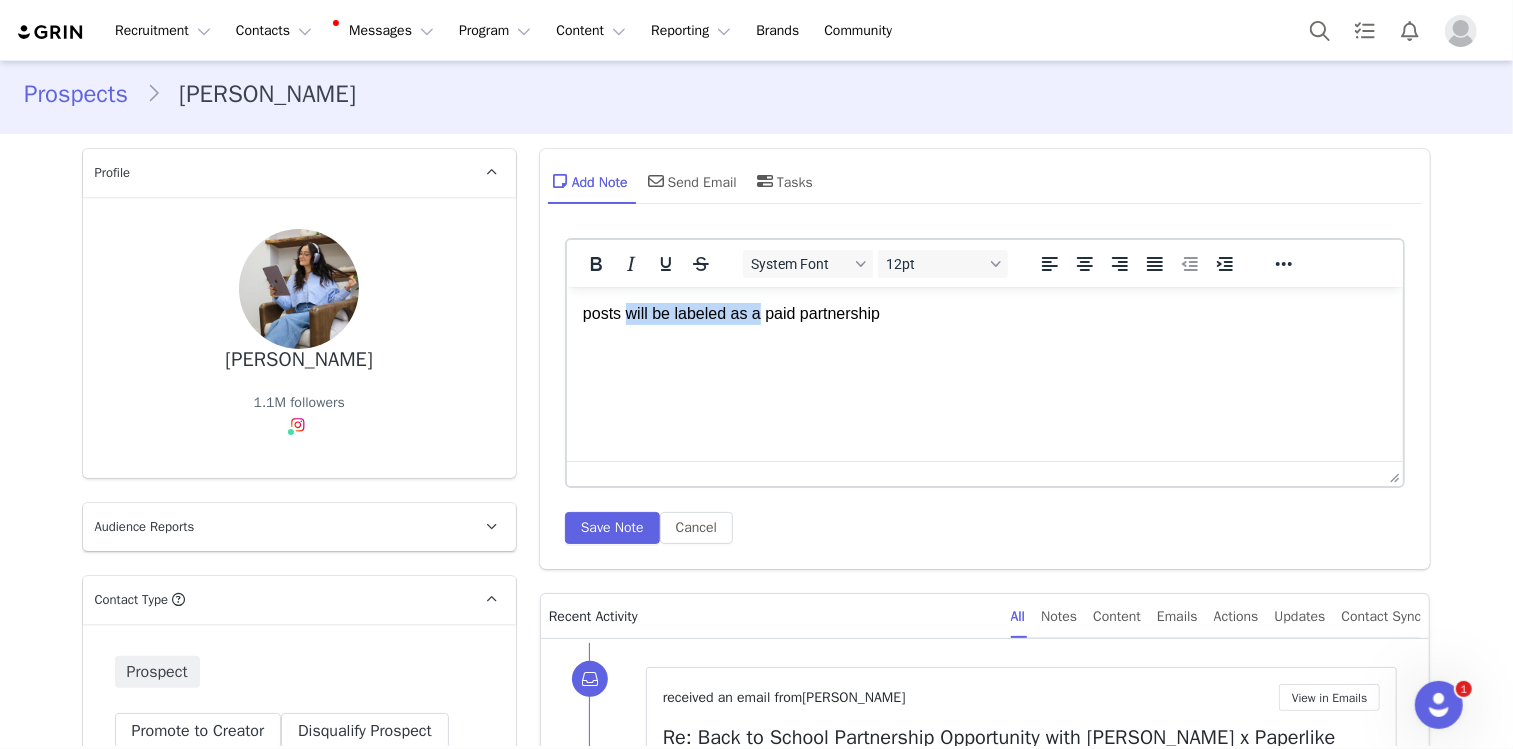 drag, startPoint x: 626, startPoint y: 312, endPoint x: 760, endPoint y: 316, distance: 134.0597 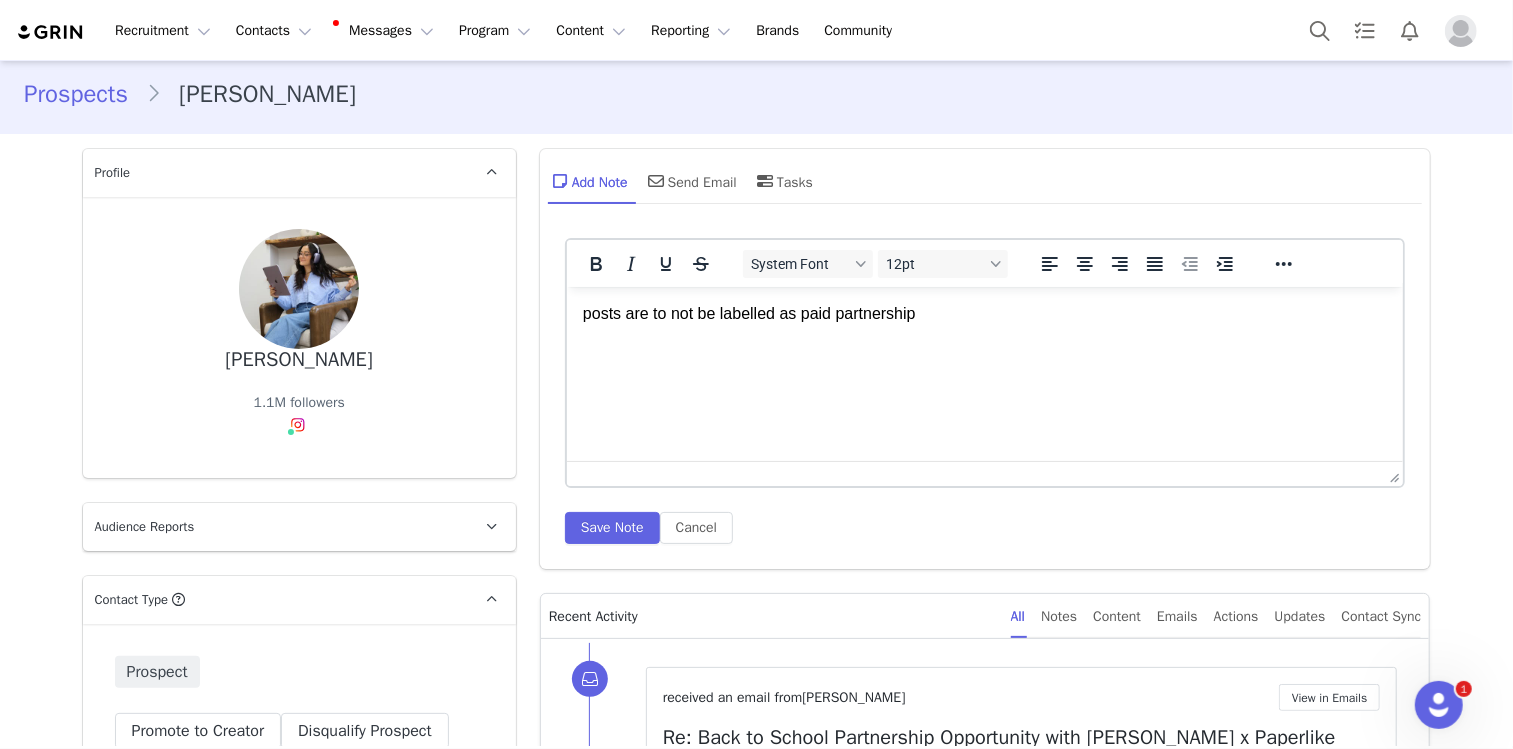 click on "posts are to not be labelled as paid partnership" at bounding box center [984, 313] 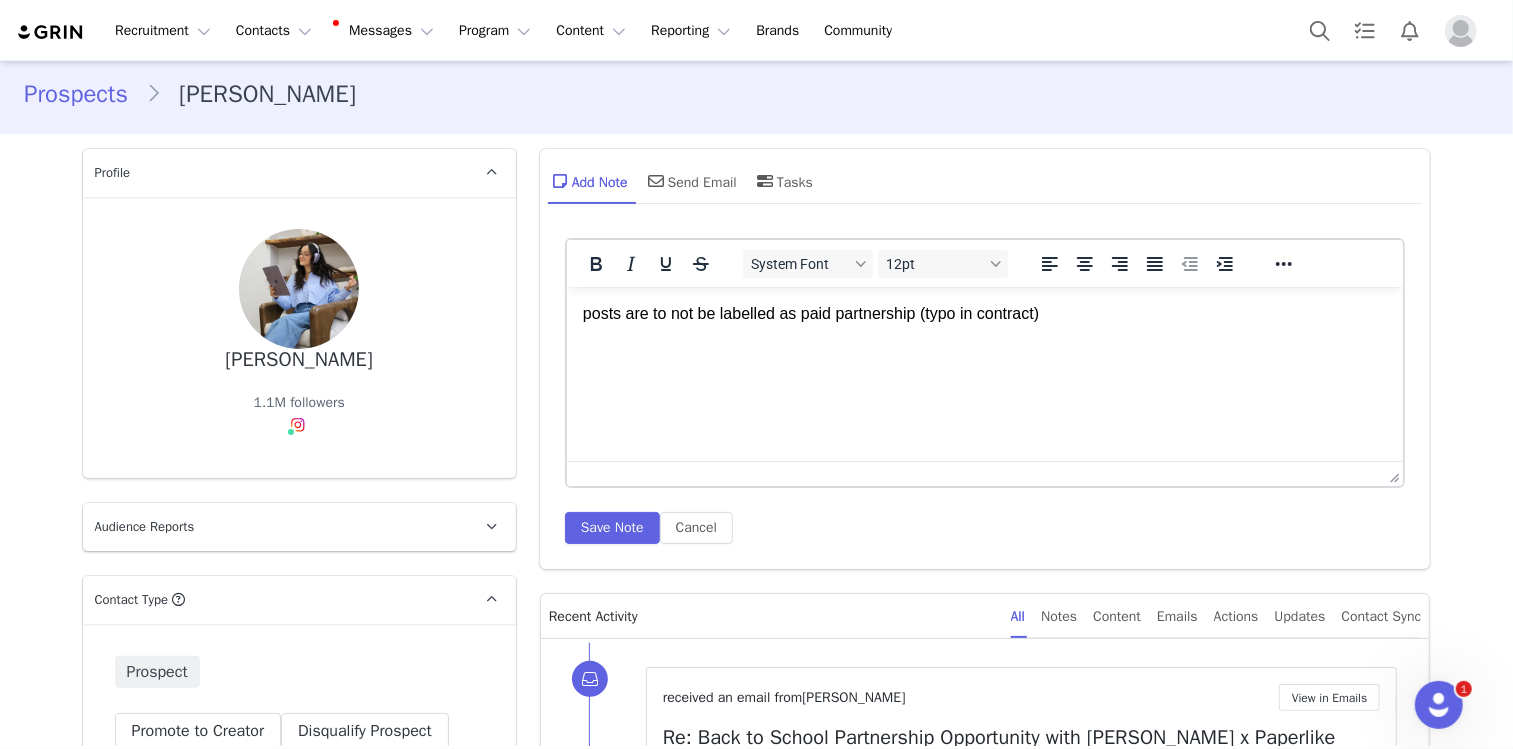 click on "posts are to not be labelled as paid partnership (typo in contract)" at bounding box center [984, 313] 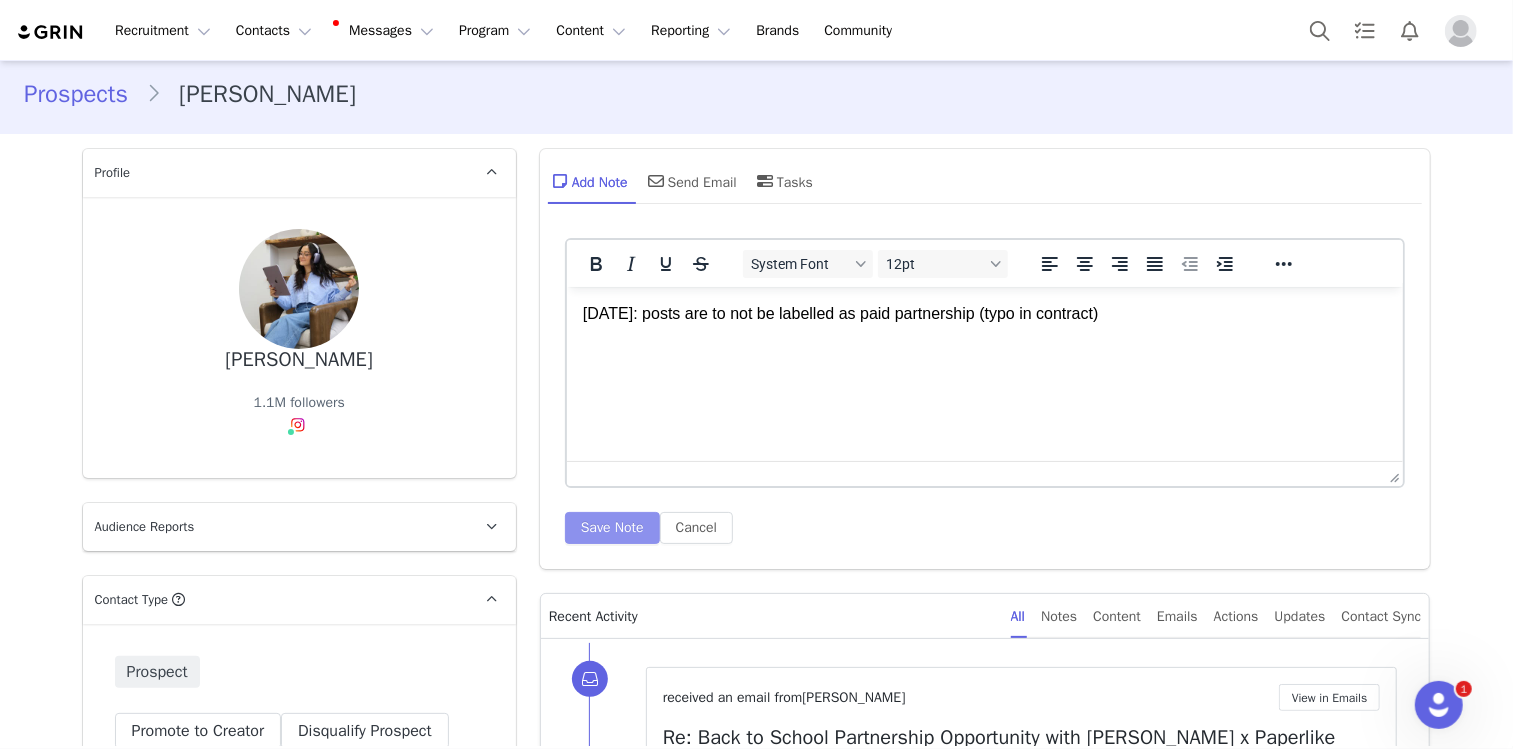 click on "Save Note" at bounding box center [612, 528] 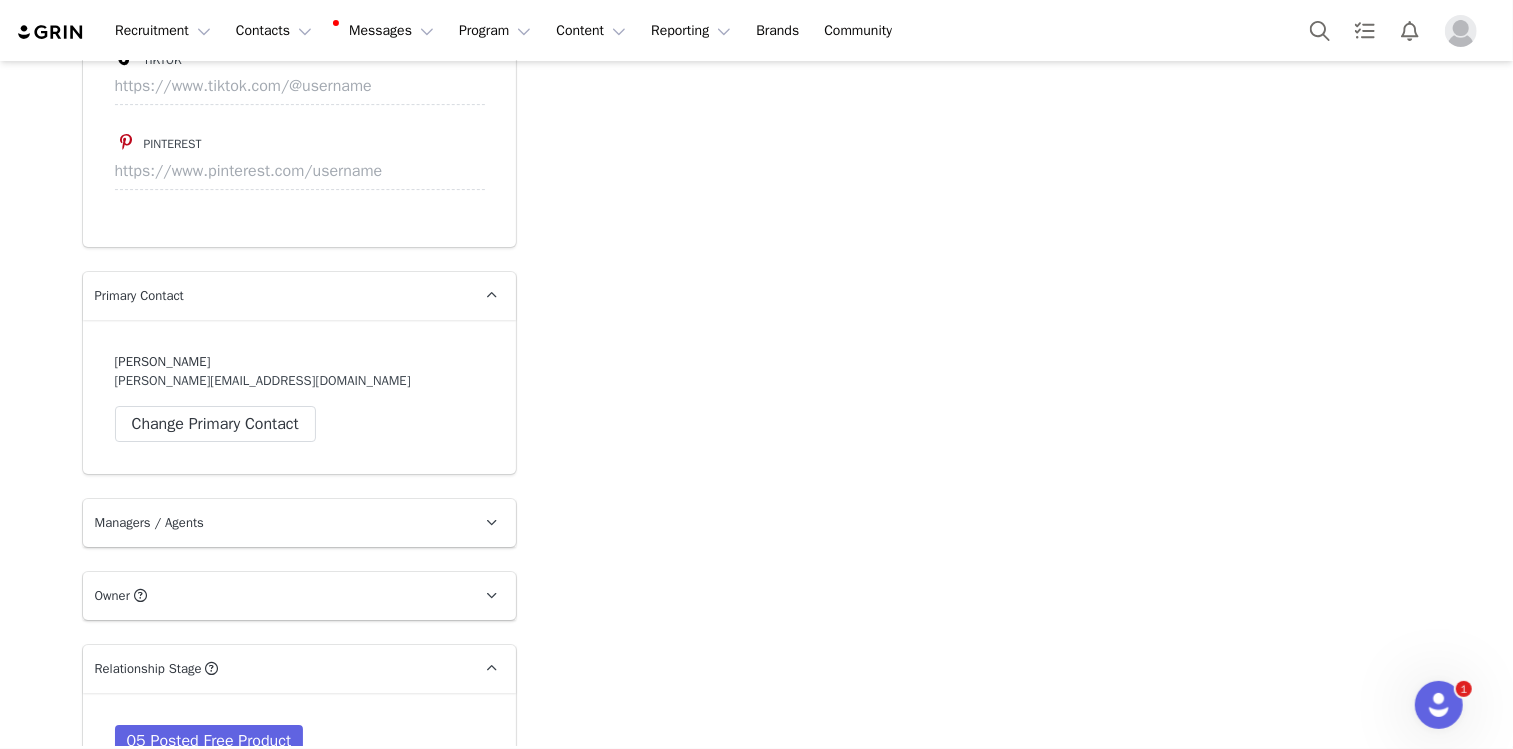 scroll, scrollTop: 4072, scrollLeft: 0, axis: vertical 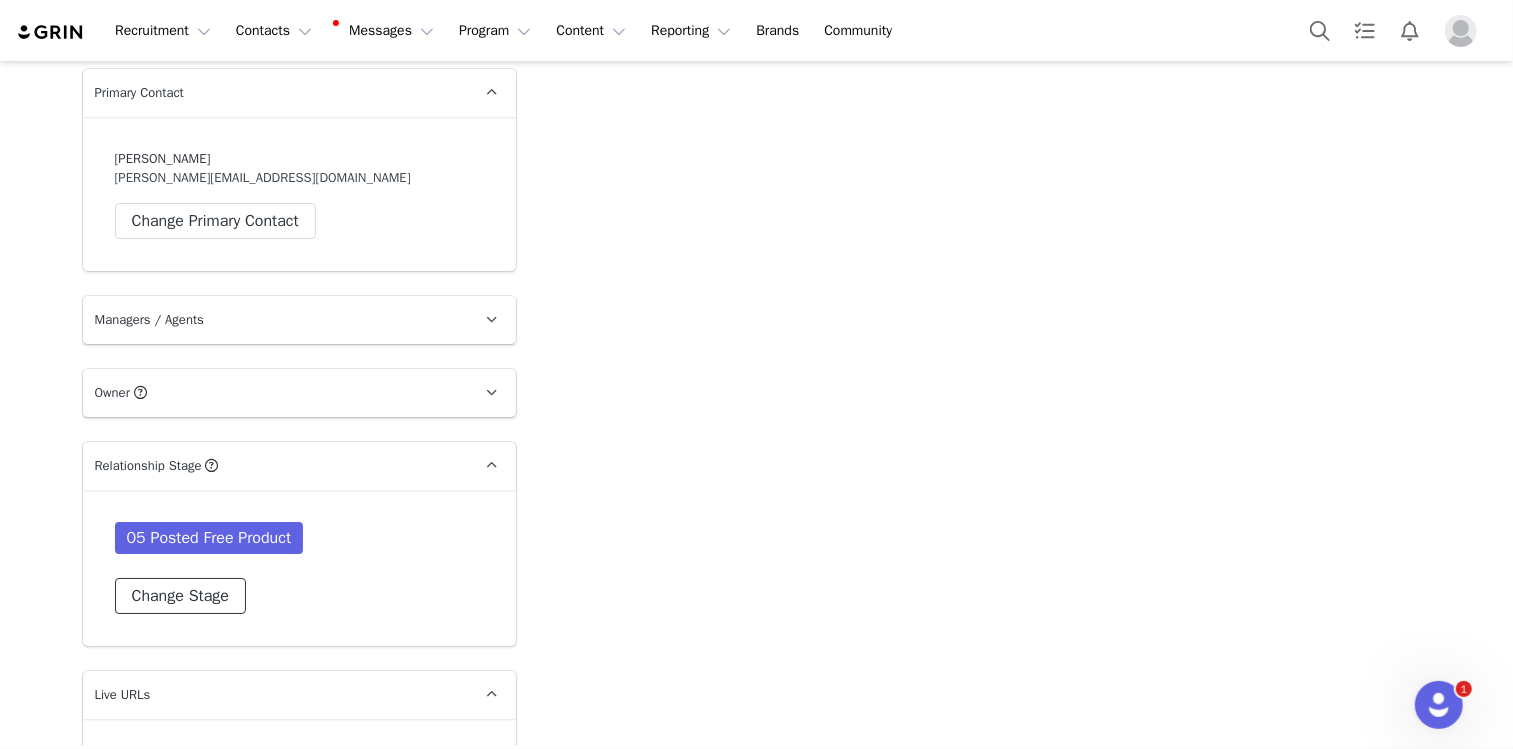 click on "Change Stage" at bounding box center (180, 596) 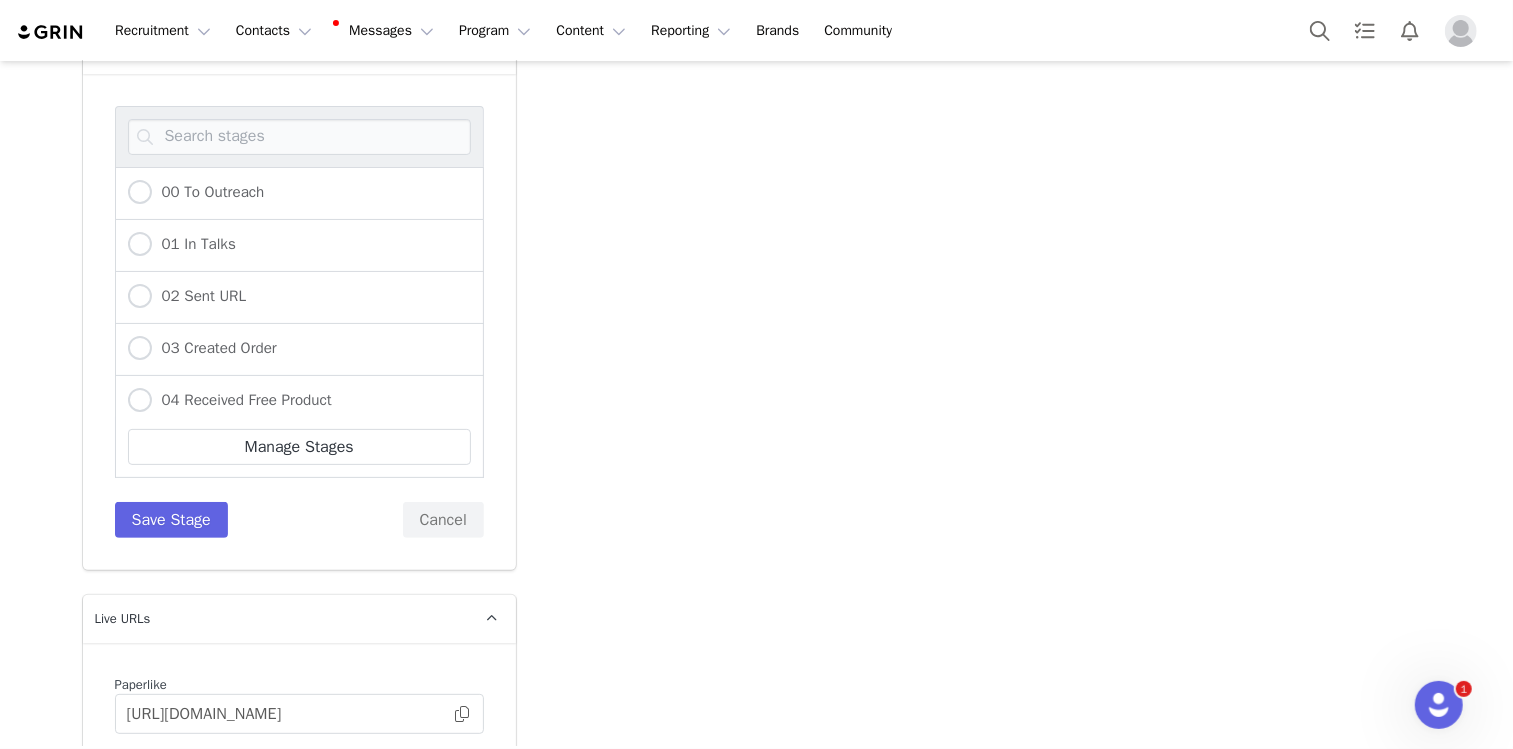scroll, scrollTop: 4672, scrollLeft: 0, axis: vertical 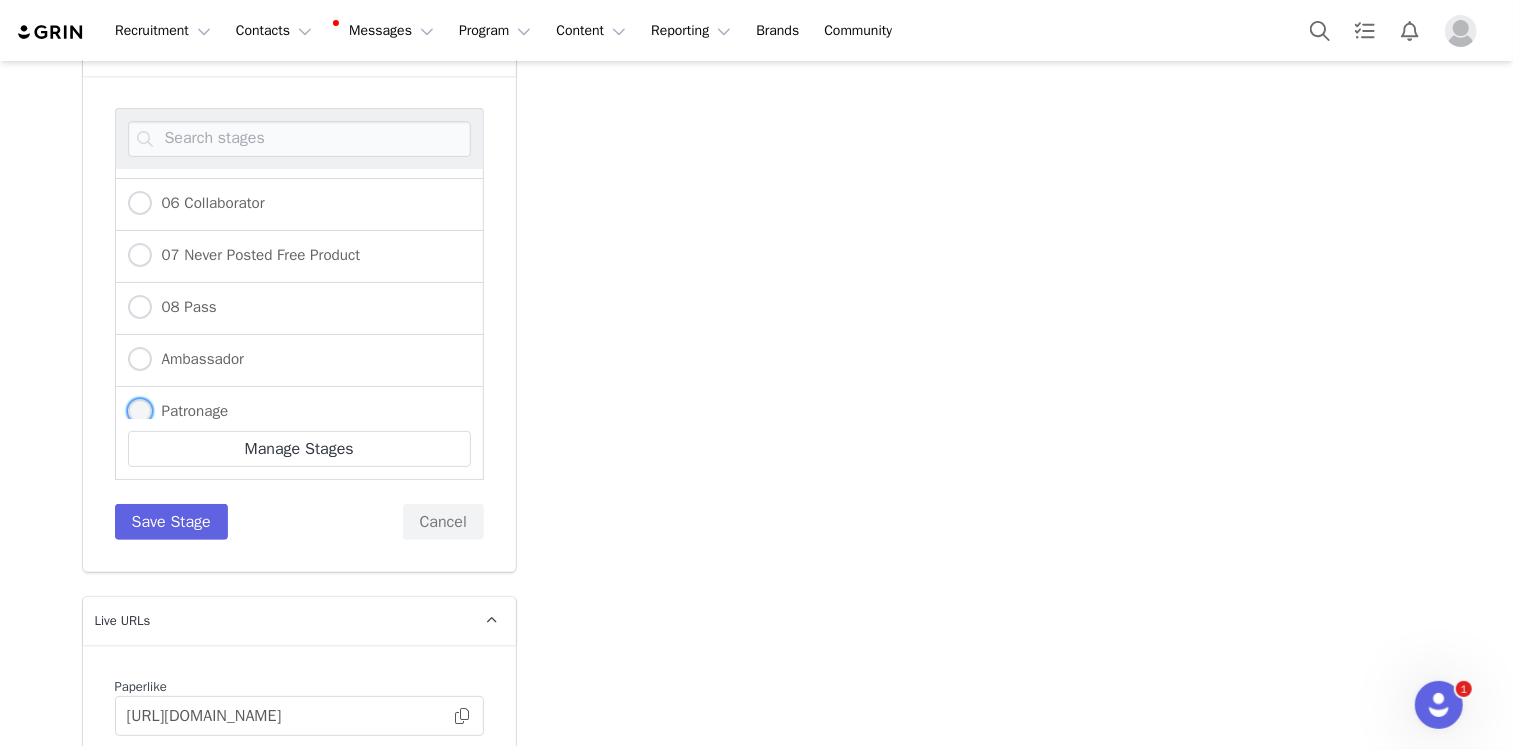 click on "Patronage" at bounding box center (190, 411) 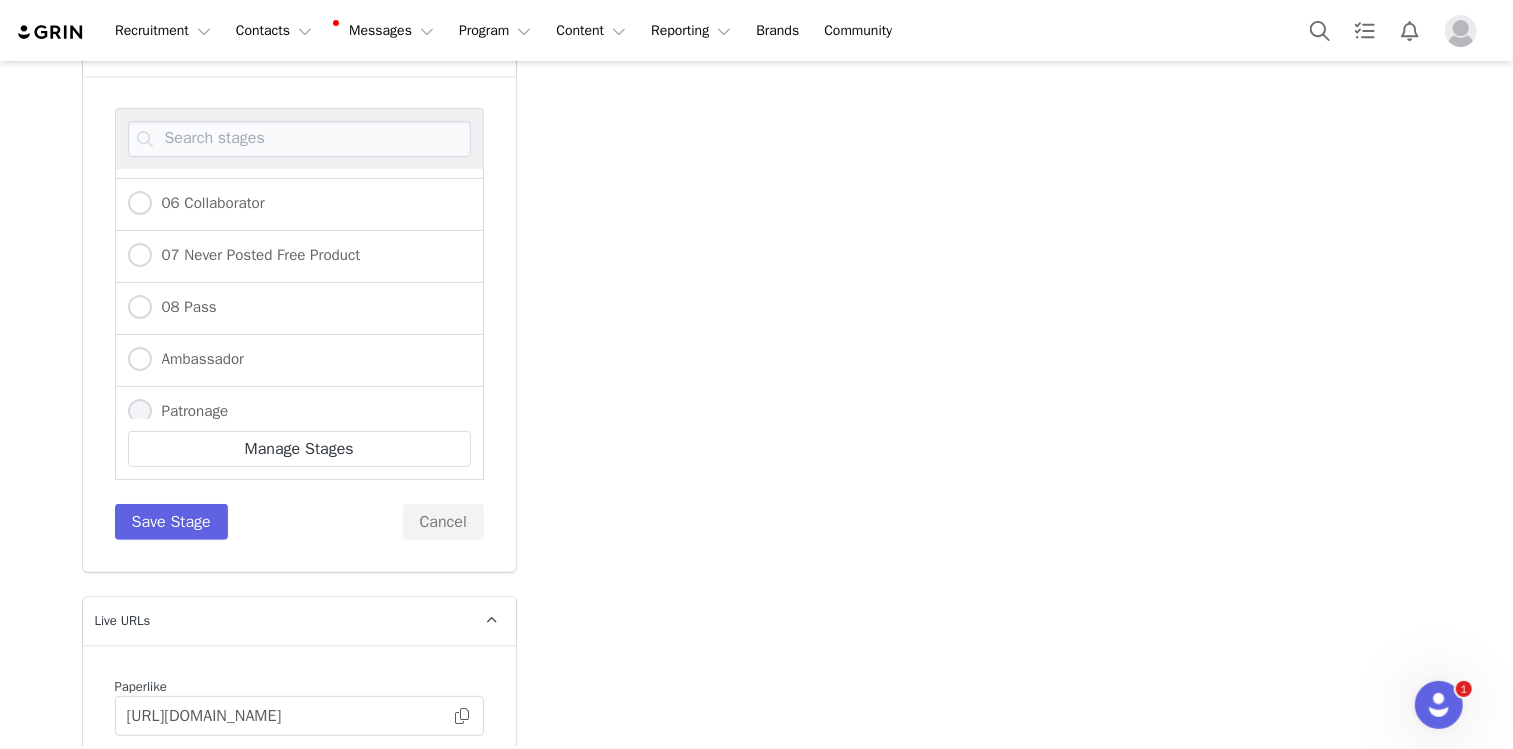 click on "Patronage" at bounding box center [140, 412] 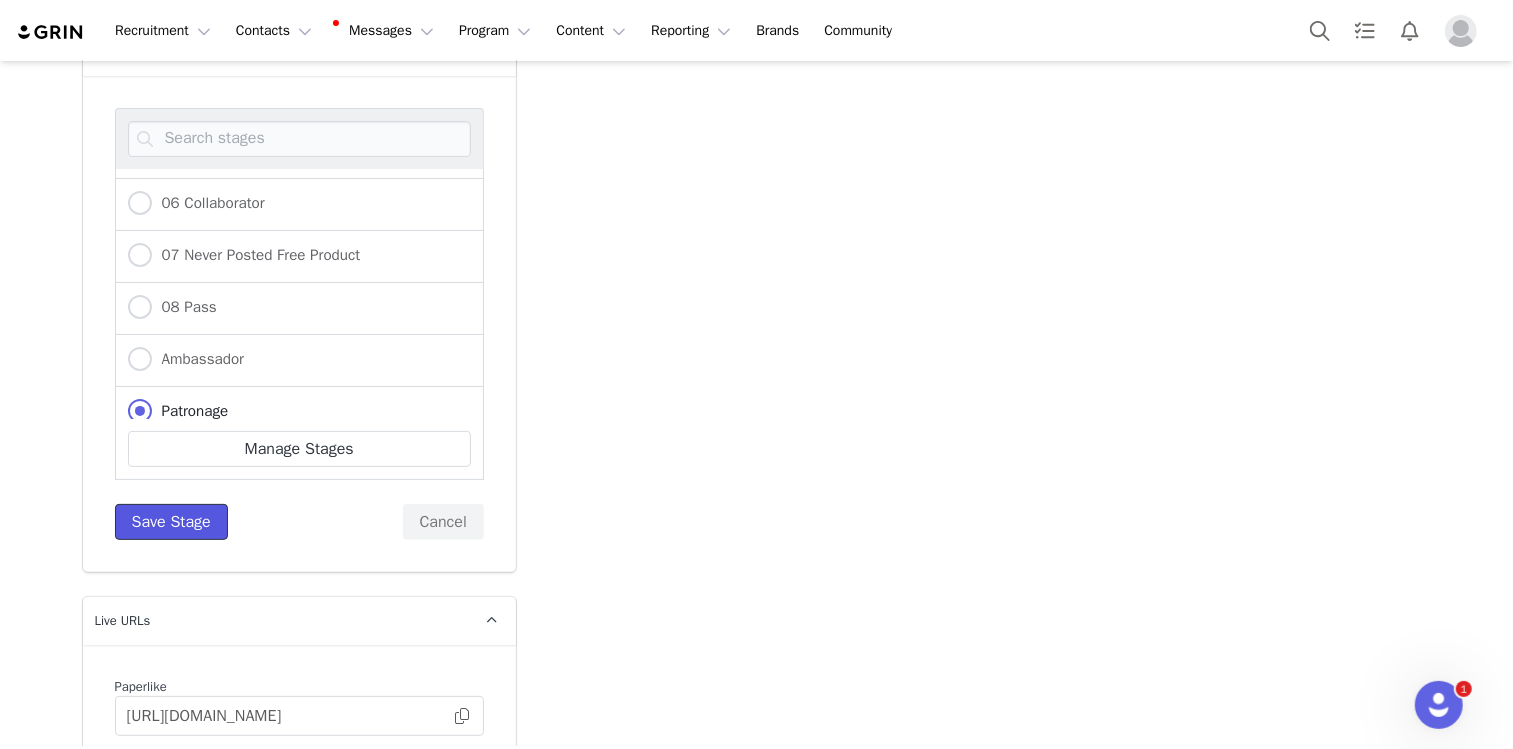 click on "Save Stage" at bounding box center (171, 522) 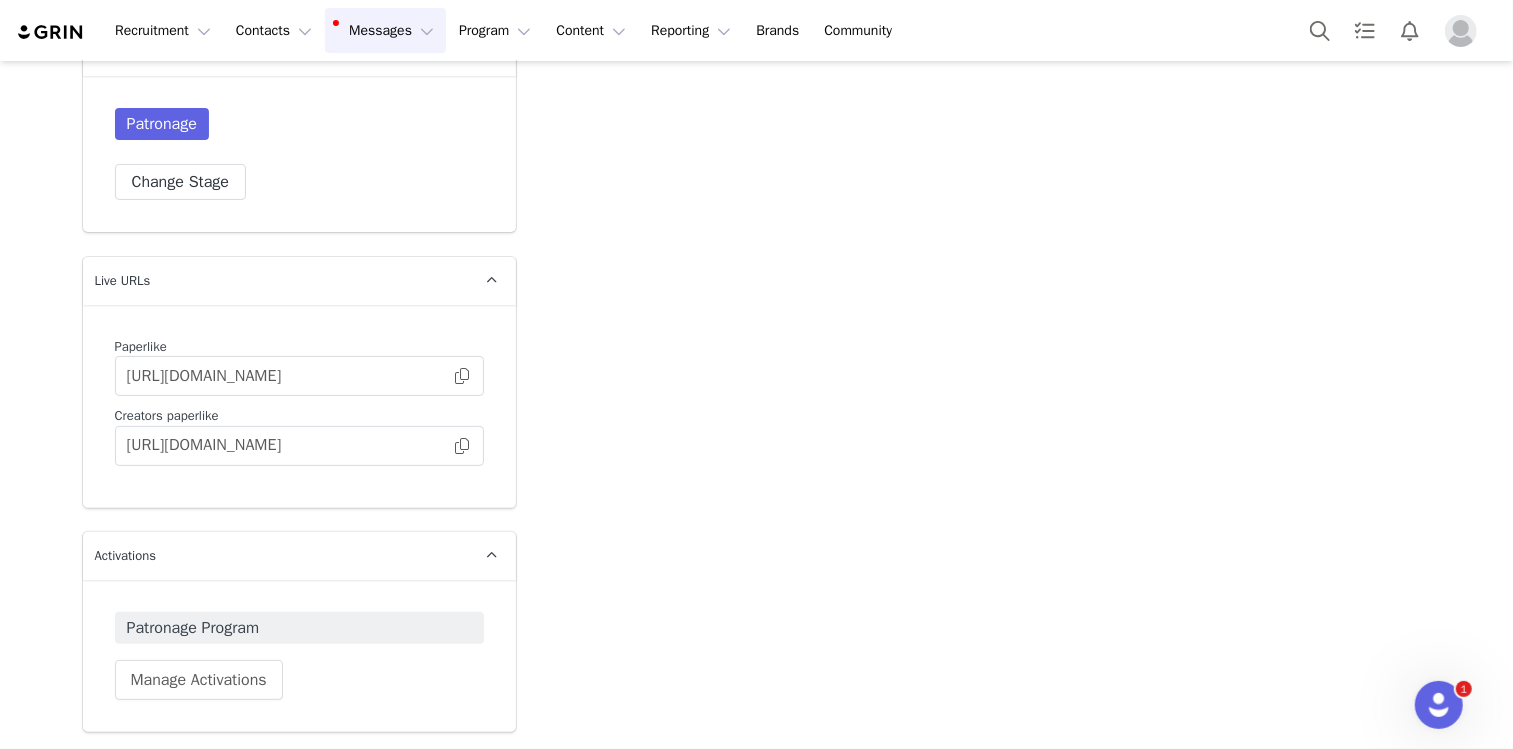click on "Messages Messages" at bounding box center [385, 30] 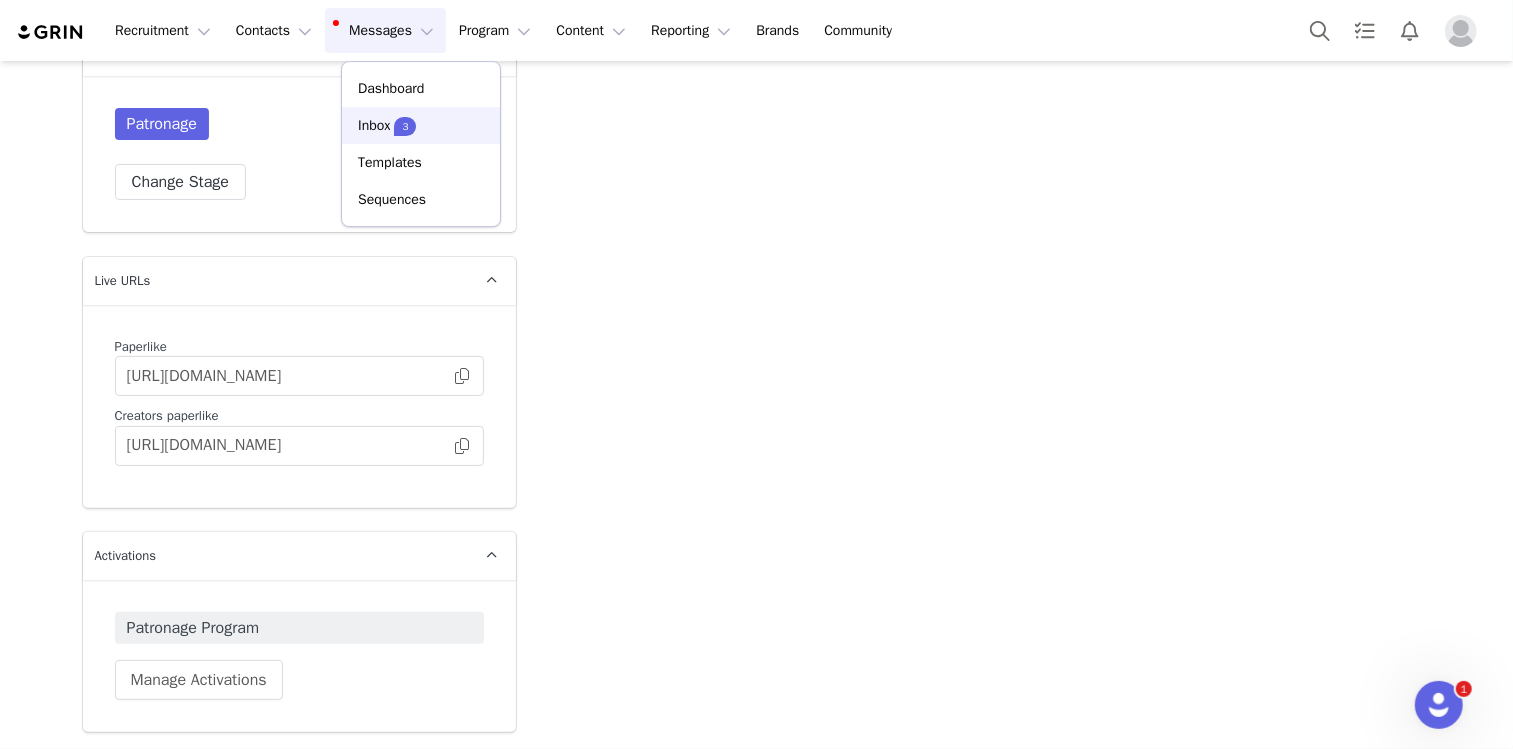 click on "3" at bounding box center [406, 126] 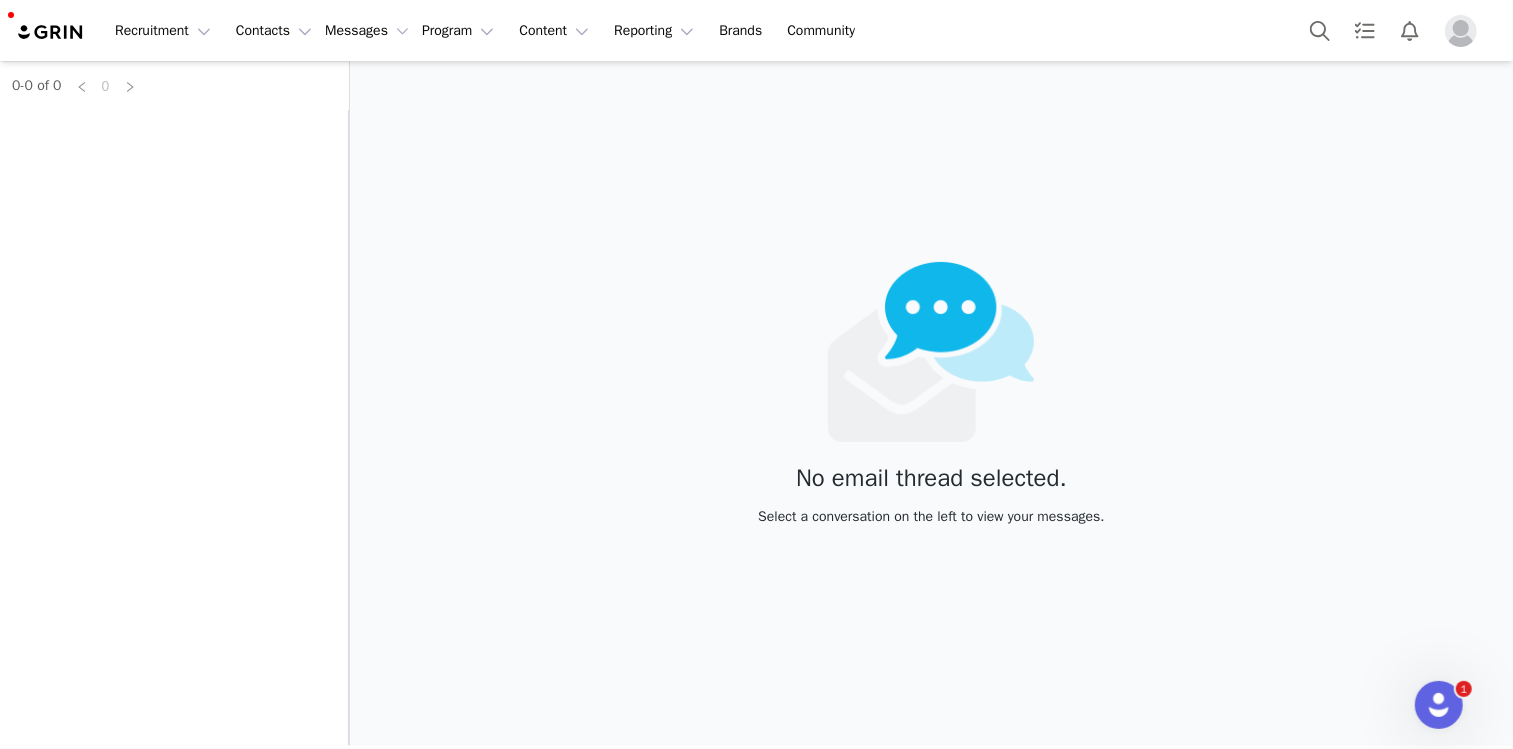 scroll, scrollTop: 0, scrollLeft: 0, axis: both 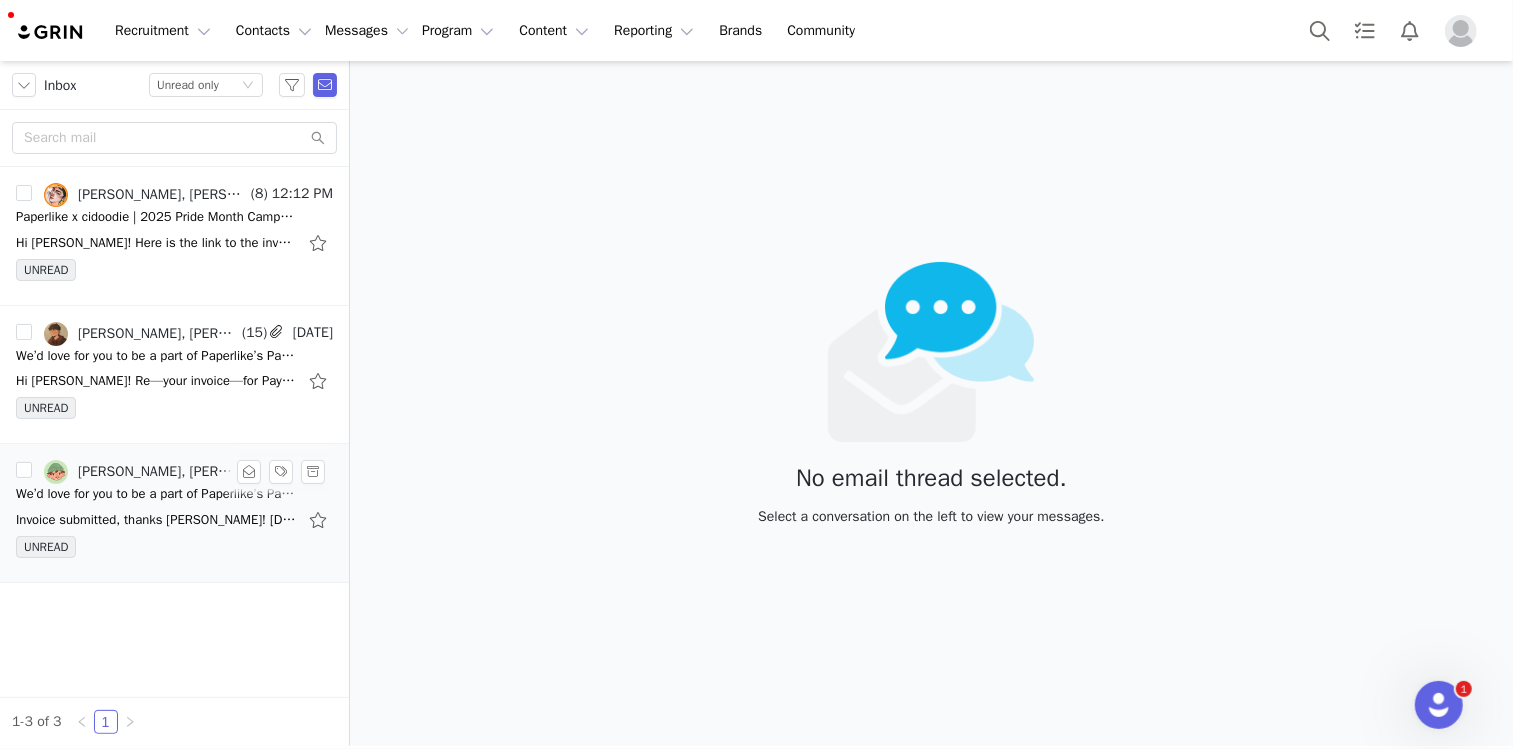 click on "Invoice submitted, thanks [PERSON_NAME]! [DATE][DATE] 12:25 AM [PERSON_NAME] <[PERSON_NAME][EMAIL_ADDRESS][PERSON_NAME][DOMAIN_NAME]> wrote: Hey [PERSON_NAME]! All good on your end, your invoice is still being processed." at bounding box center [174, 520] 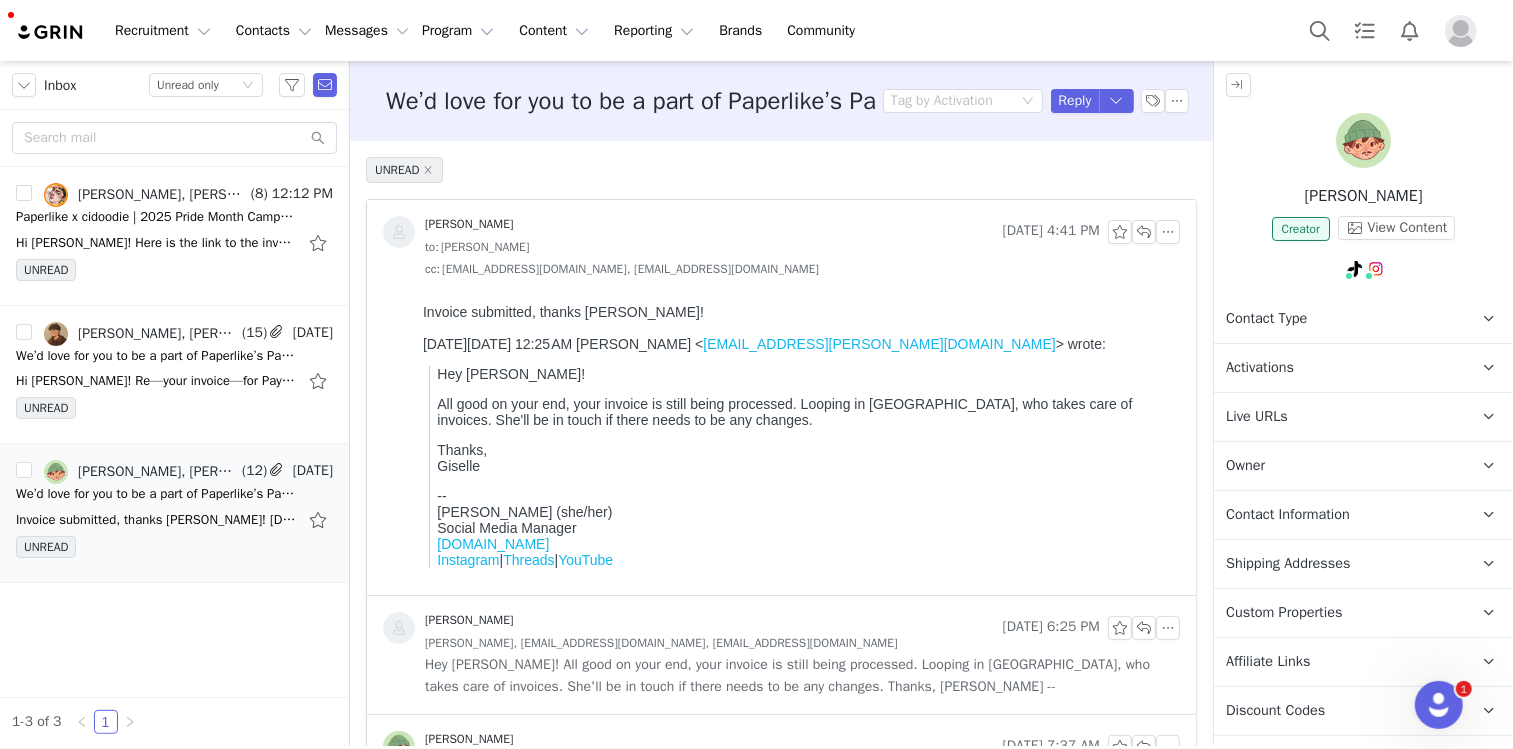 scroll, scrollTop: 0, scrollLeft: 0, axis: both 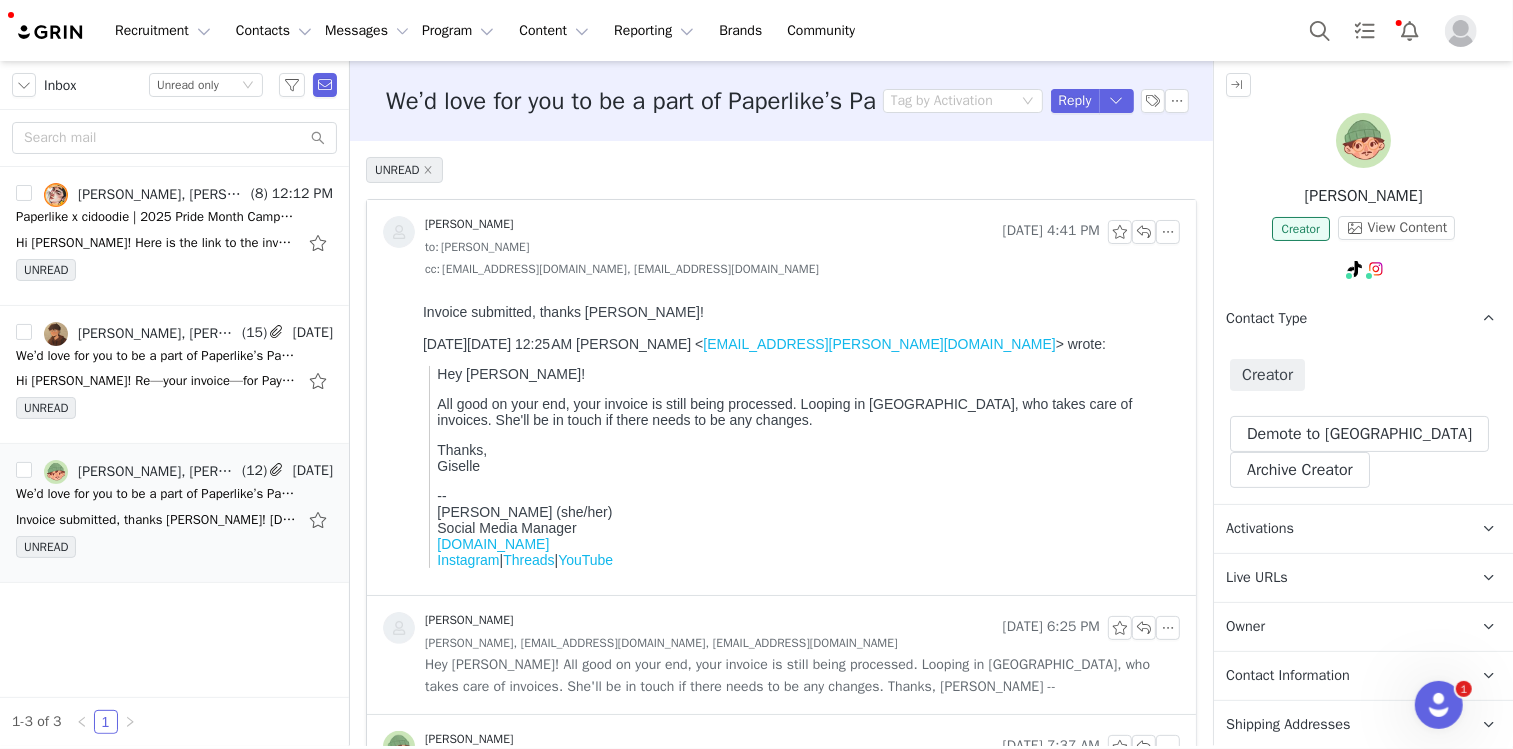 click on "Activations" at bounding box center (1339, 529) 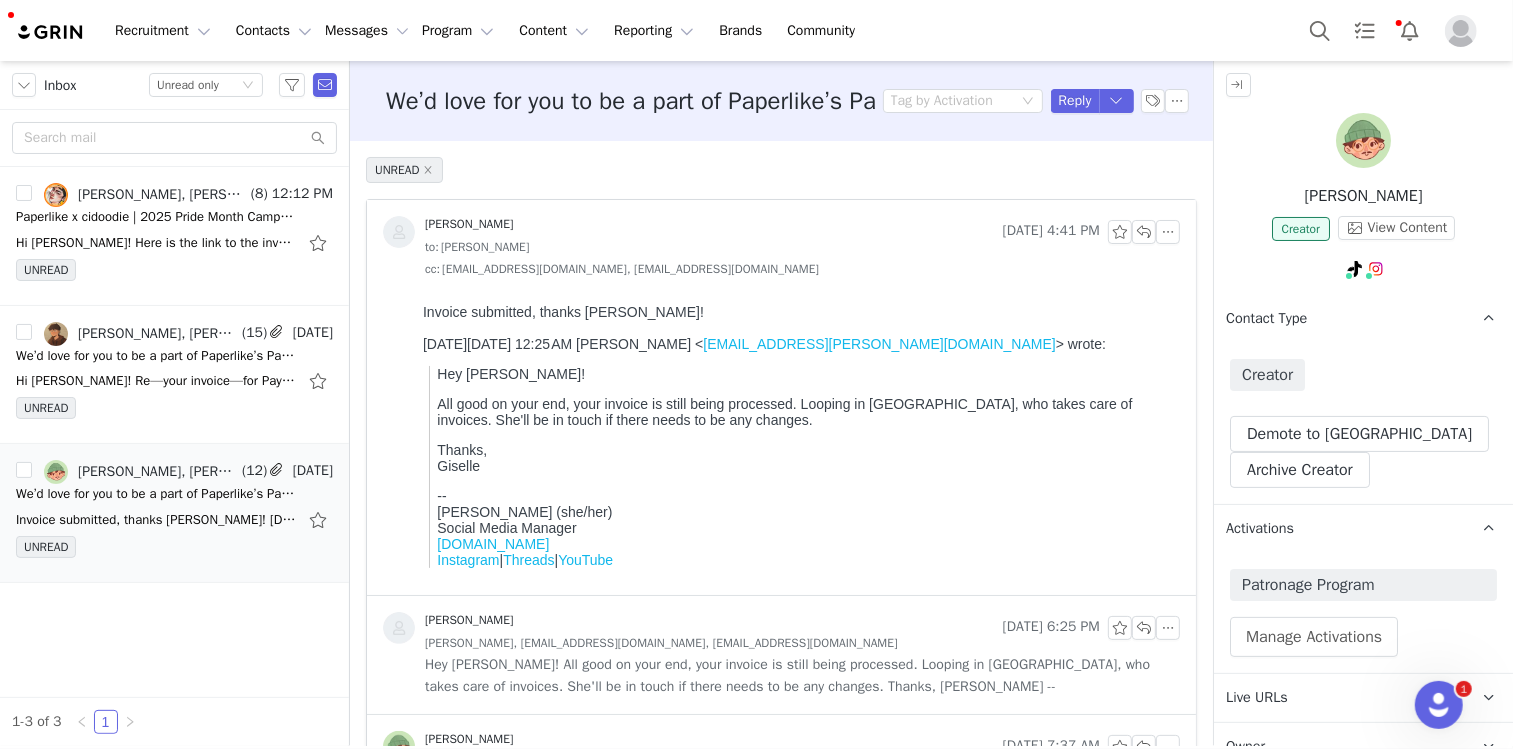 click on "Activations" at bounding box center [1339, 529] 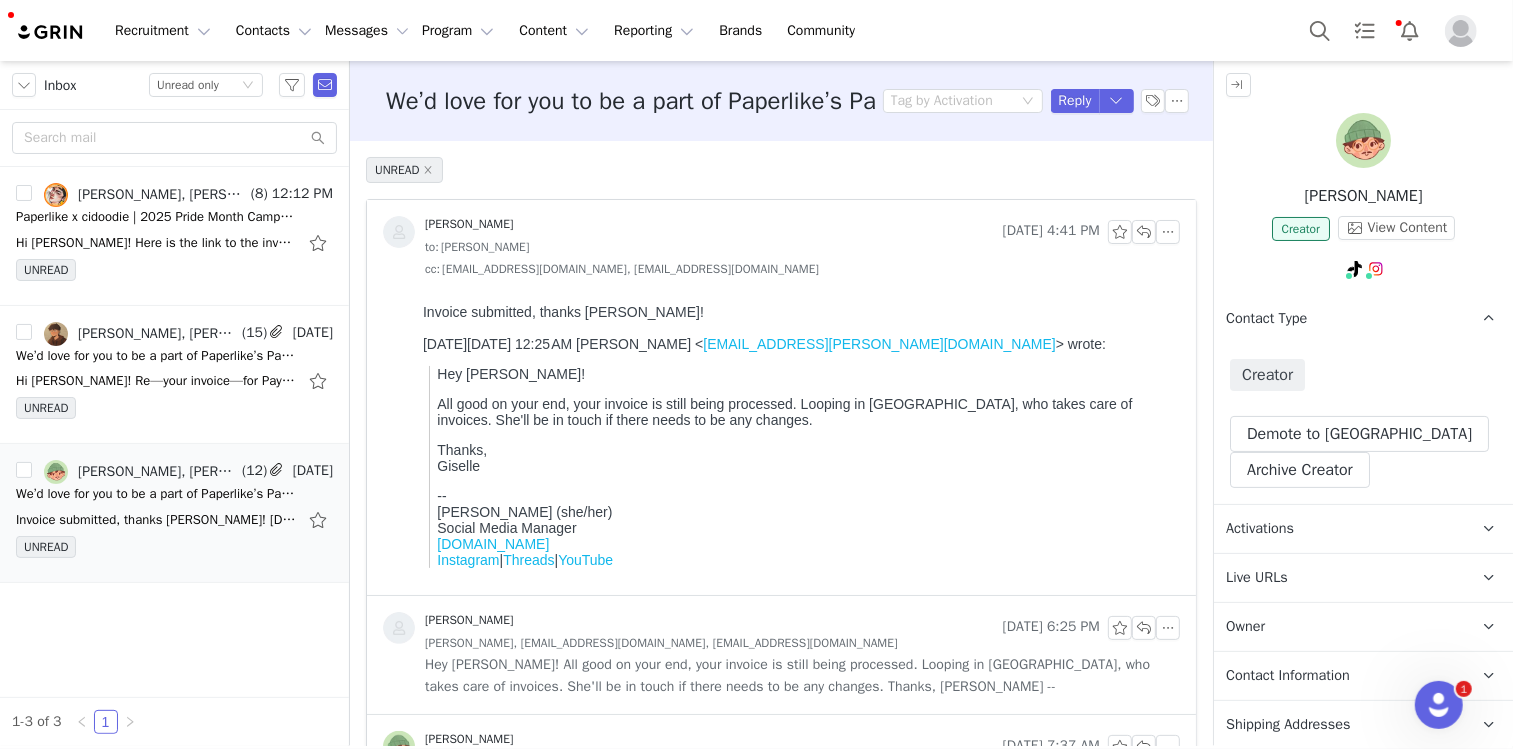 click on "Contact Type  Contact type can be Creator, Prospect, Application, or Manager." at bounding box center [1339, 319] 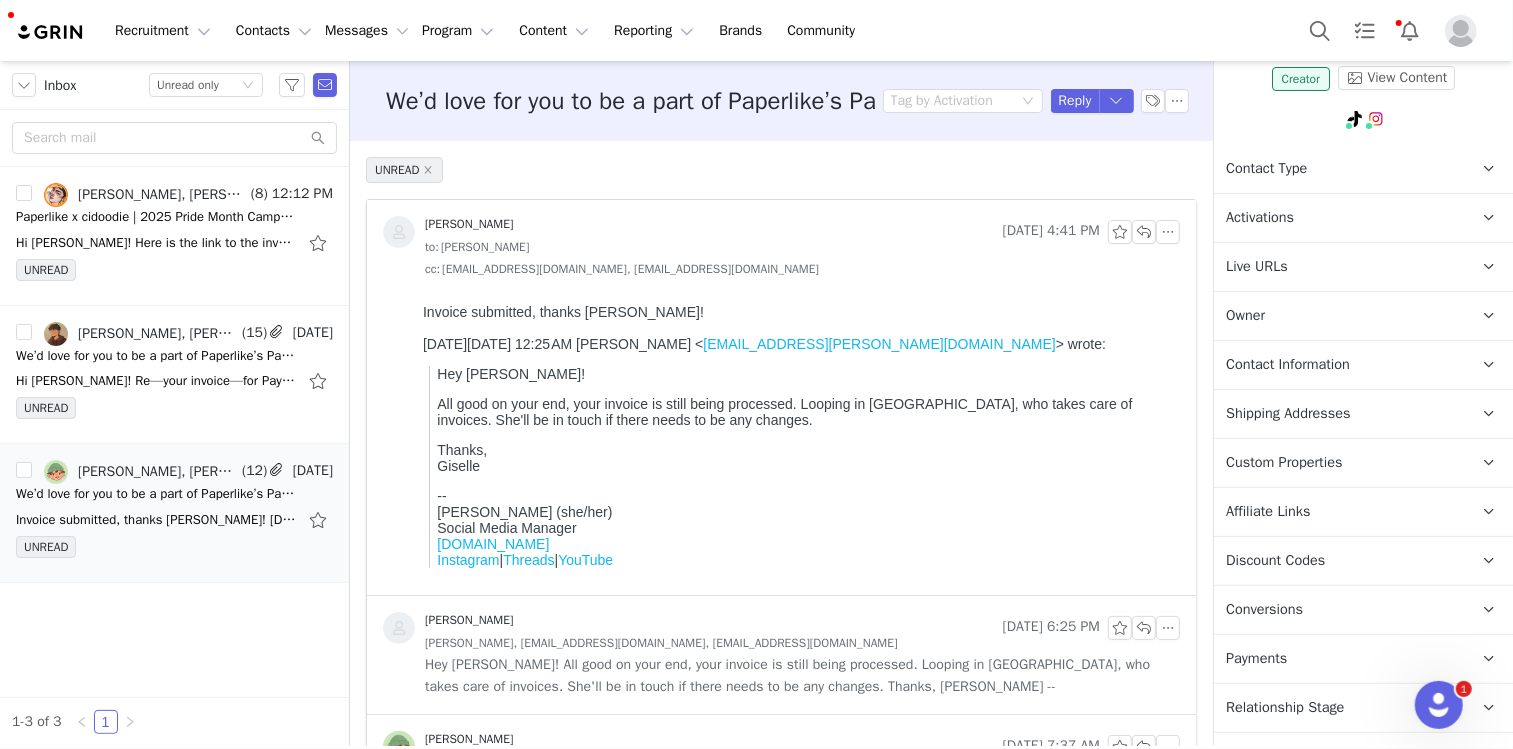 scroll, scrollTop: 227, scrollLeft: 0, axis: vertical 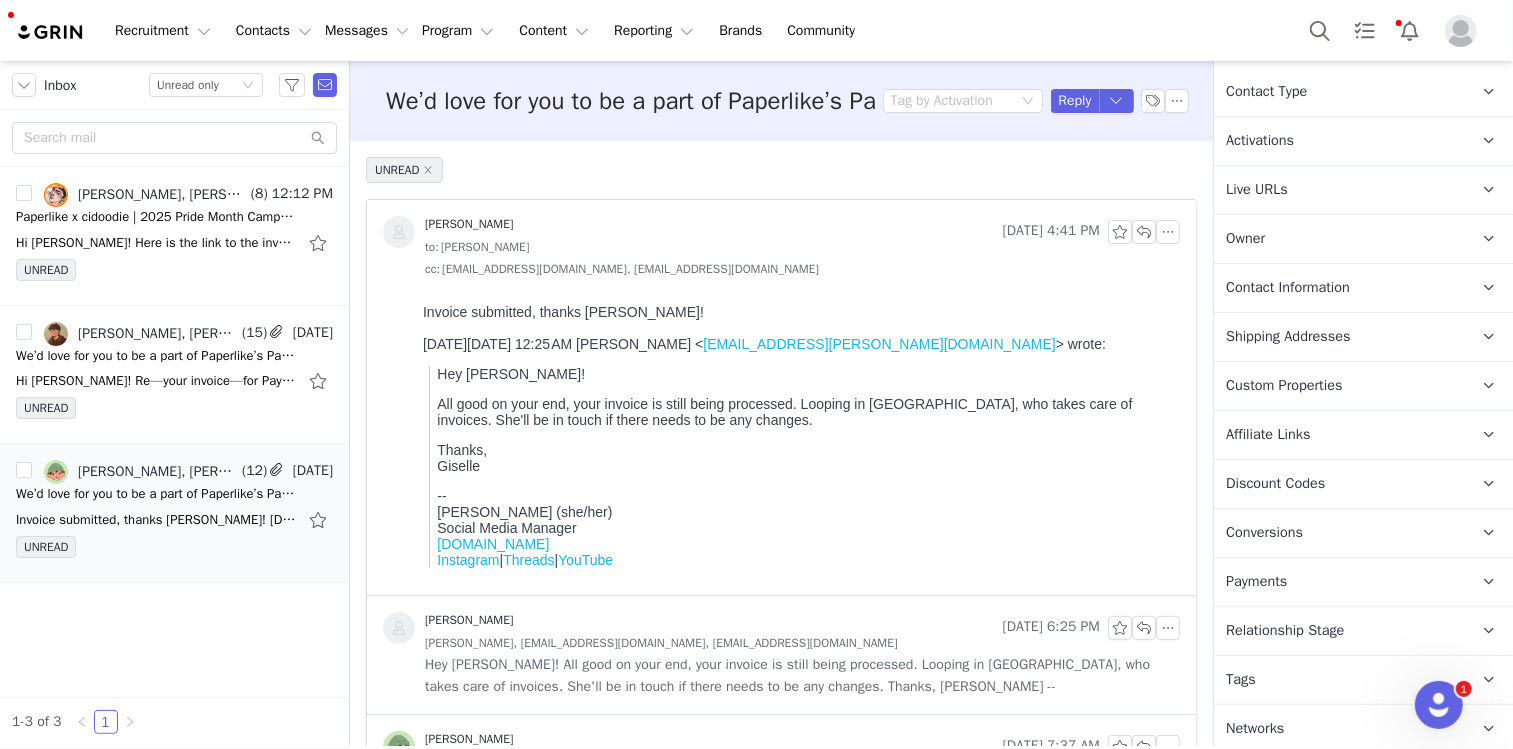 click on "Relationship Stage" at bounding box center (1285, 631) 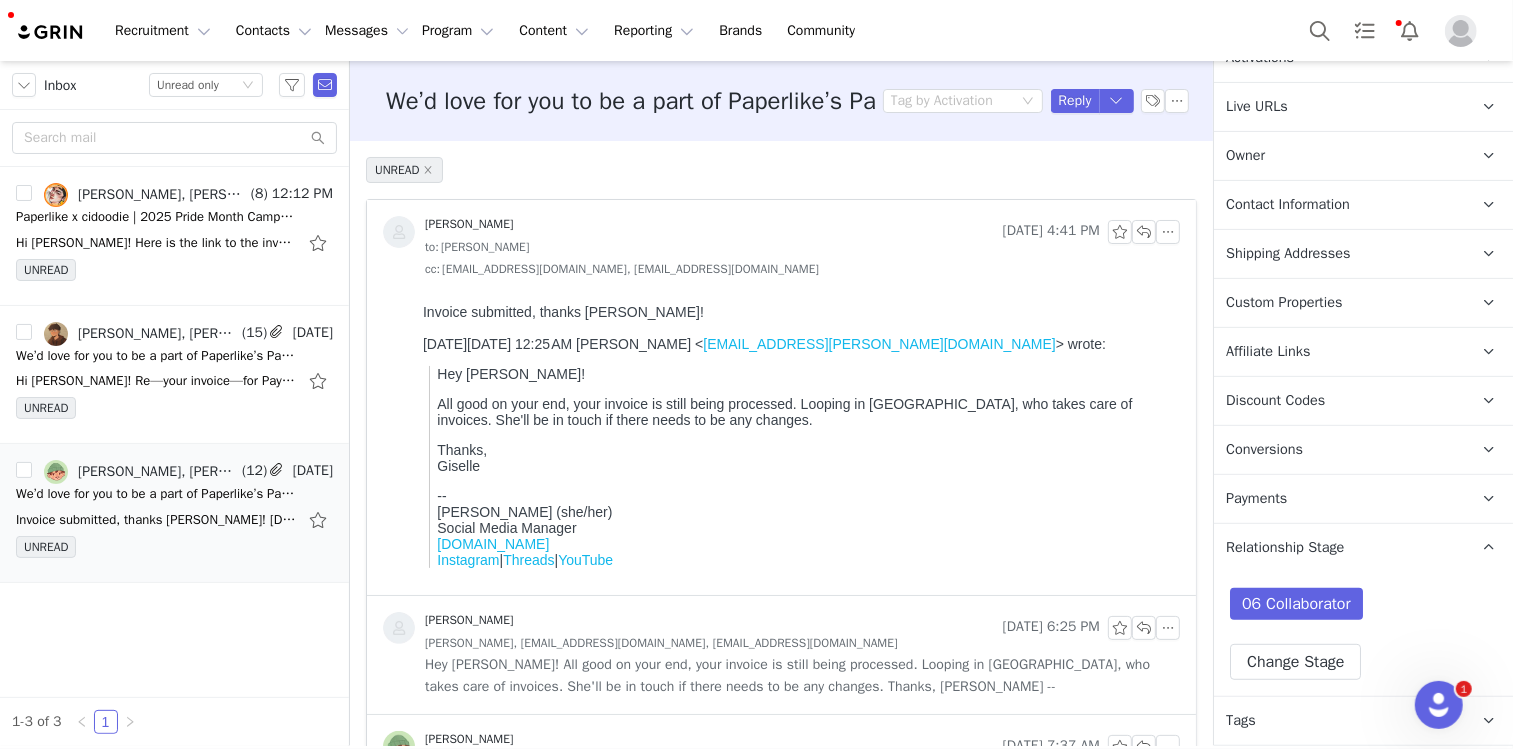 scroll, scrollTop: 351, scrollLeft: 0, axis: vertical 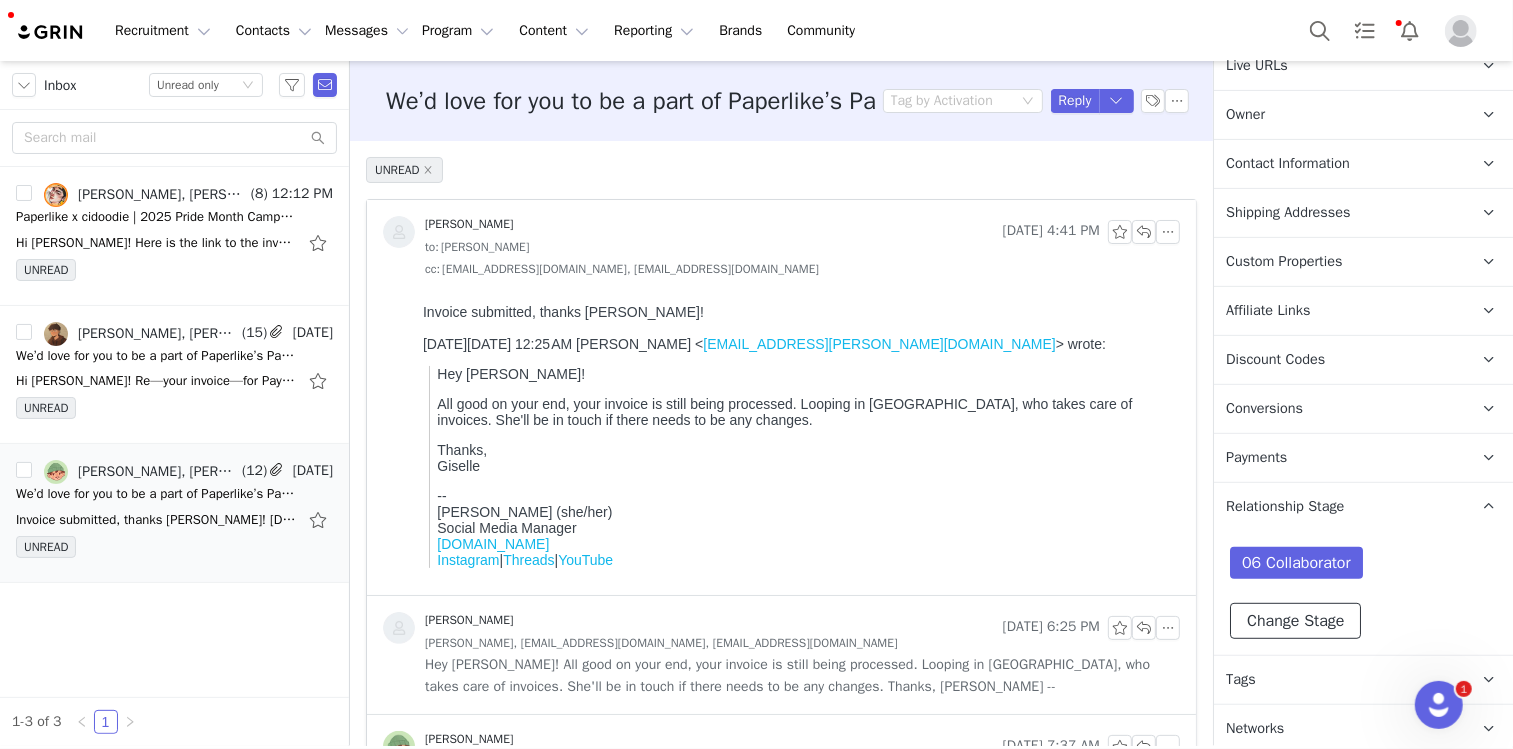 click on "Change Stage" at bounding box center (1295, 621) 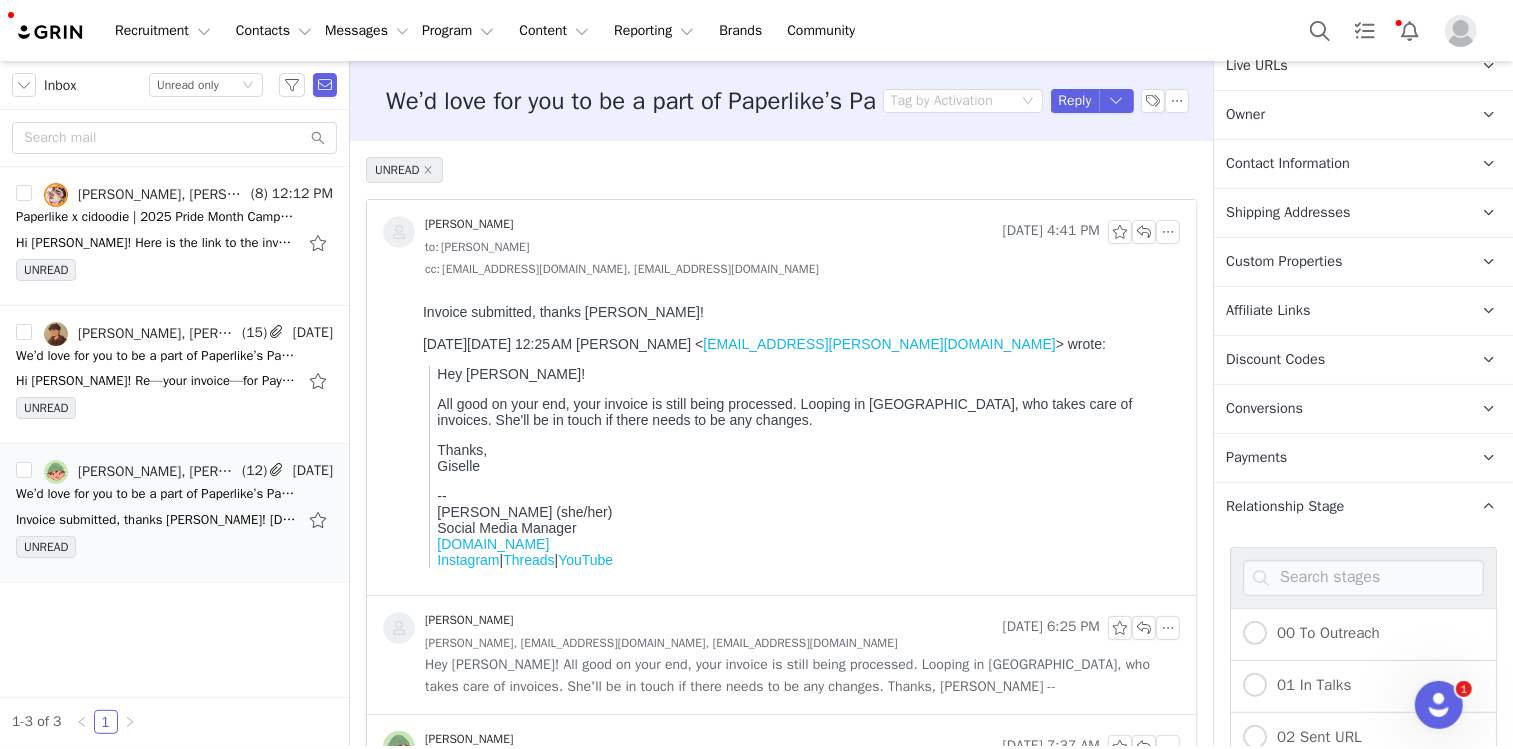 scroll, scrollTop: 303, scrollLeft: 0, axis: vertical 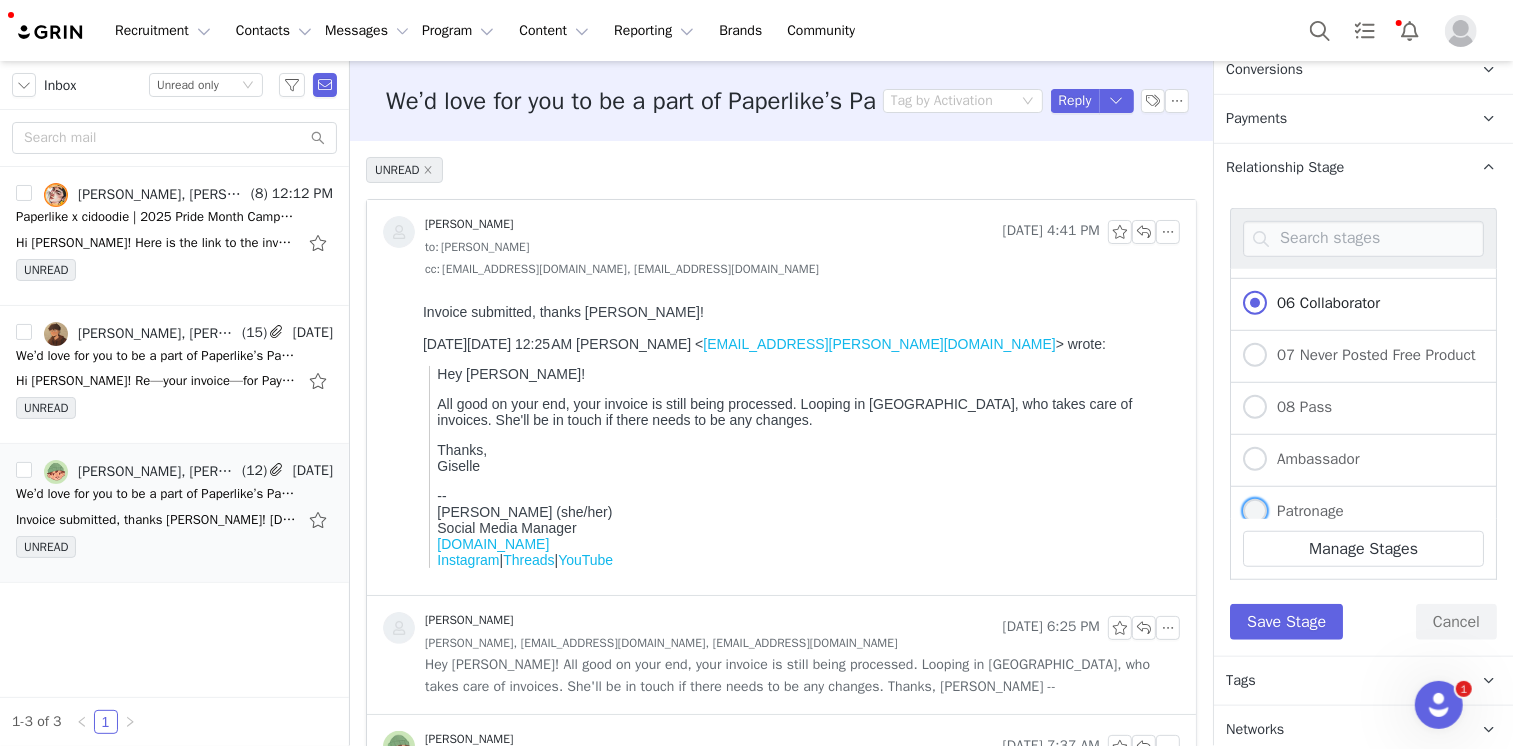 click on "Patronage" at bounding box center (1293, 512) 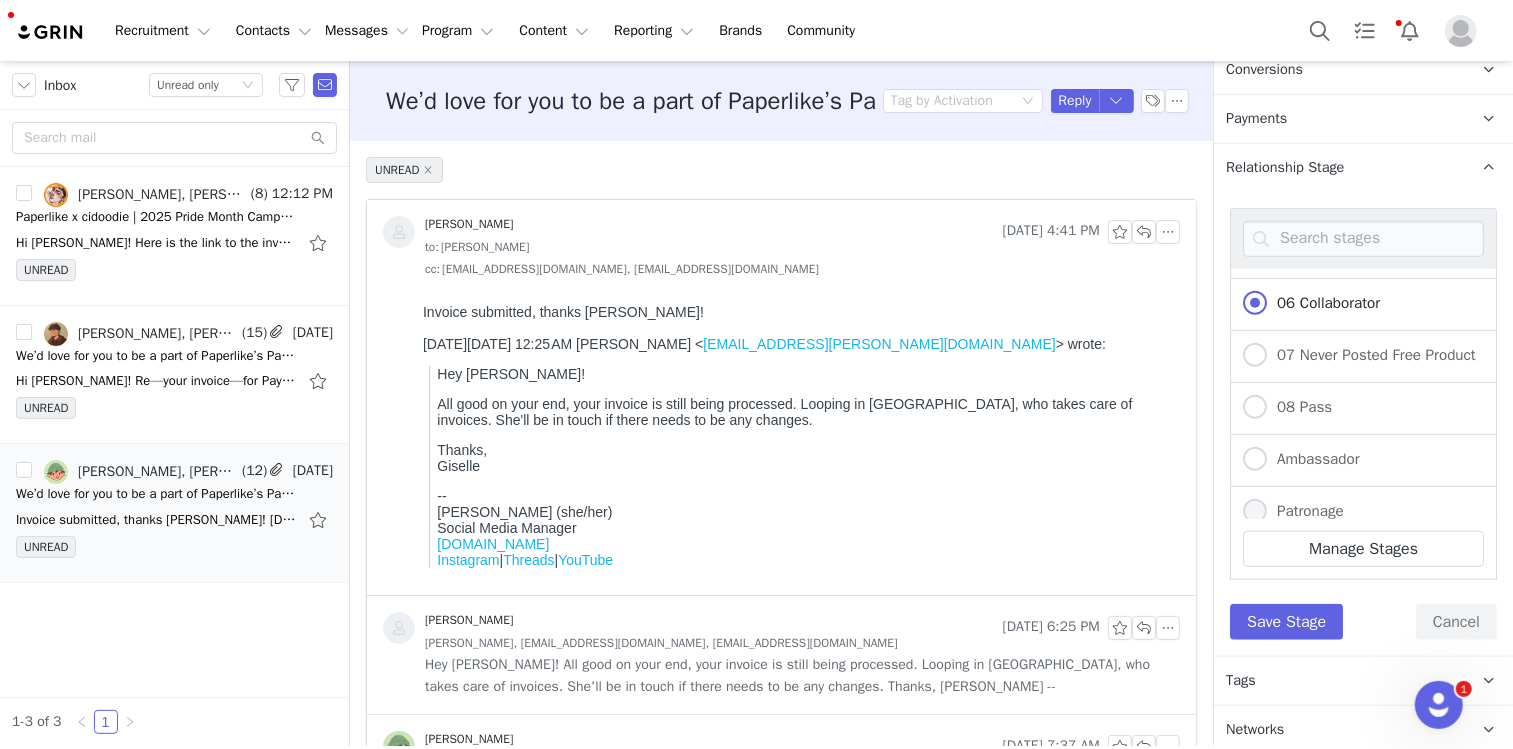 click on "Patronage" at bounding box center (1255, 512) 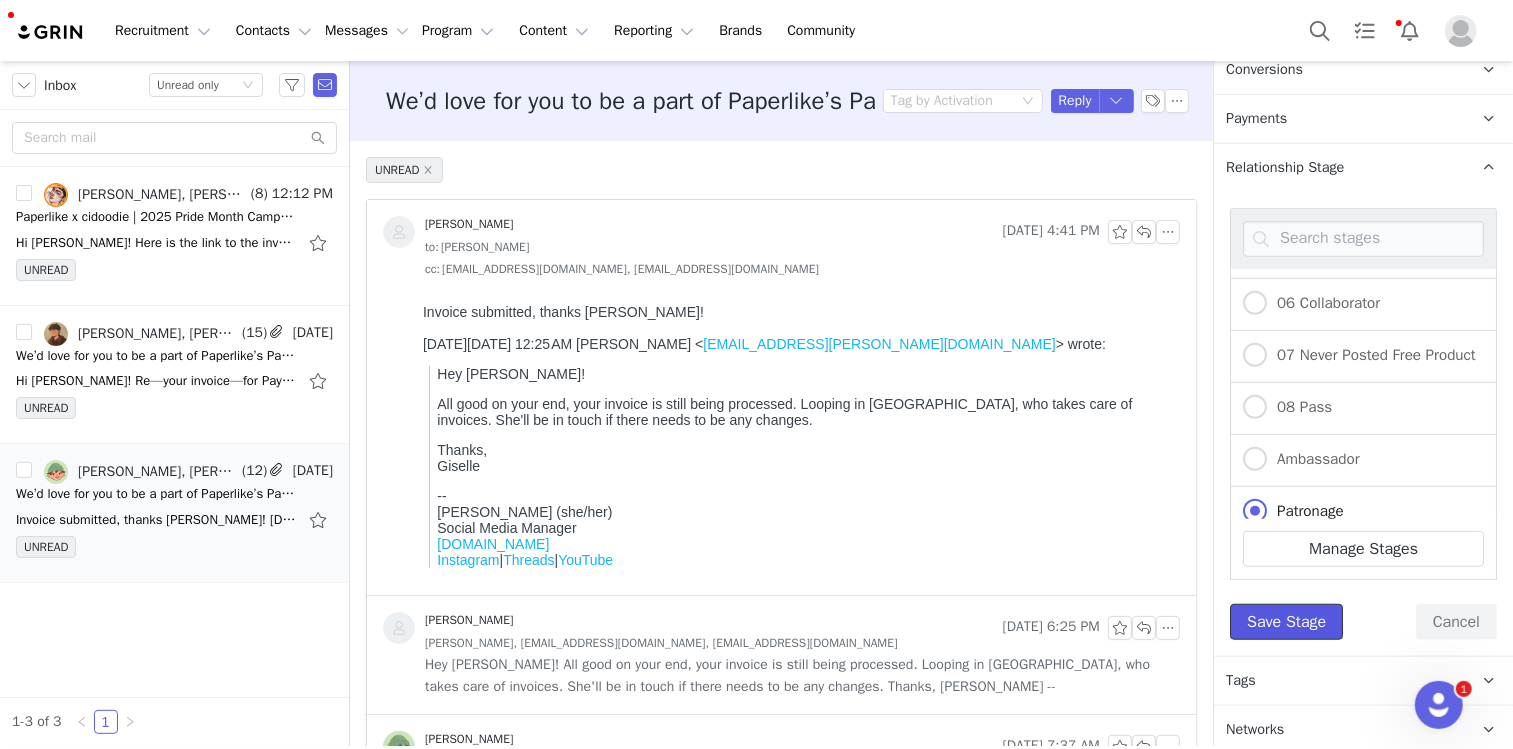 click on "Save Stage" at bounding box center (1286, 622) 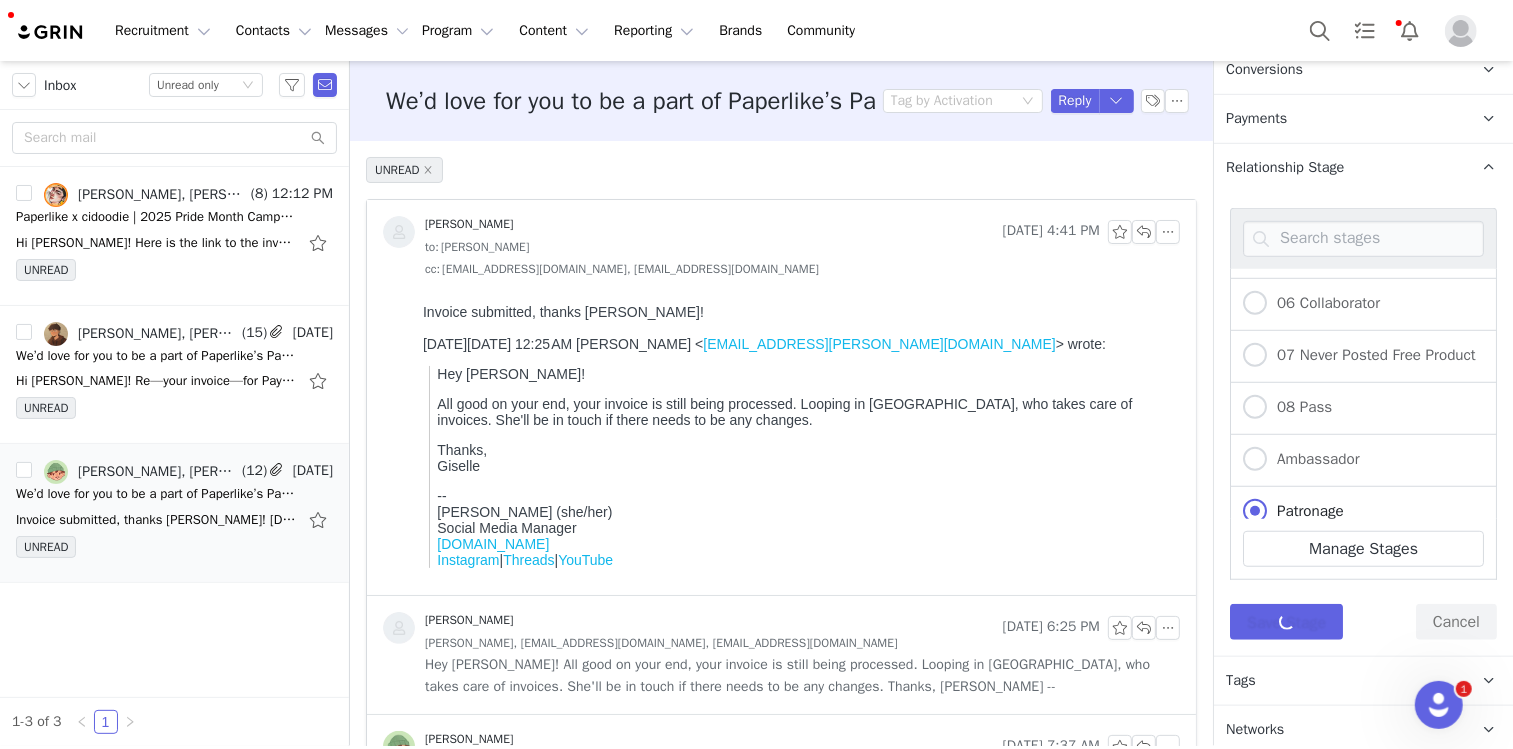 scroll, scrollTop: 351, scrollLeft: 0, axis: vertical 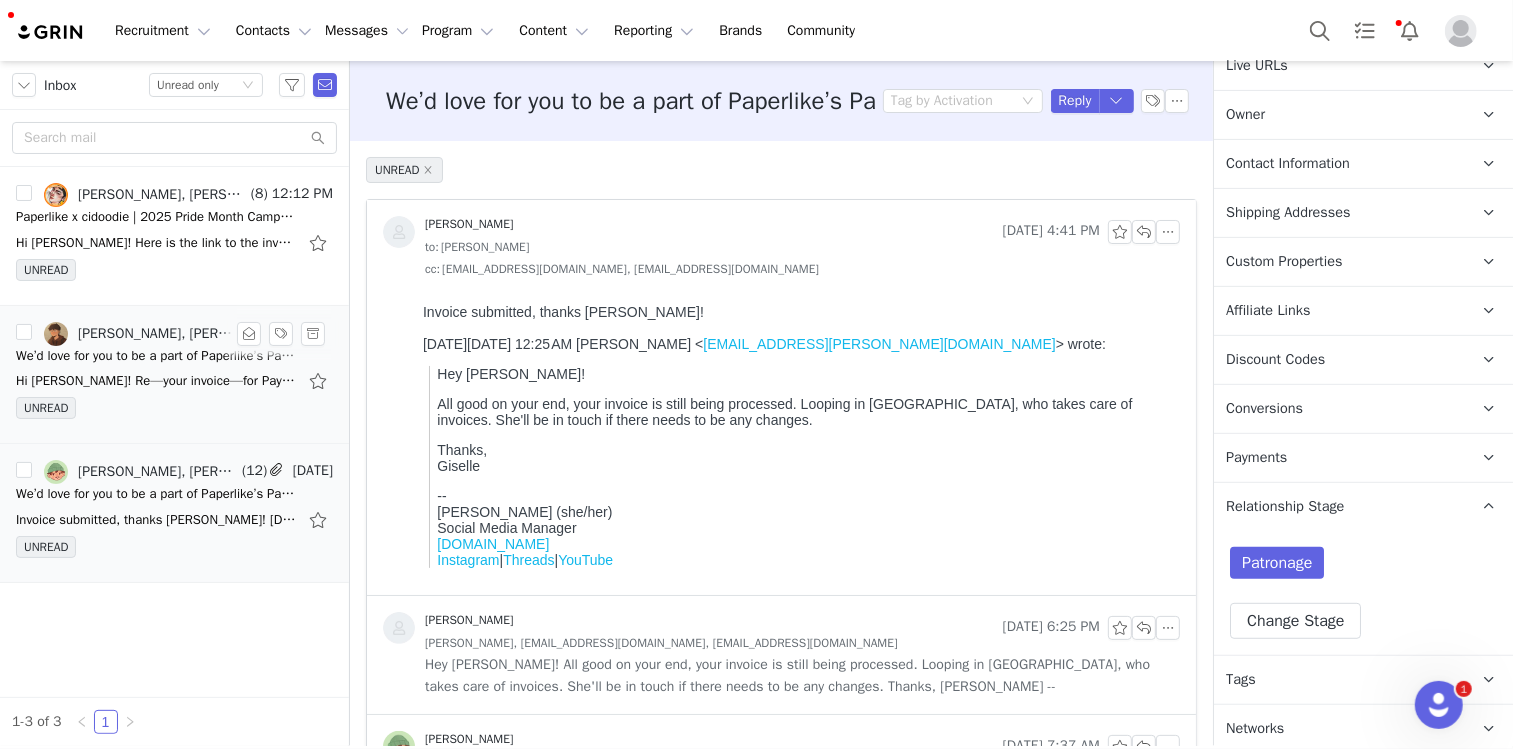 click on "UNREAD" at bounding box center [174, 412] 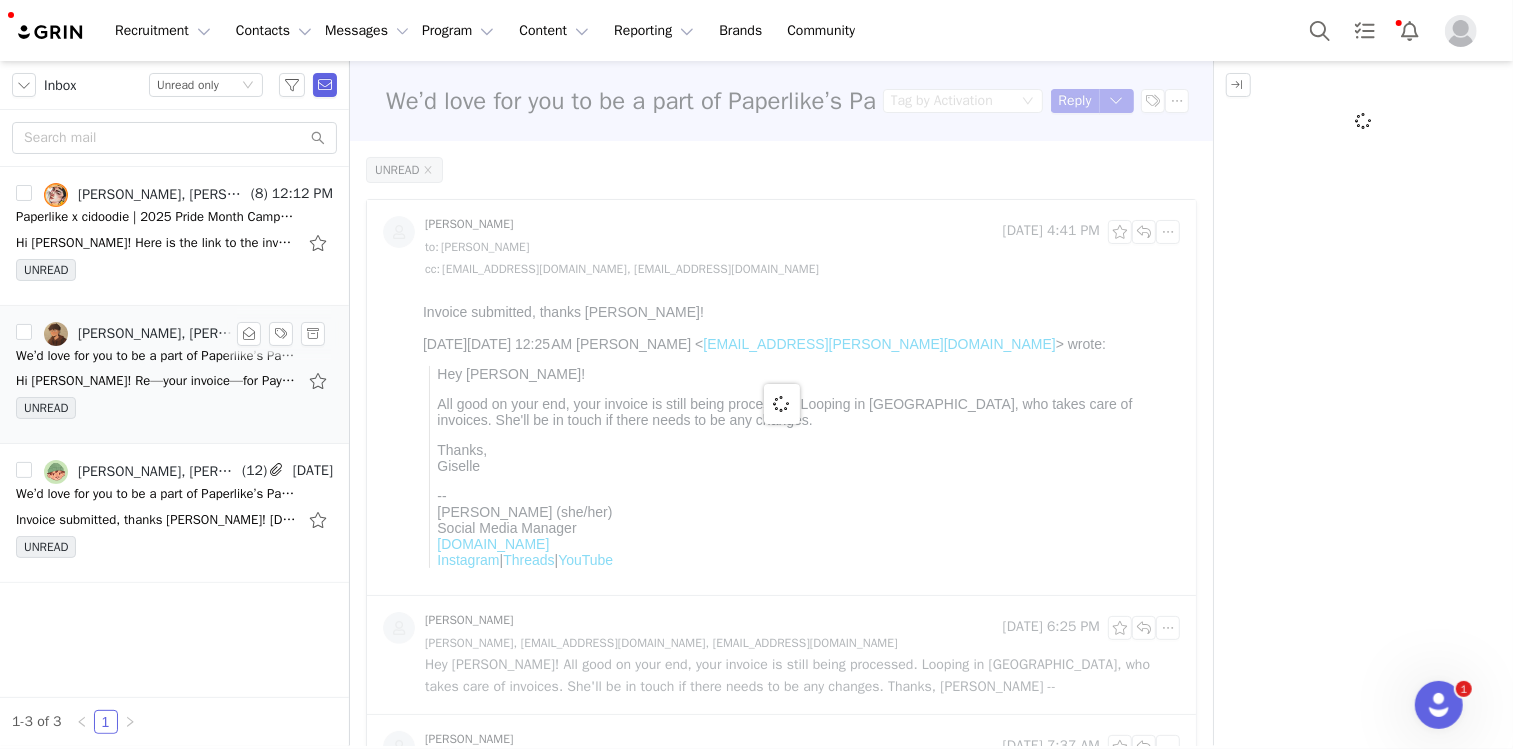 scroll, scrollTop: 0, scrollLeft: 0, axis: both 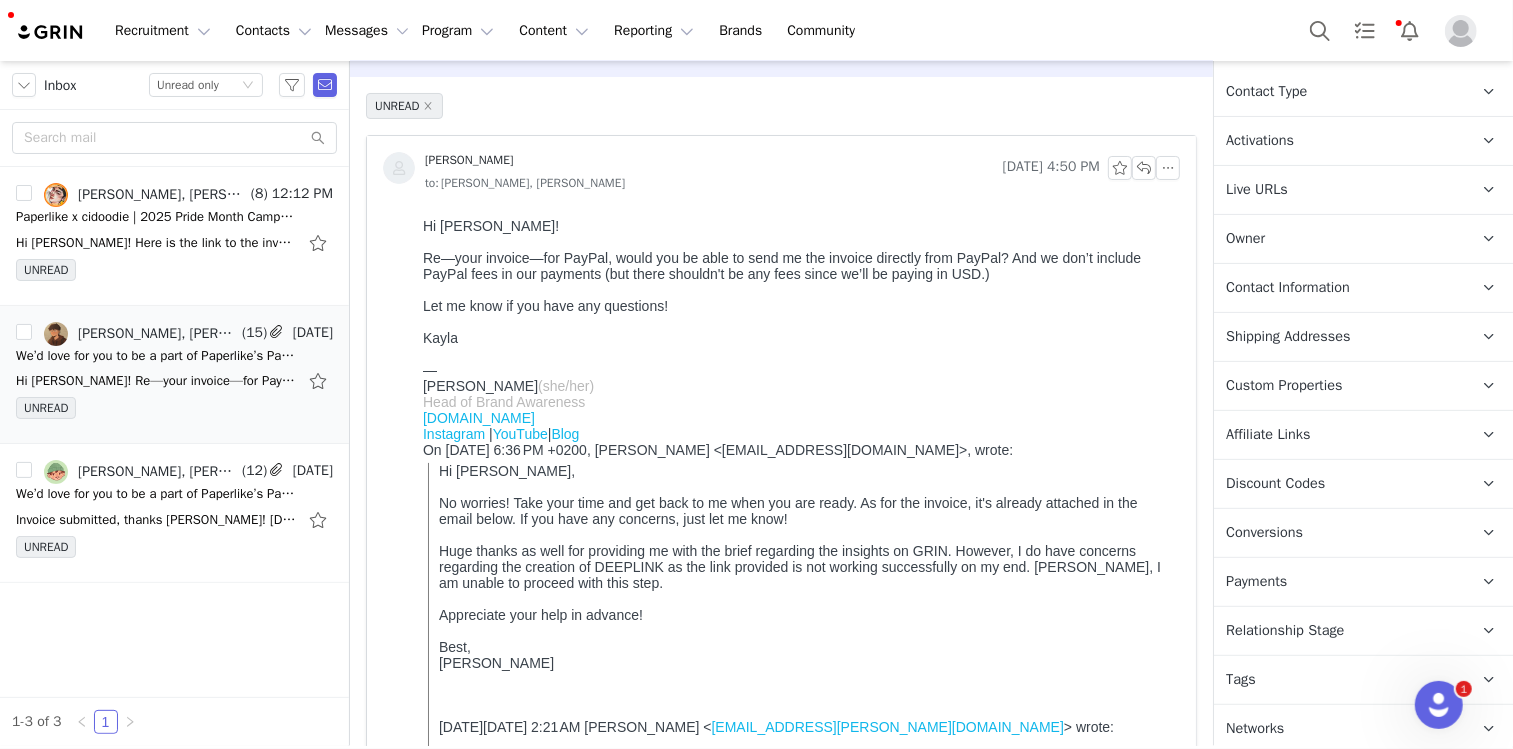 click on "Relationship Stage" at bounding box center [1285, 631] 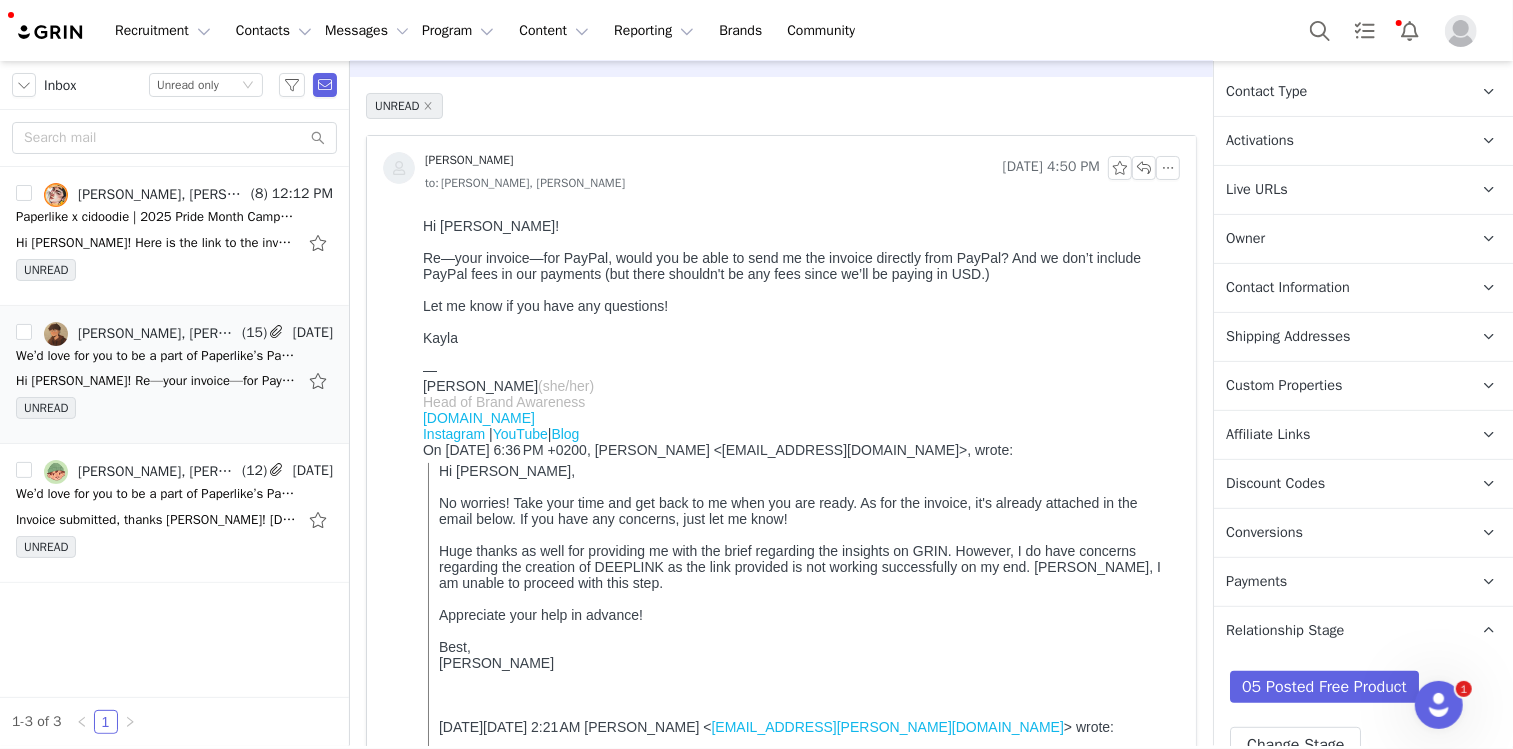 scroll, scrollTop: 351, scrollLeft: 0, axis: vertical 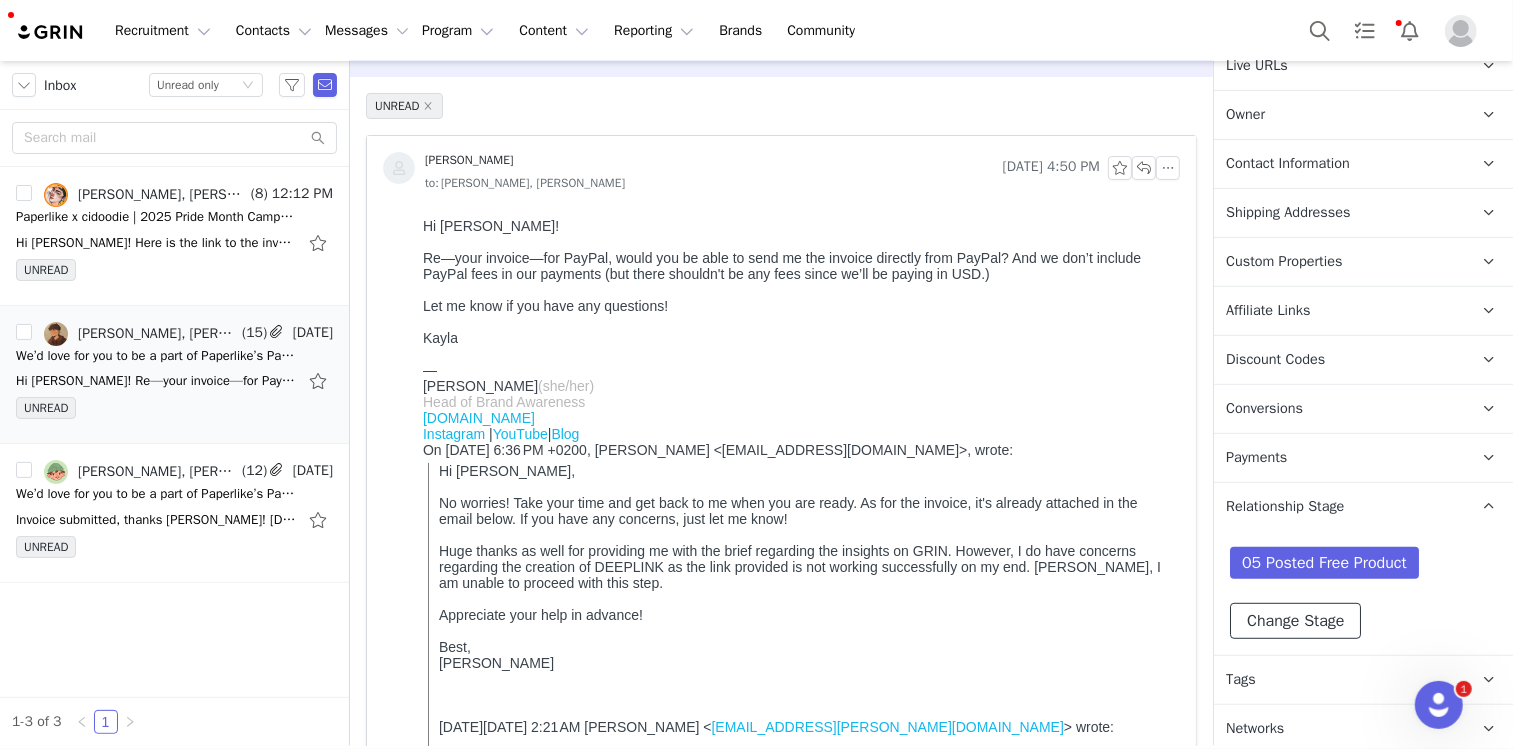 click on "Change Stage" at bounding box center (1295, 621) 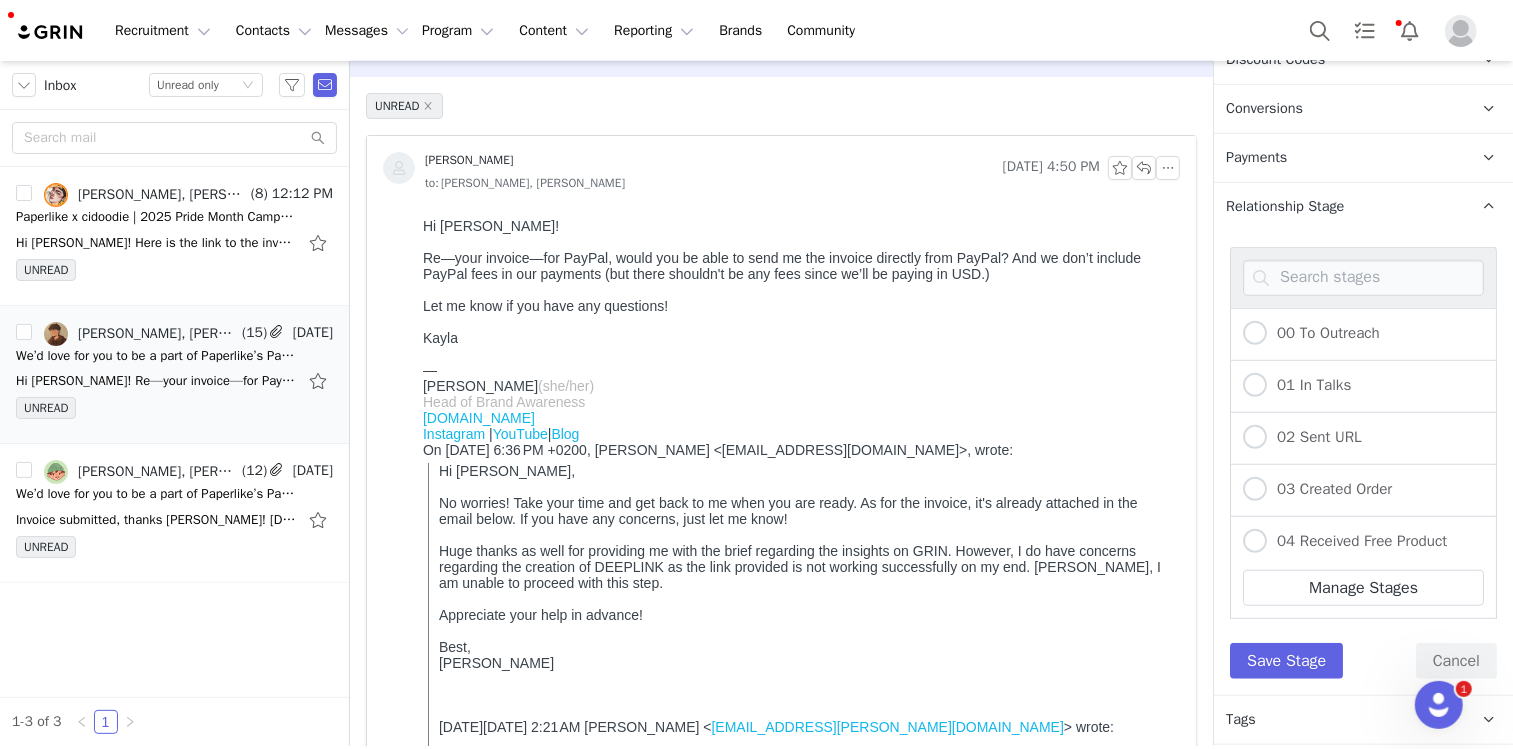 scroll, scrollTop: 690, scrollLeft: 0, axis: vertical 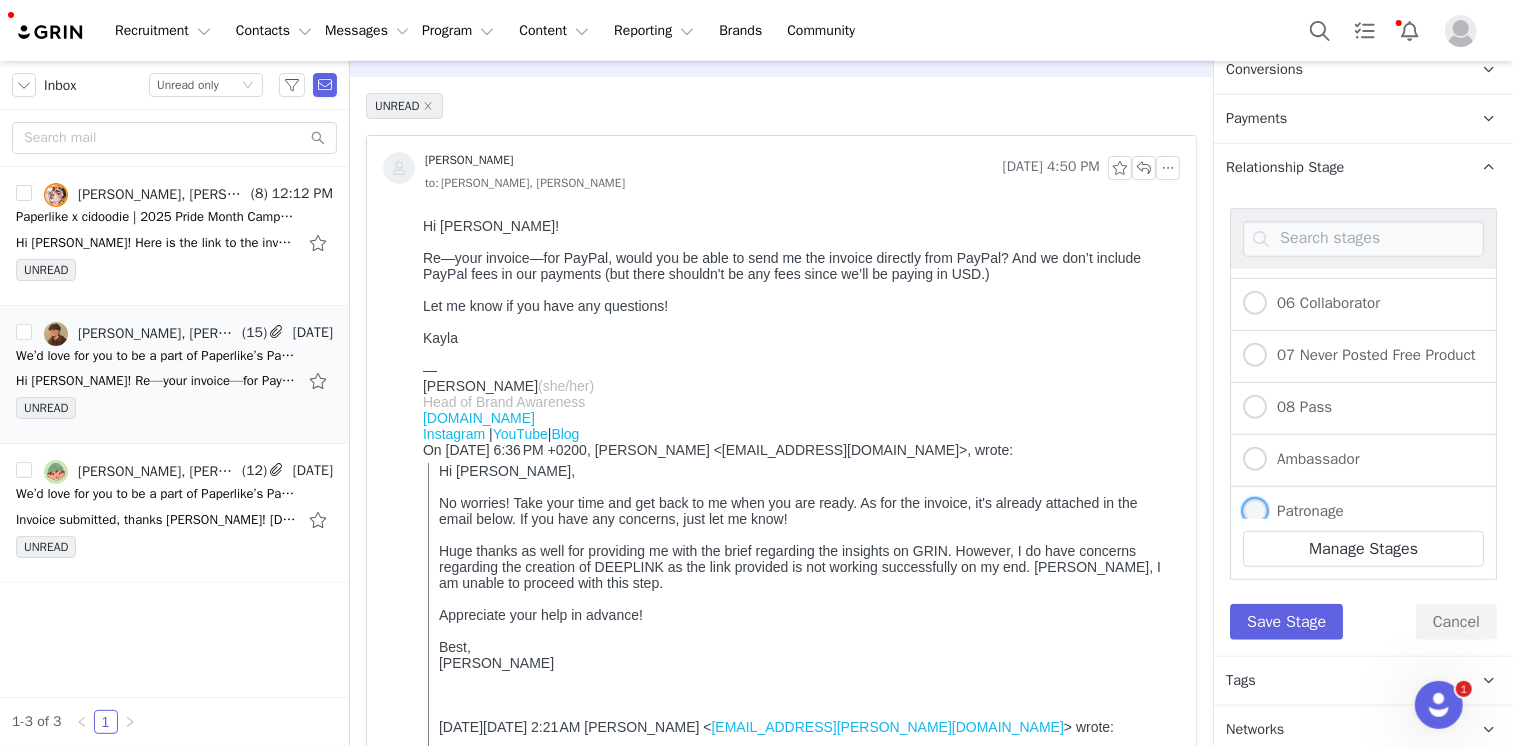 click on "Patronage" at bounding box center [1305, 511] 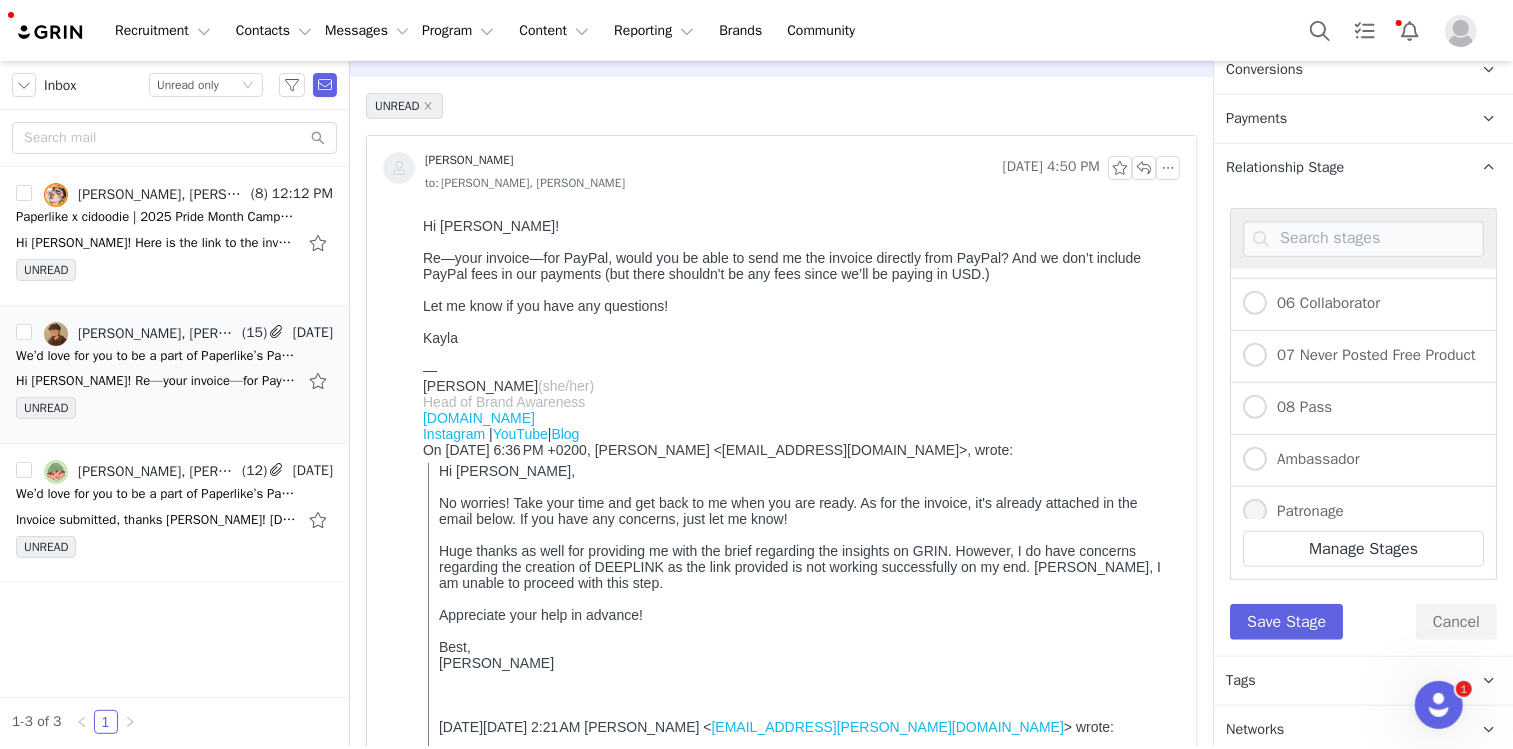 click on "Patronage" at bounding box center [1255, 512] 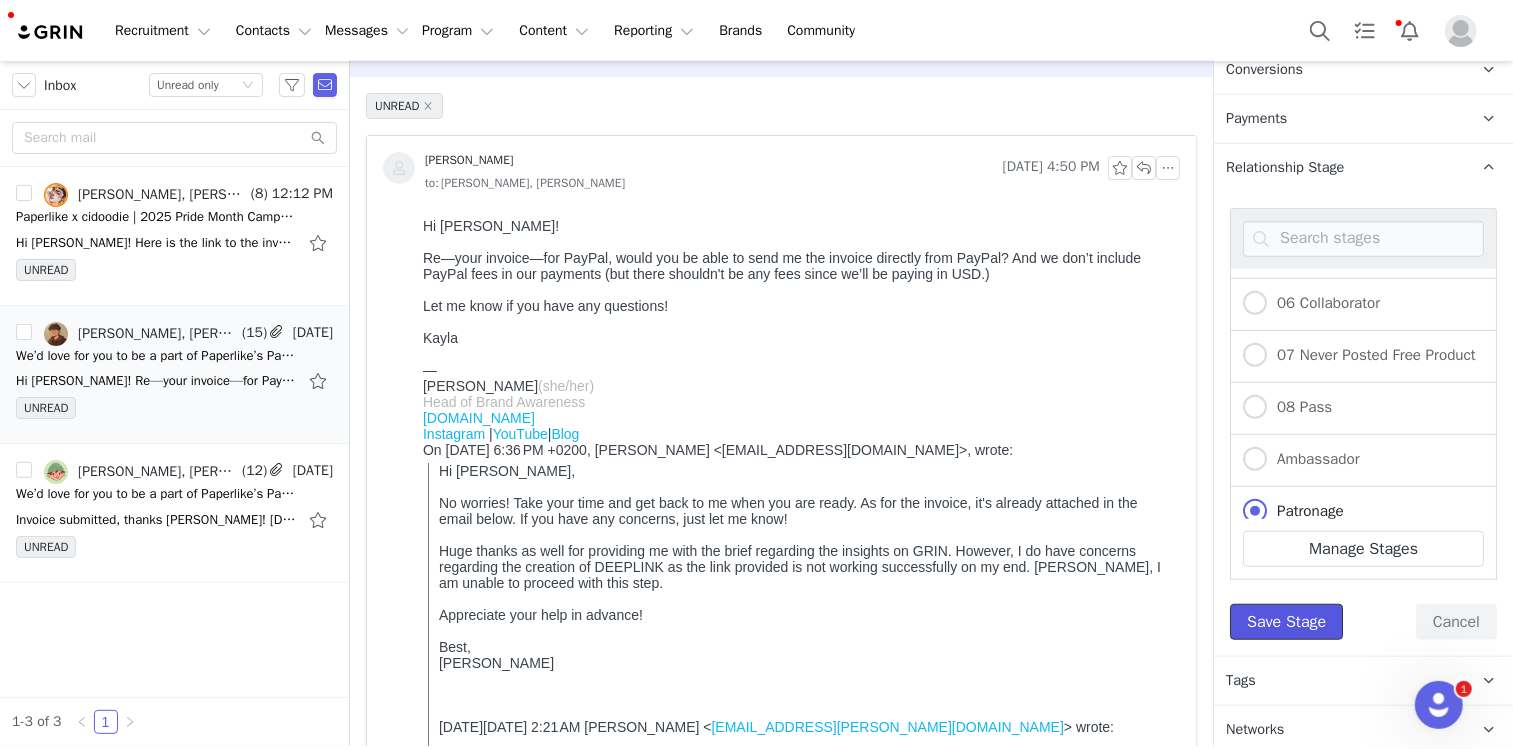 click on "Save Stage" at bounding box center [1286, 622] 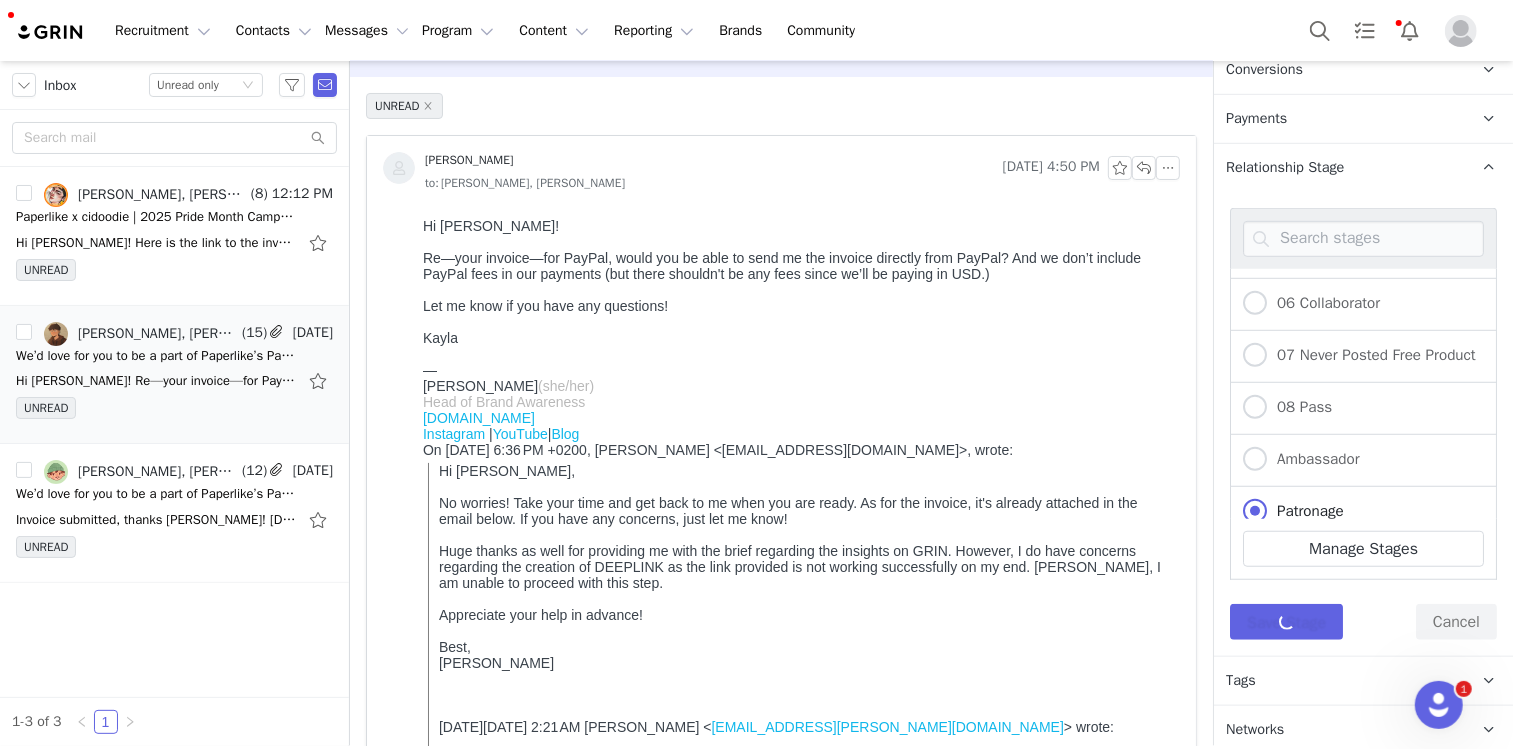 scroll, scrollTop: 351, scrollLeft: 0, axis: vertical 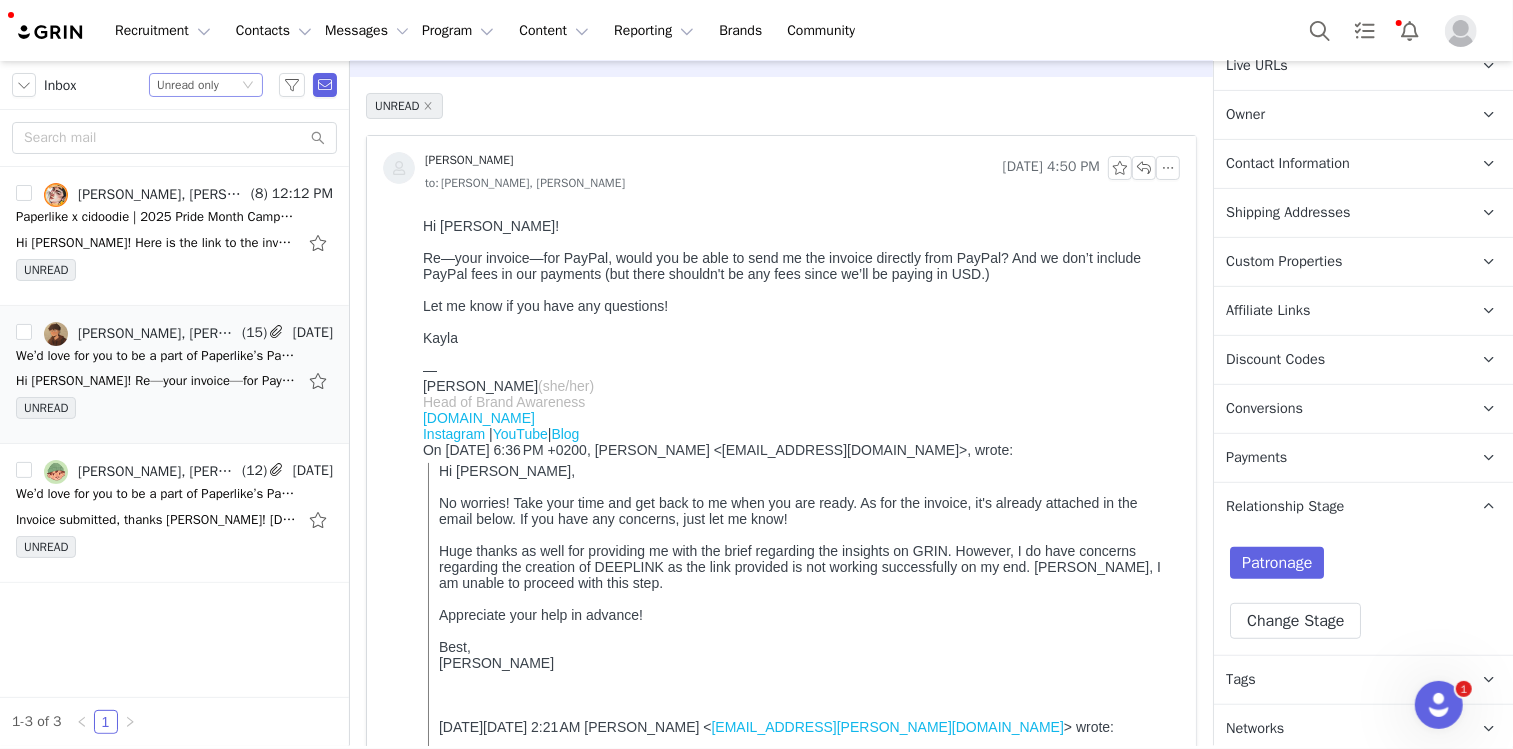 click on "Unread only" at bounding box center [188, 85] 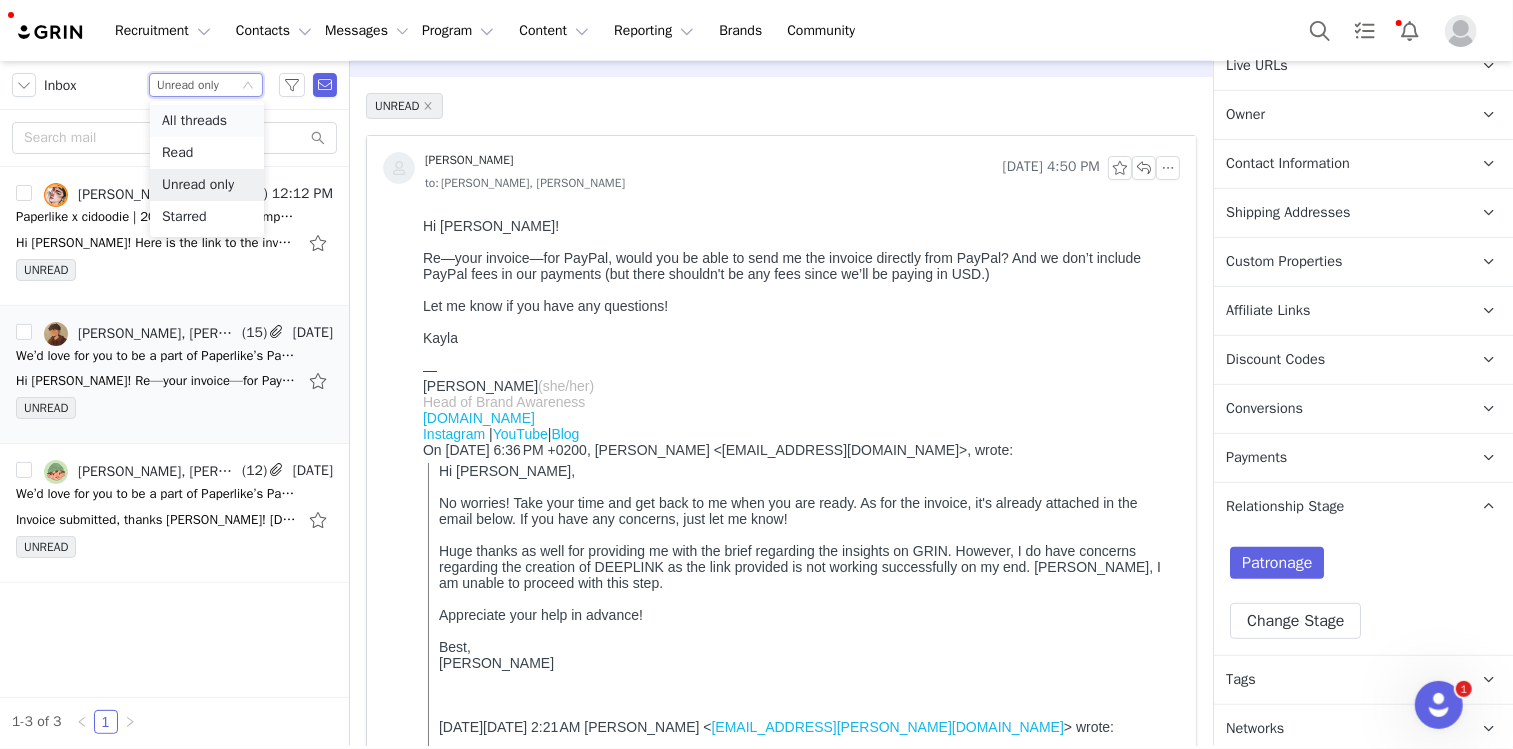 click on "All threads" at bounding box center [207, 121] 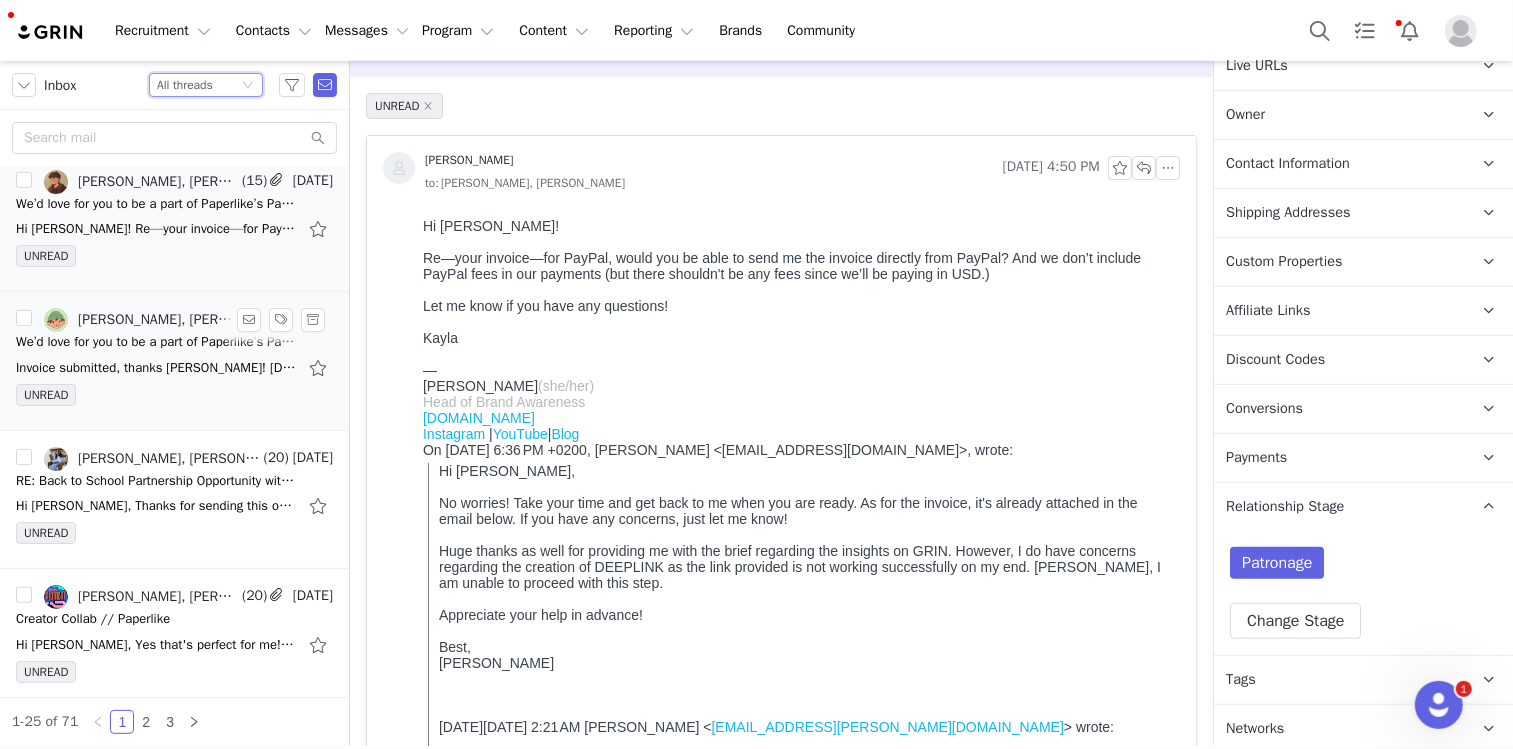 scroll, scrollTop: 200, scrollLeft: 0, axis: vertical 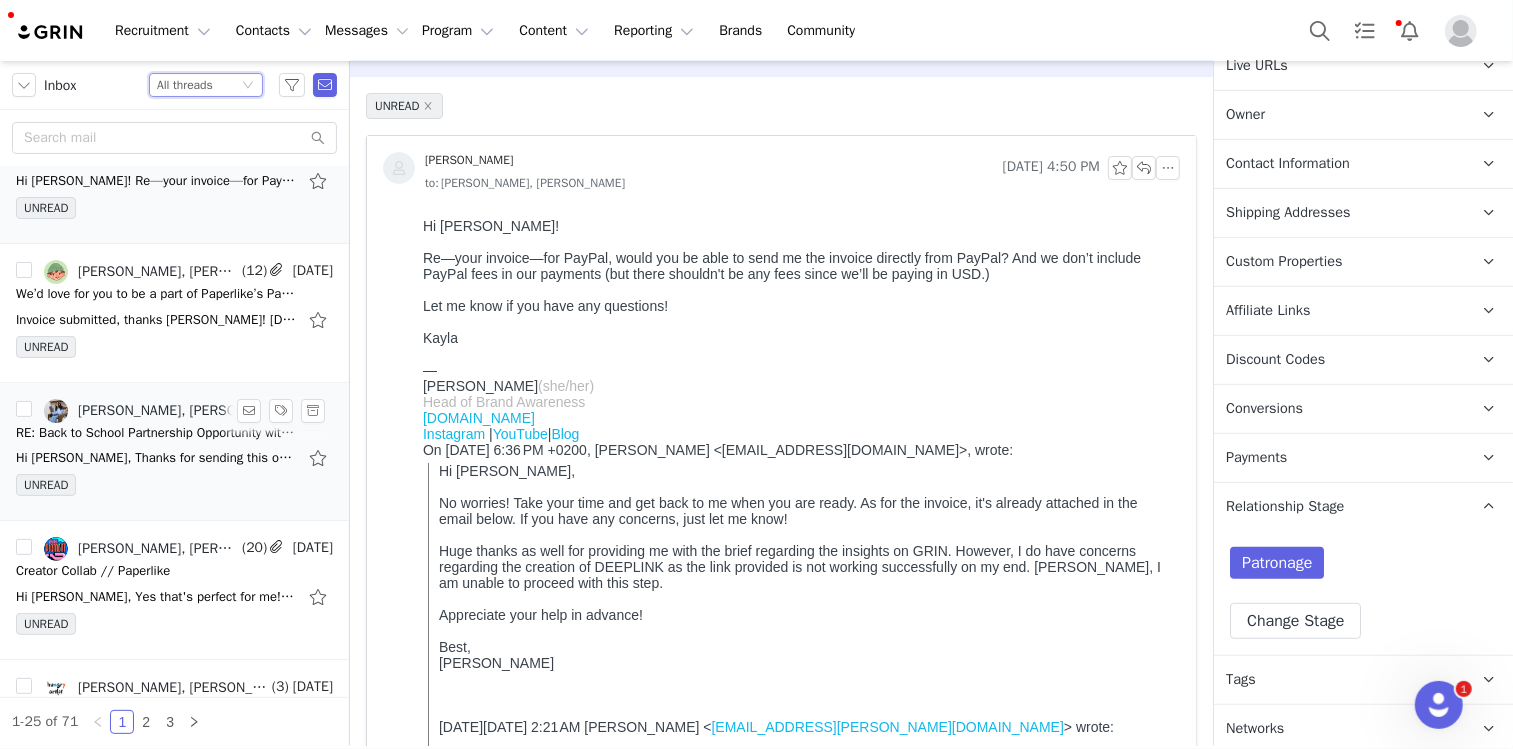 click on "UNREAD" at bounding box center [174, 489] 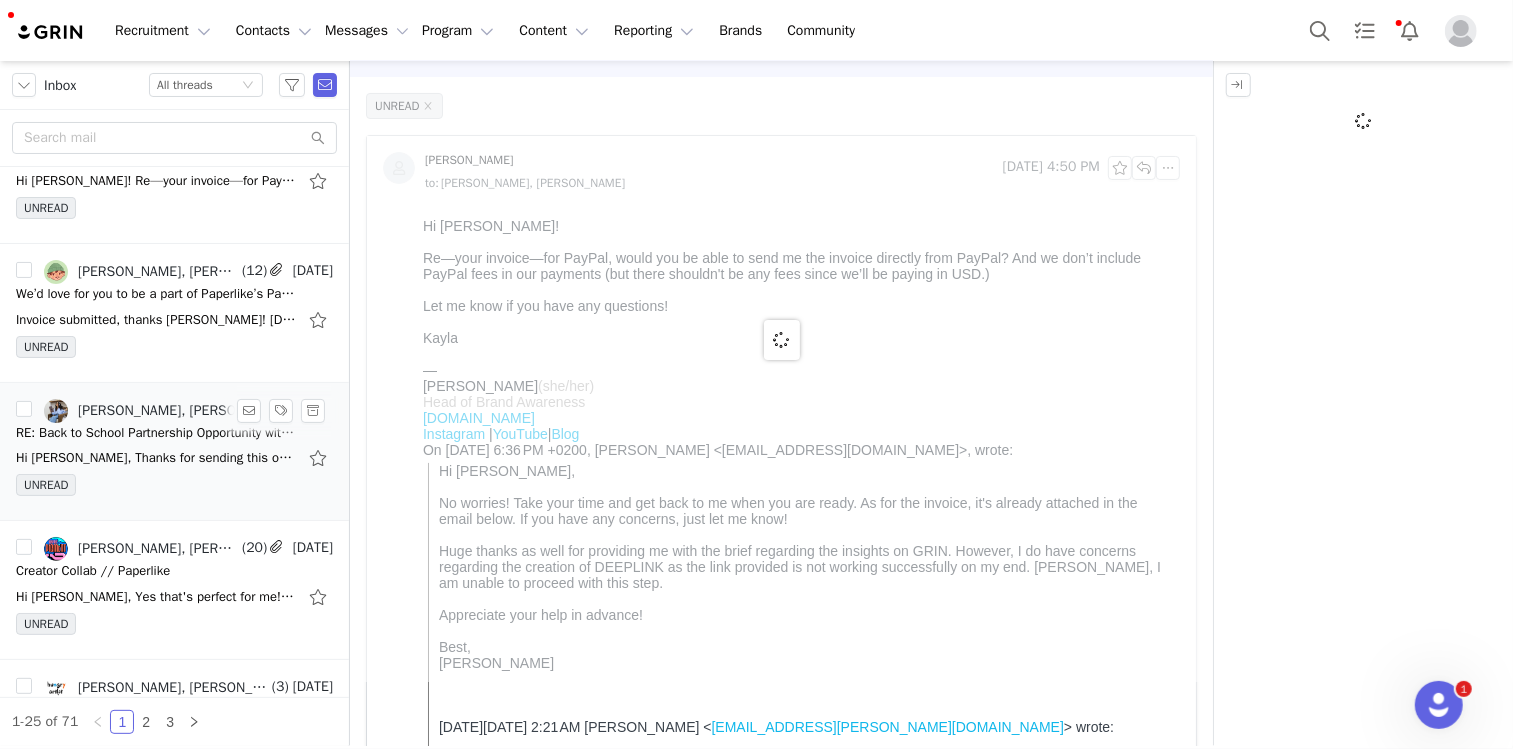 scroll, scrollTop: 0, scrollLeft: 0, axis: both 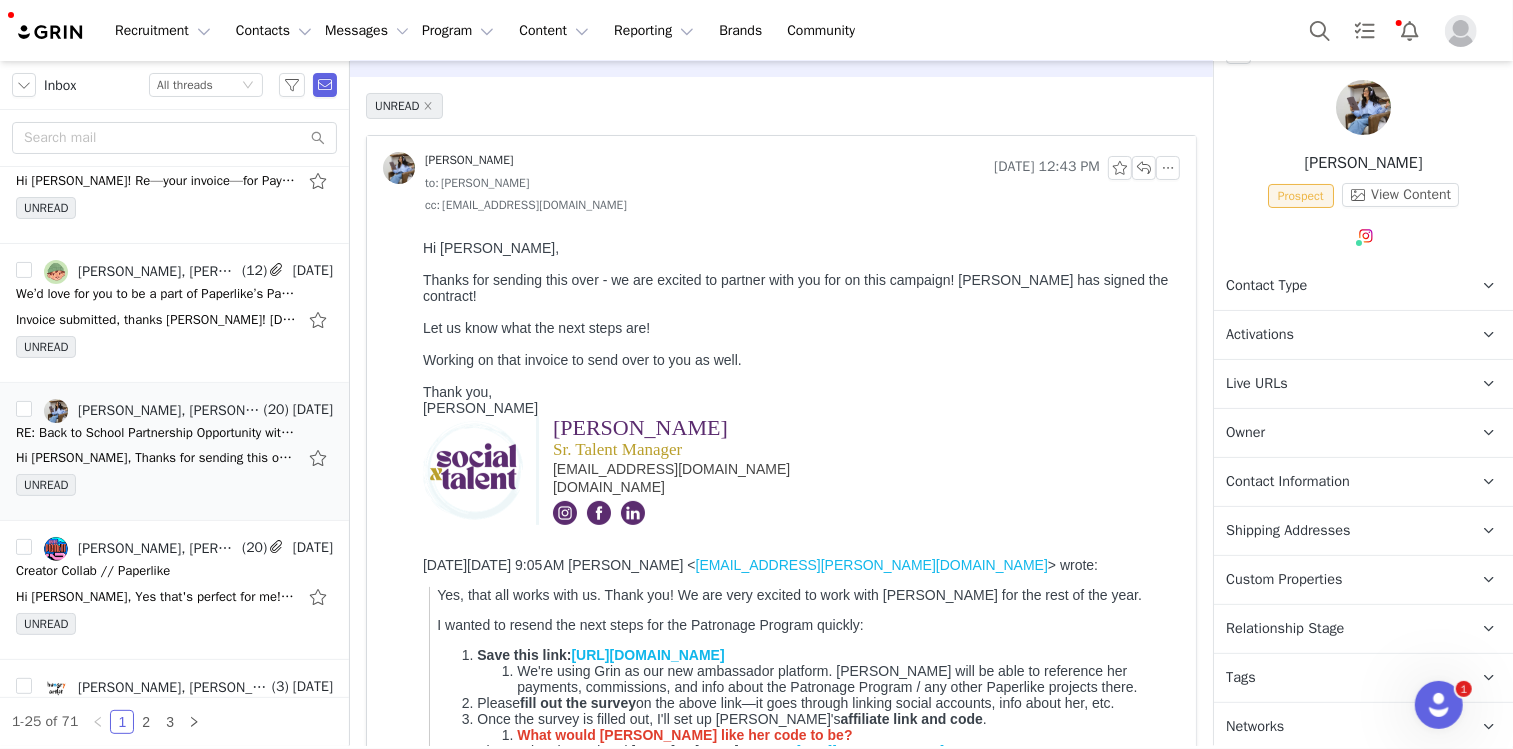 click on "Relationship Stage" at bounding box center (1285, 629) 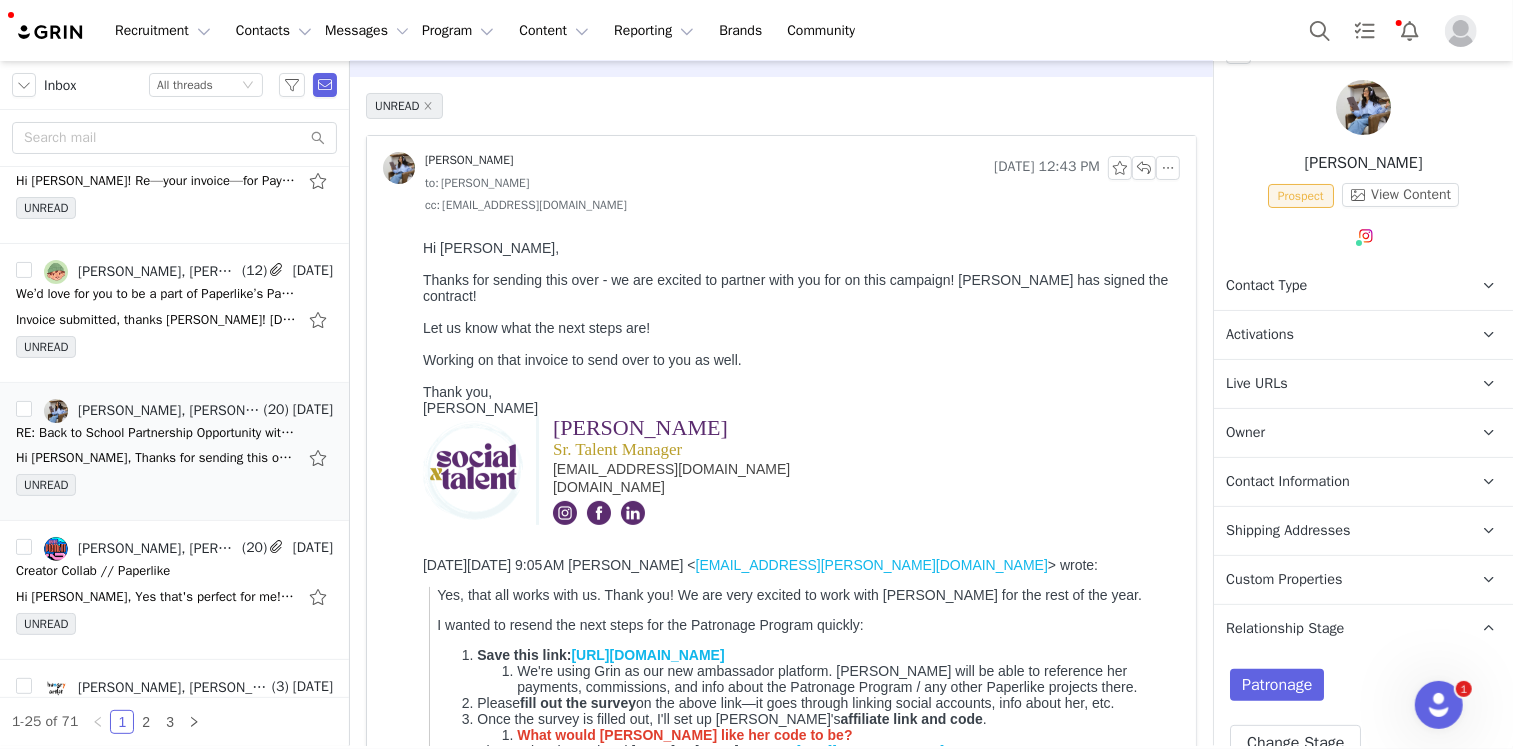 click on "Relationship Stage" at bounding box center (1285, 629) 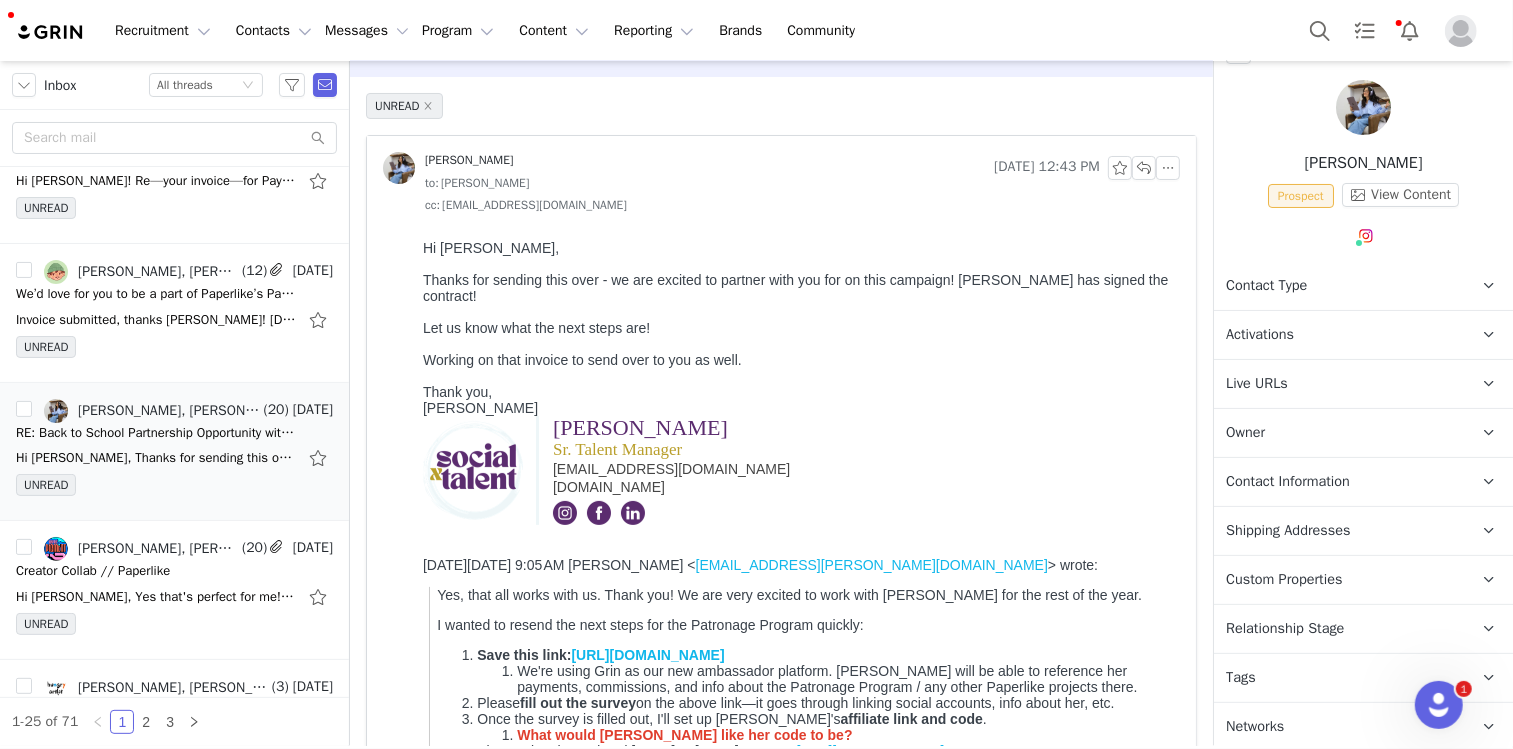 click on "Contact Type  Contact type can be Creator, Prospect, Application, or Manager." at bounding box center (1339, 286) 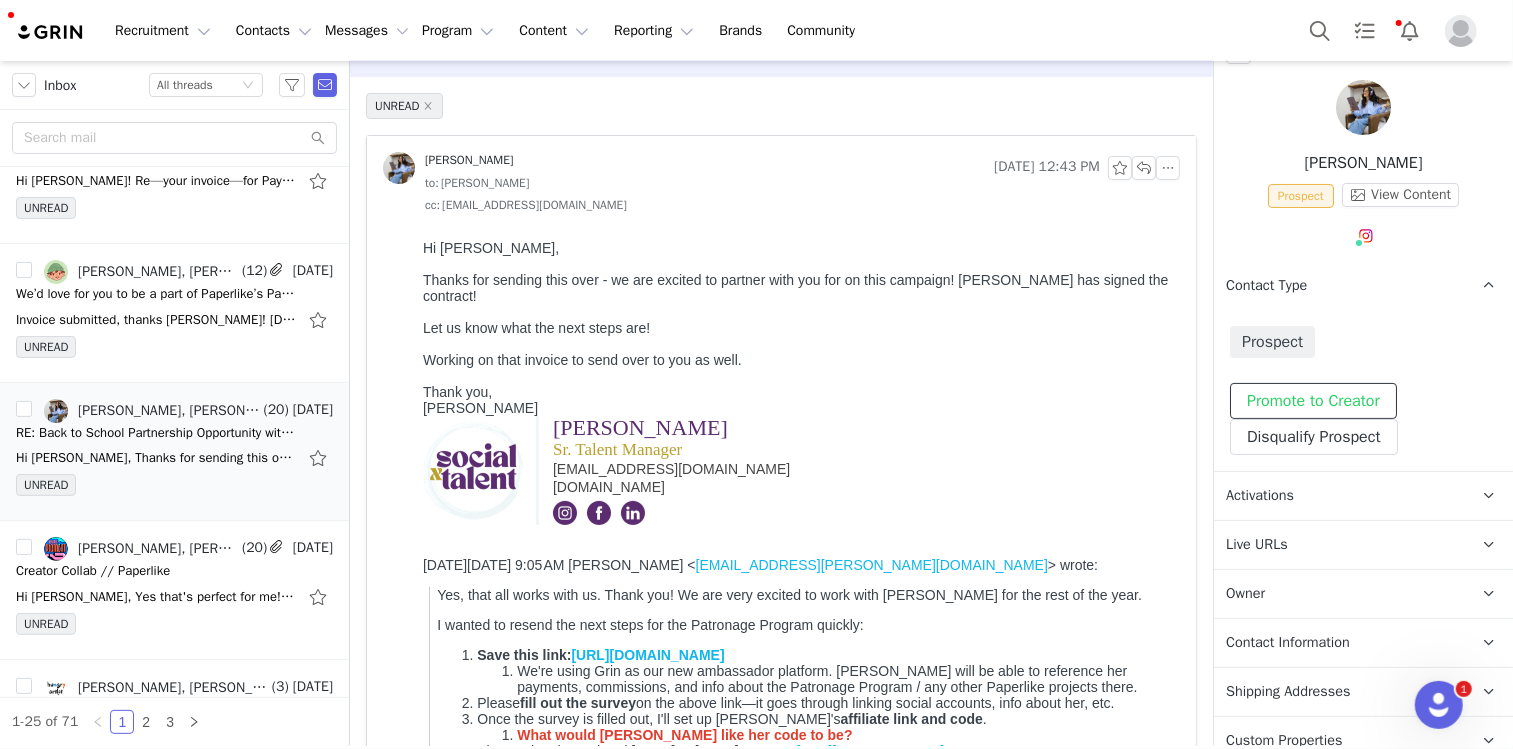 click on "Promote to Creator" at bounding box center [1313, 401] 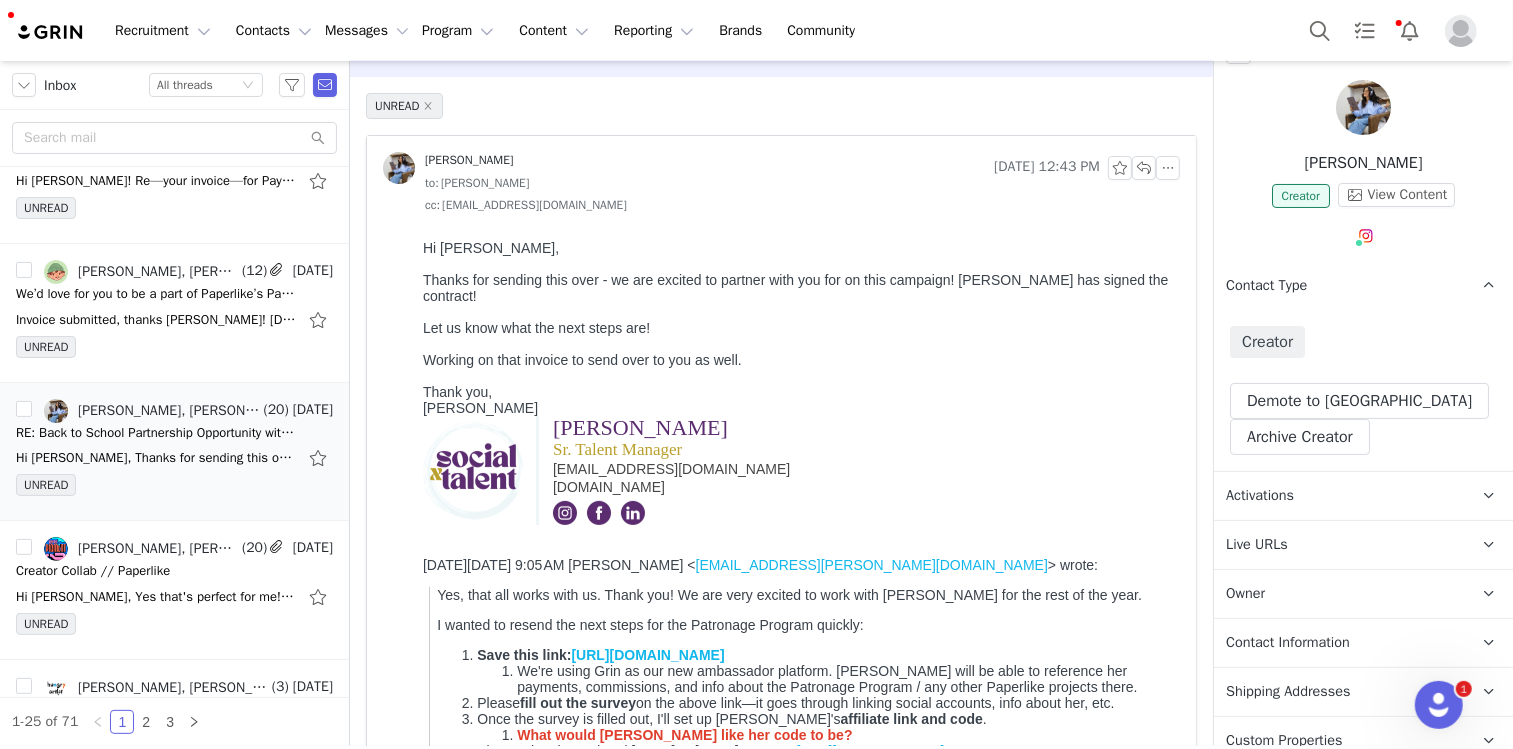 click on "Contact Type  Contact type can be Creator, Prospect, Application, or Manager." at bounding box center [1339, 286] 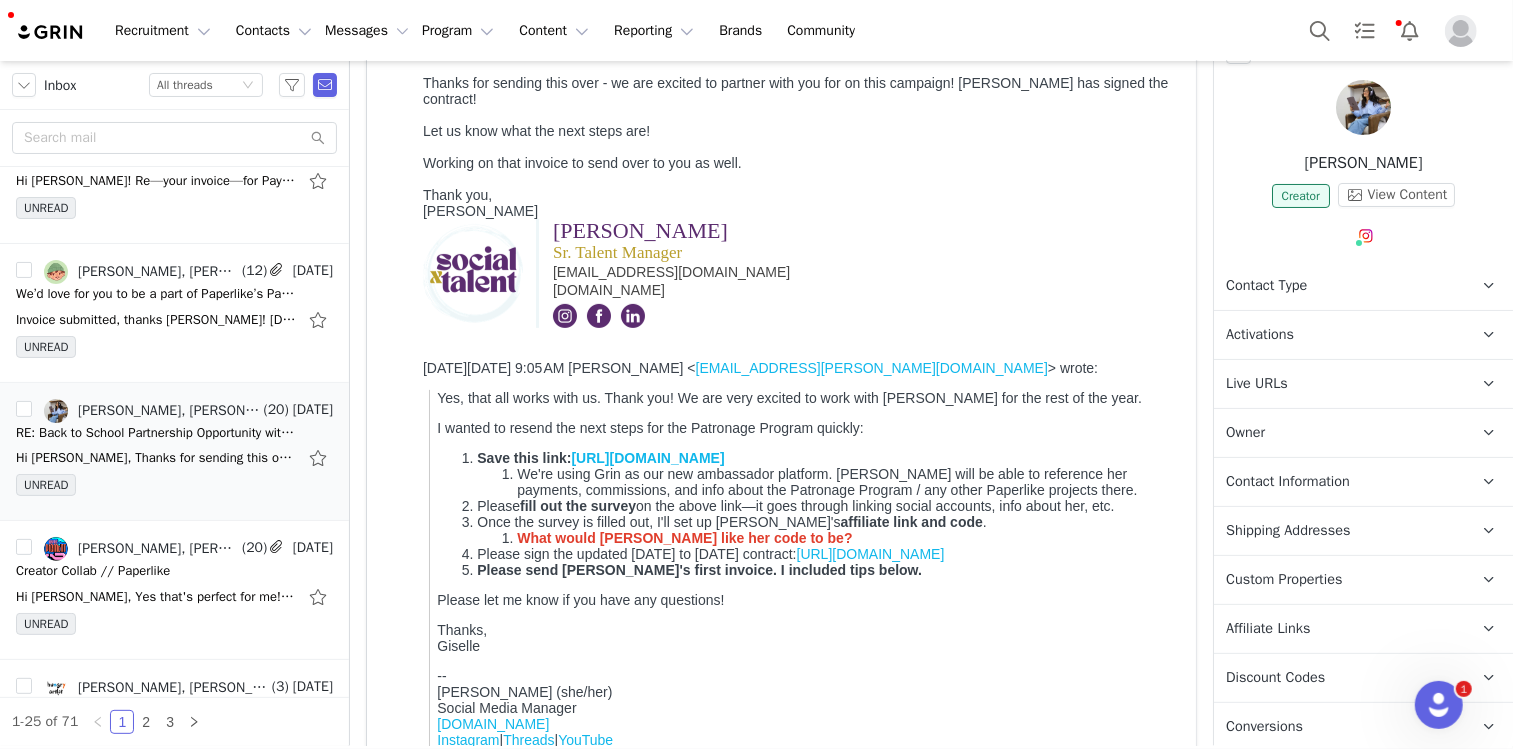 scroll, scrollTop: 265, scrollLeft: 0, axis: vertical 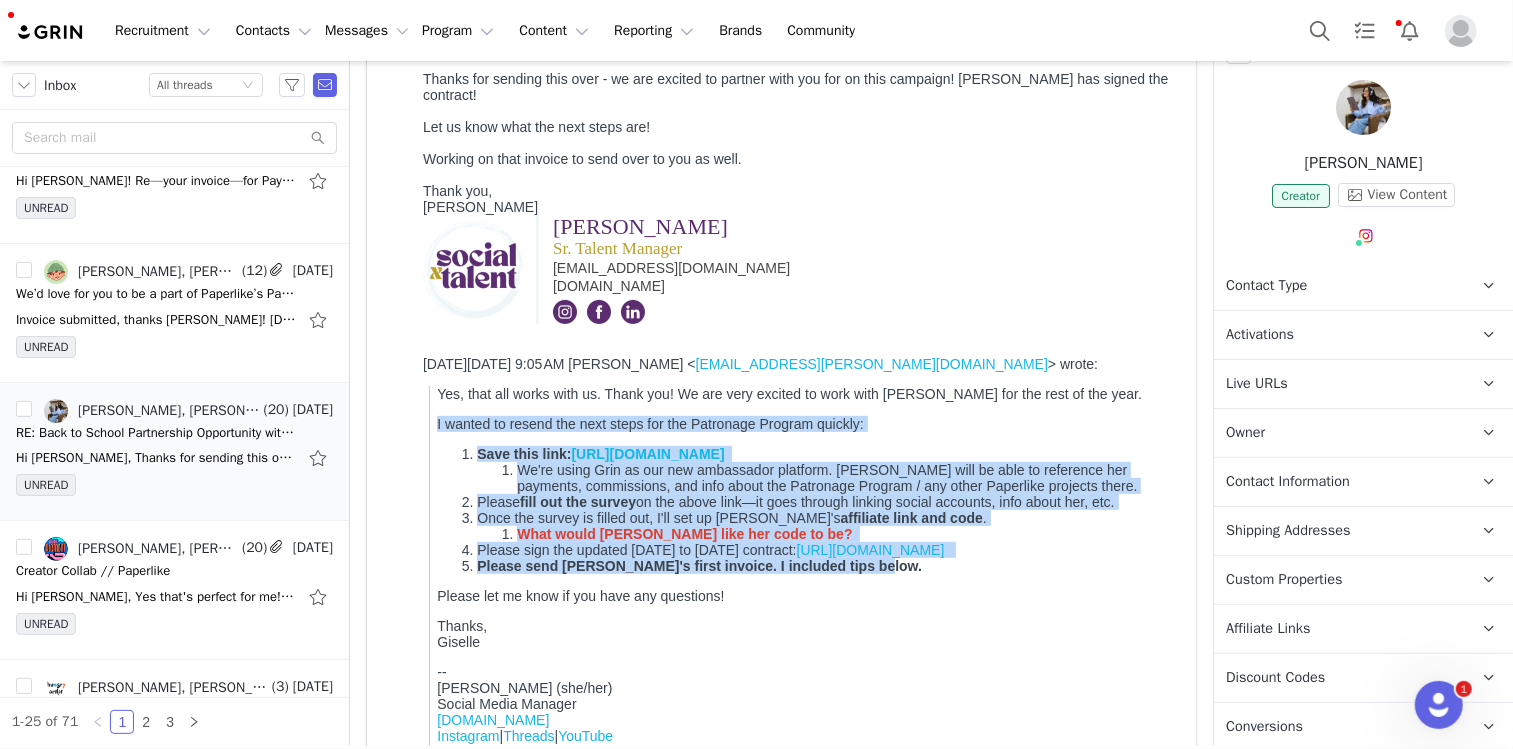 drag, startPoint x: 875, startPoint y: 594, endPoint x: 434, endPoint y: 433, distance: 469.4699 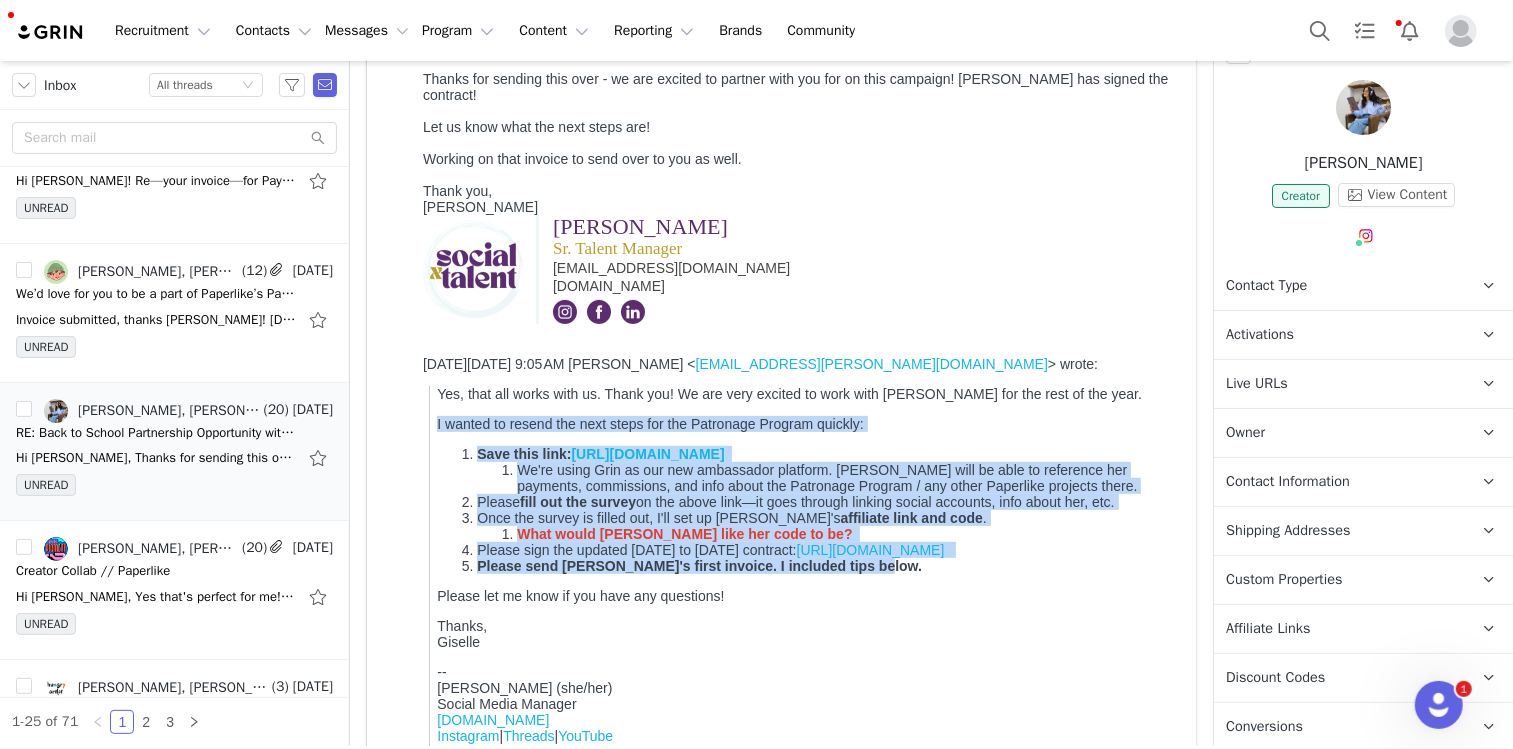 copy on "I️ wanted to resend the next steps for the Patronage Program quickly:
Save this link:  [URL][DOMAIN_NAME]
We're using Grin as our new ambassador platform. [PERSON_NAME] will be able to reference her payments, commissions, and info about the Patronage Program / any other Paperlike projects there.
Please  fill out the survey  on the above link—it goes through linking social accounts, info about her, etc.
Once the survey is filled out, I'll set up [PERSON_NAME]'s  affiliate link and code .
What would [PERSON_NAME] like her code to be?
Please sign the updated [DATE] to [DATE] contract:  [URL][DOMAIN_NAME]
Please send [PERSON_NAME]'s first invoice. I️ included tips below." 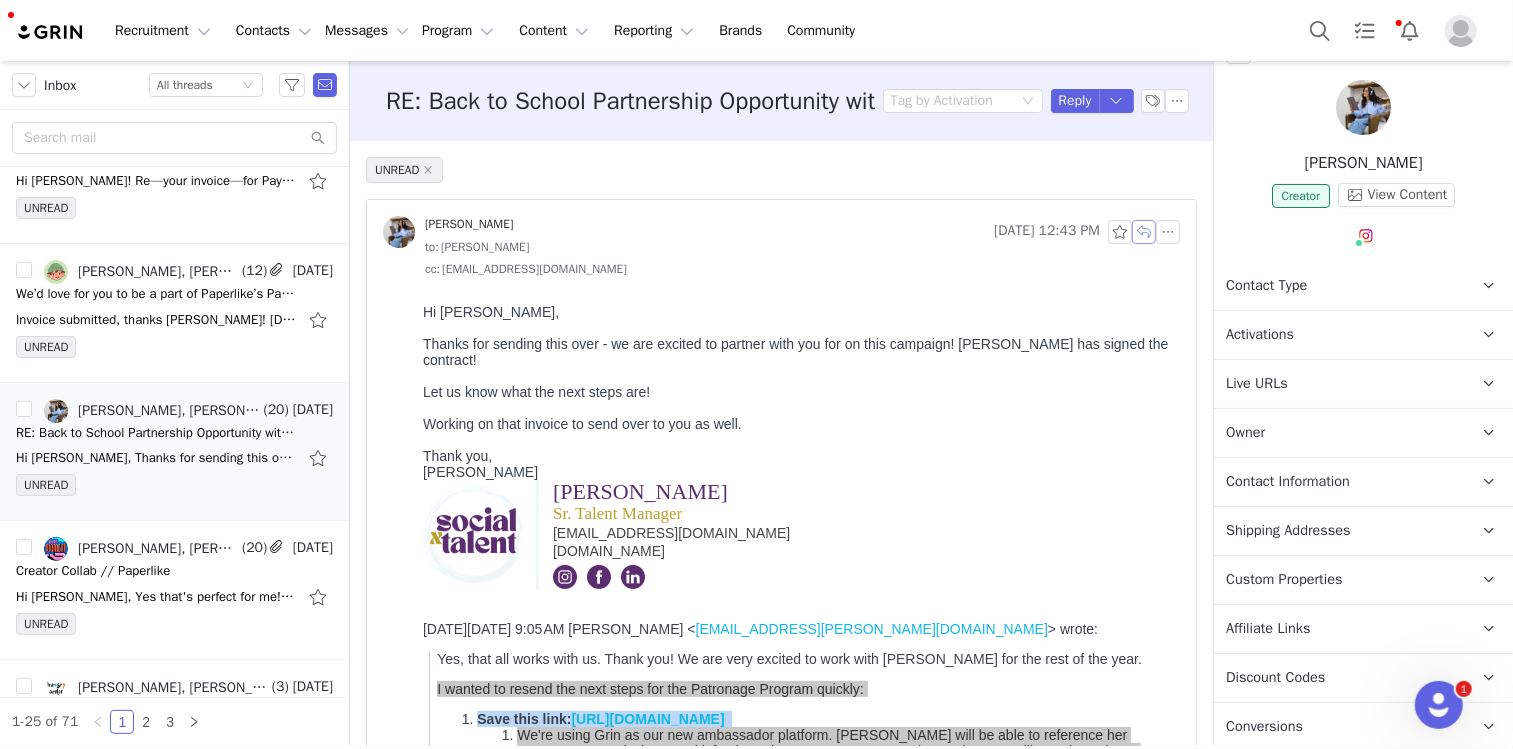 click at bounding box center (1144, 232) 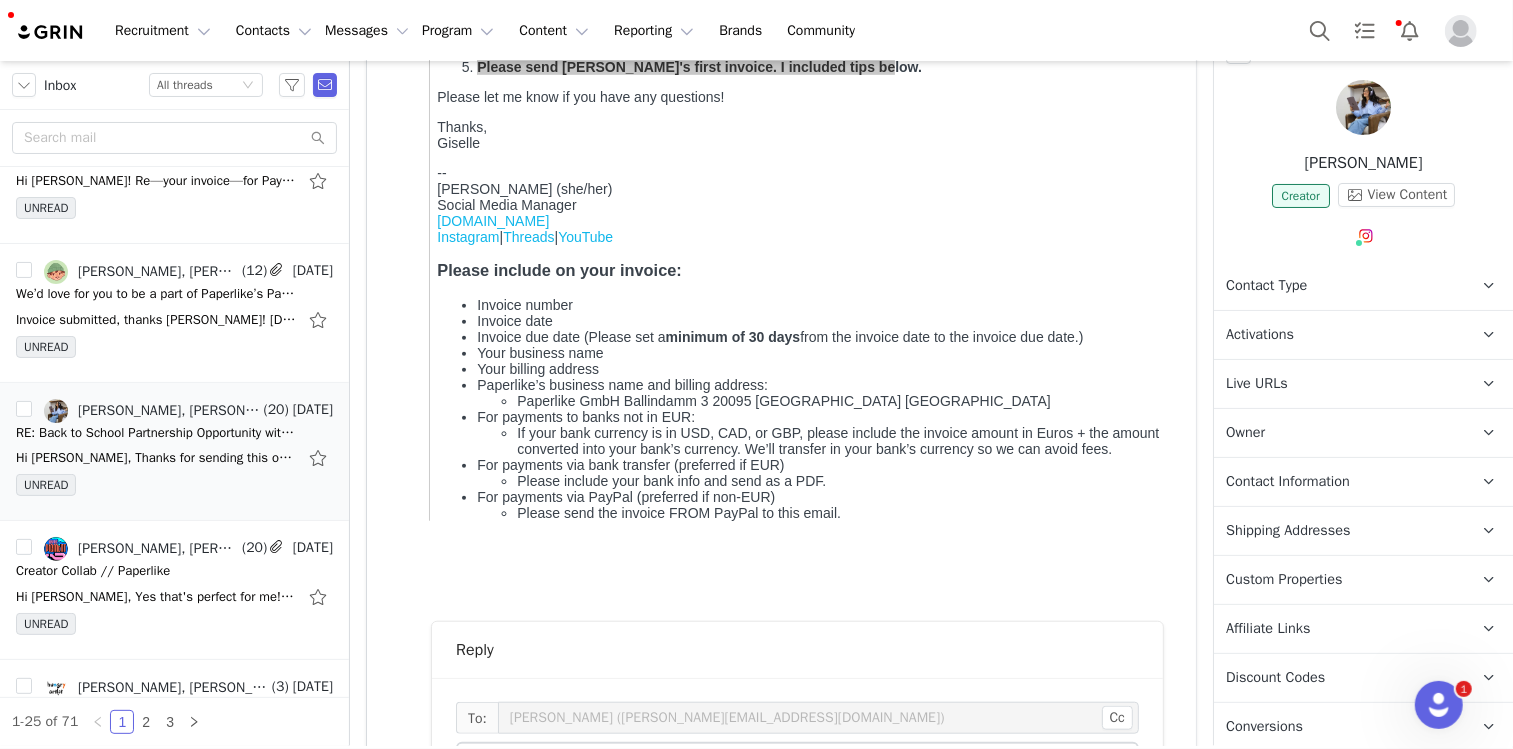 scroll, scrollTop: 1313, scrollLeft: 0, axis: vertical 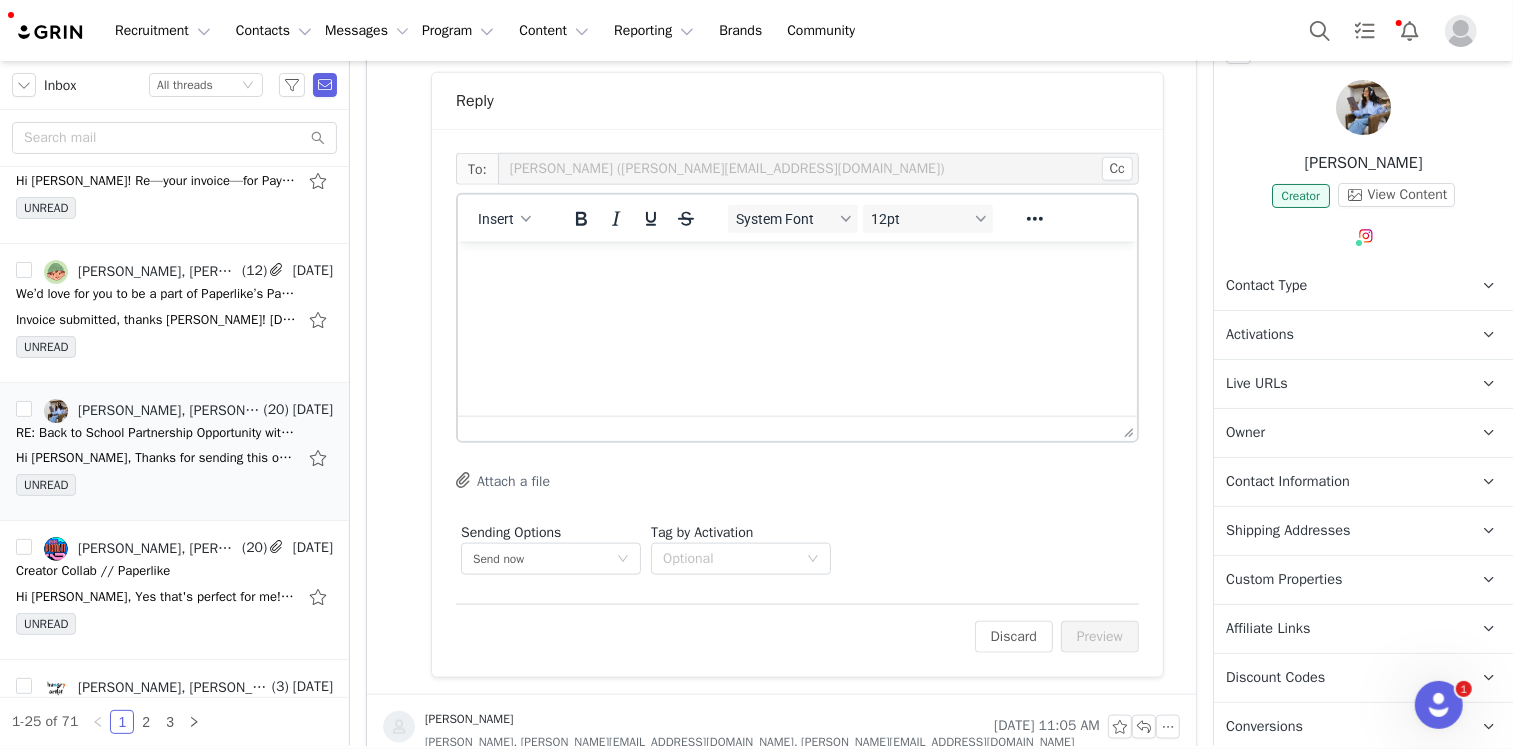 click at bounding box center [796, 268] 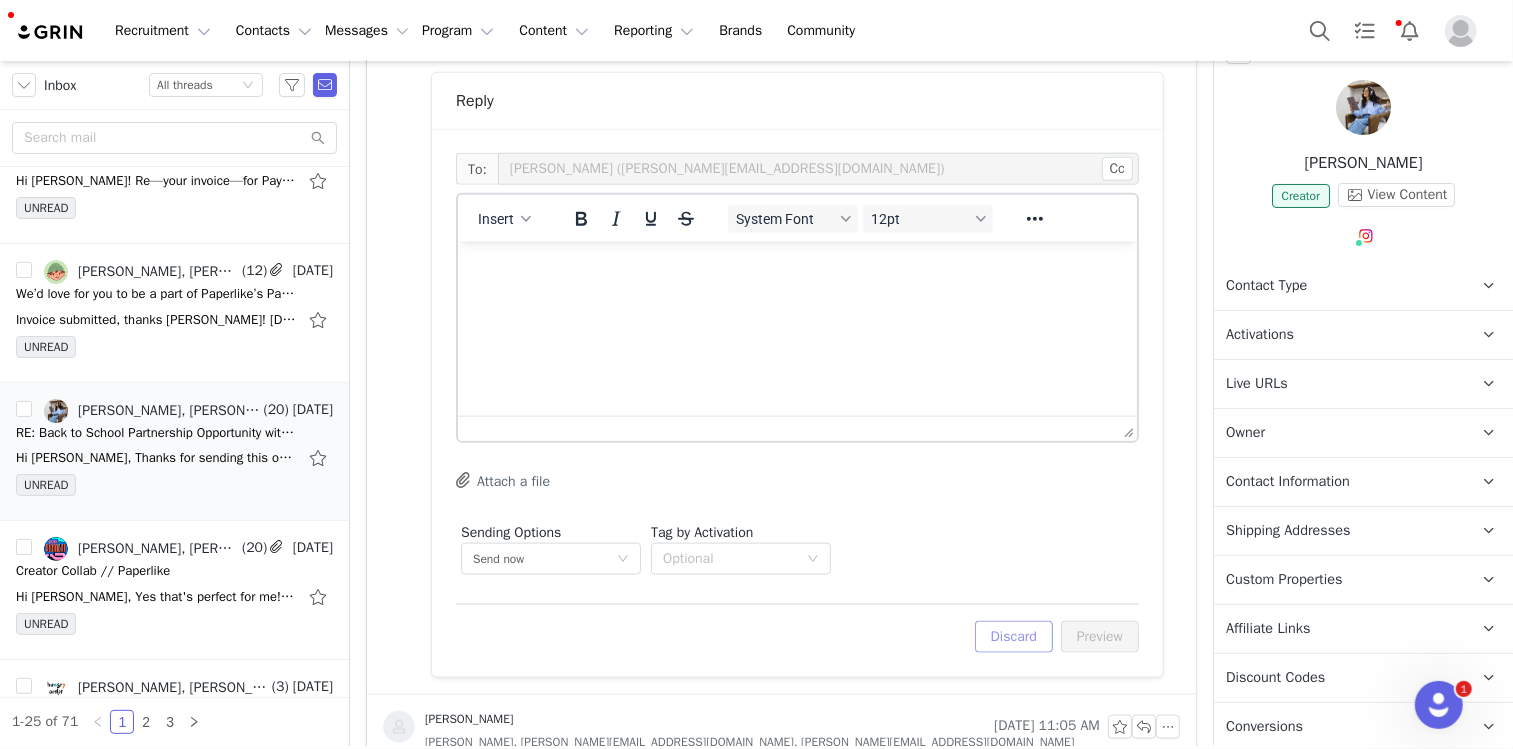 click on "Discard" at bounding box center [1014, 637] 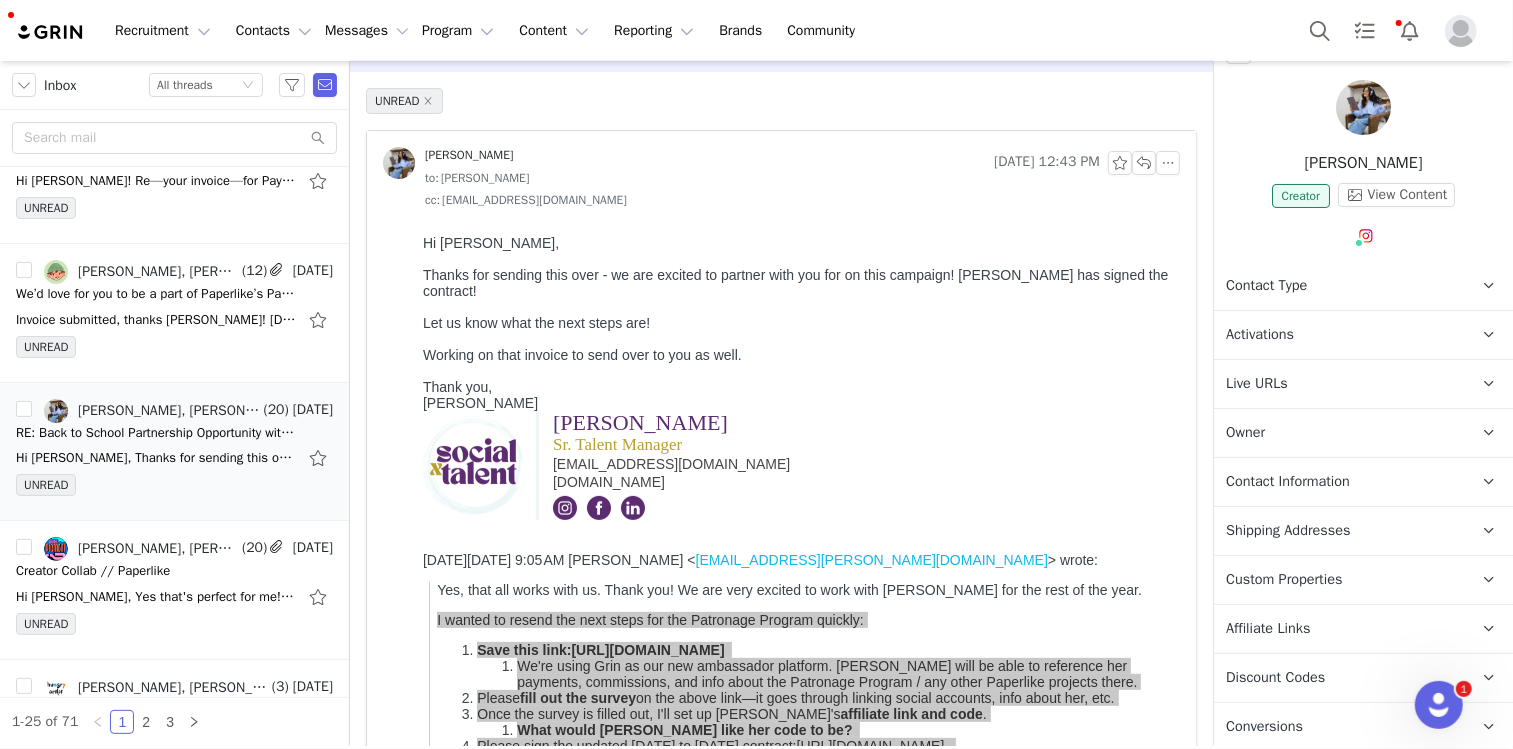scroll, scrollTop: 0, scrollLeft: 0, axis: both 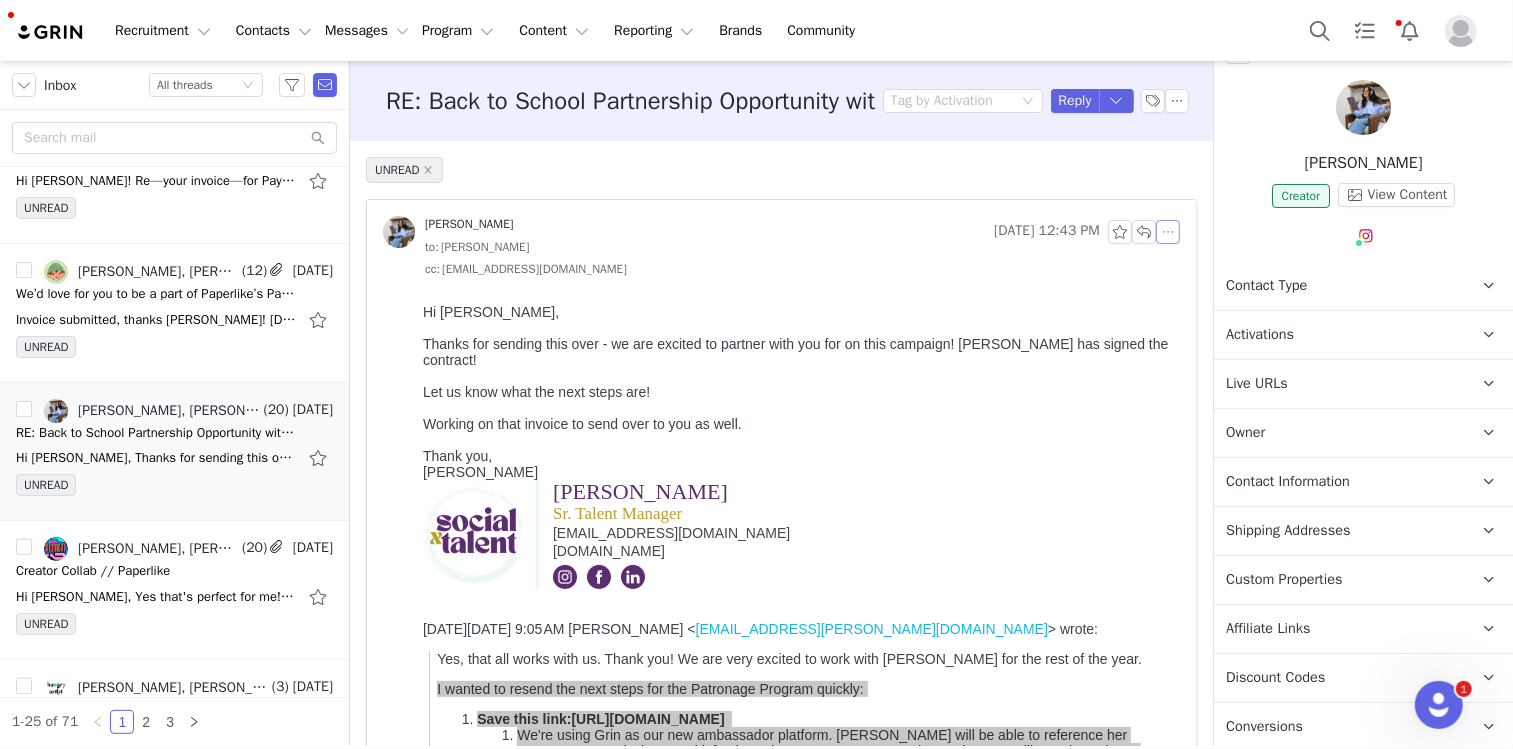 click at bounding box center [1168, 232] 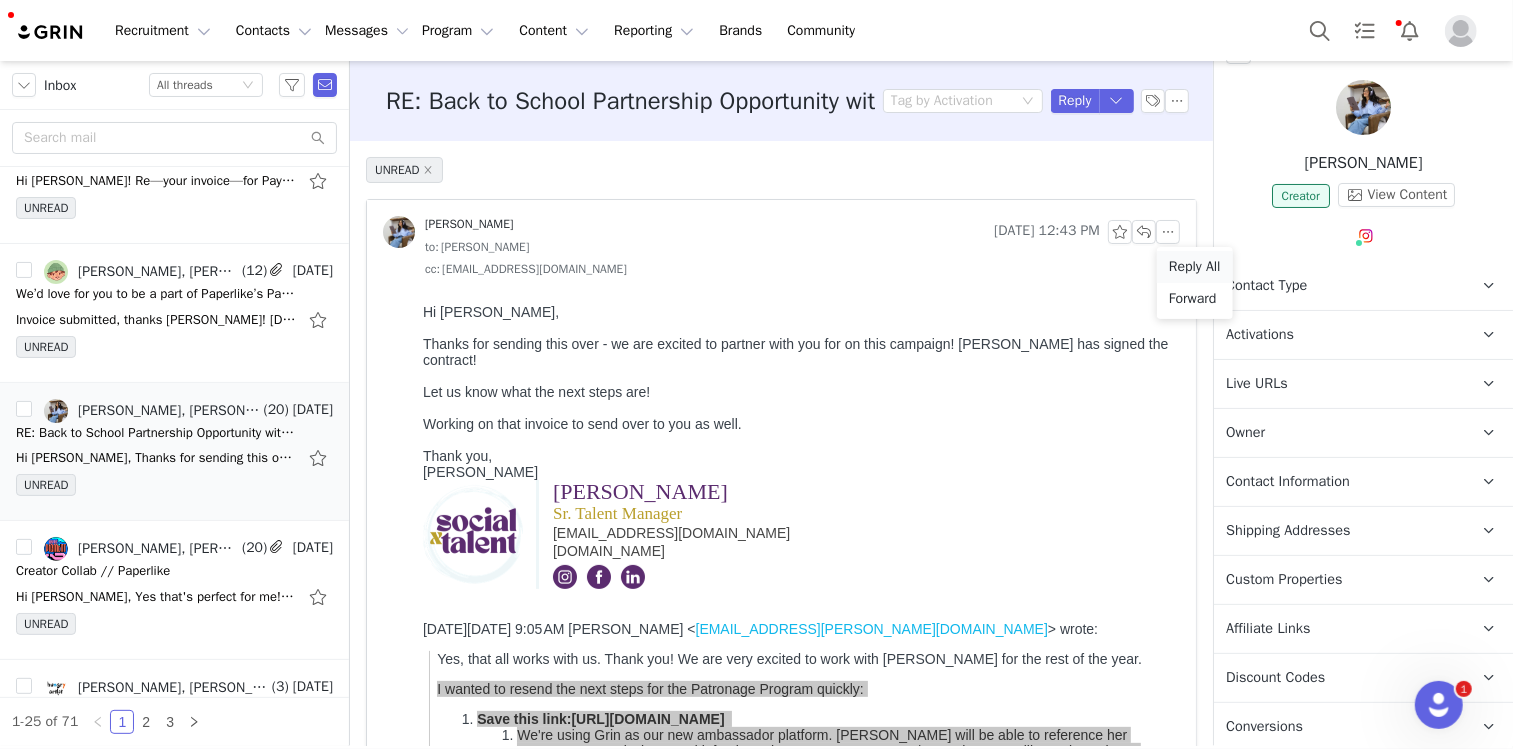 click on "Reply All" at bounding box center [1195, 267] 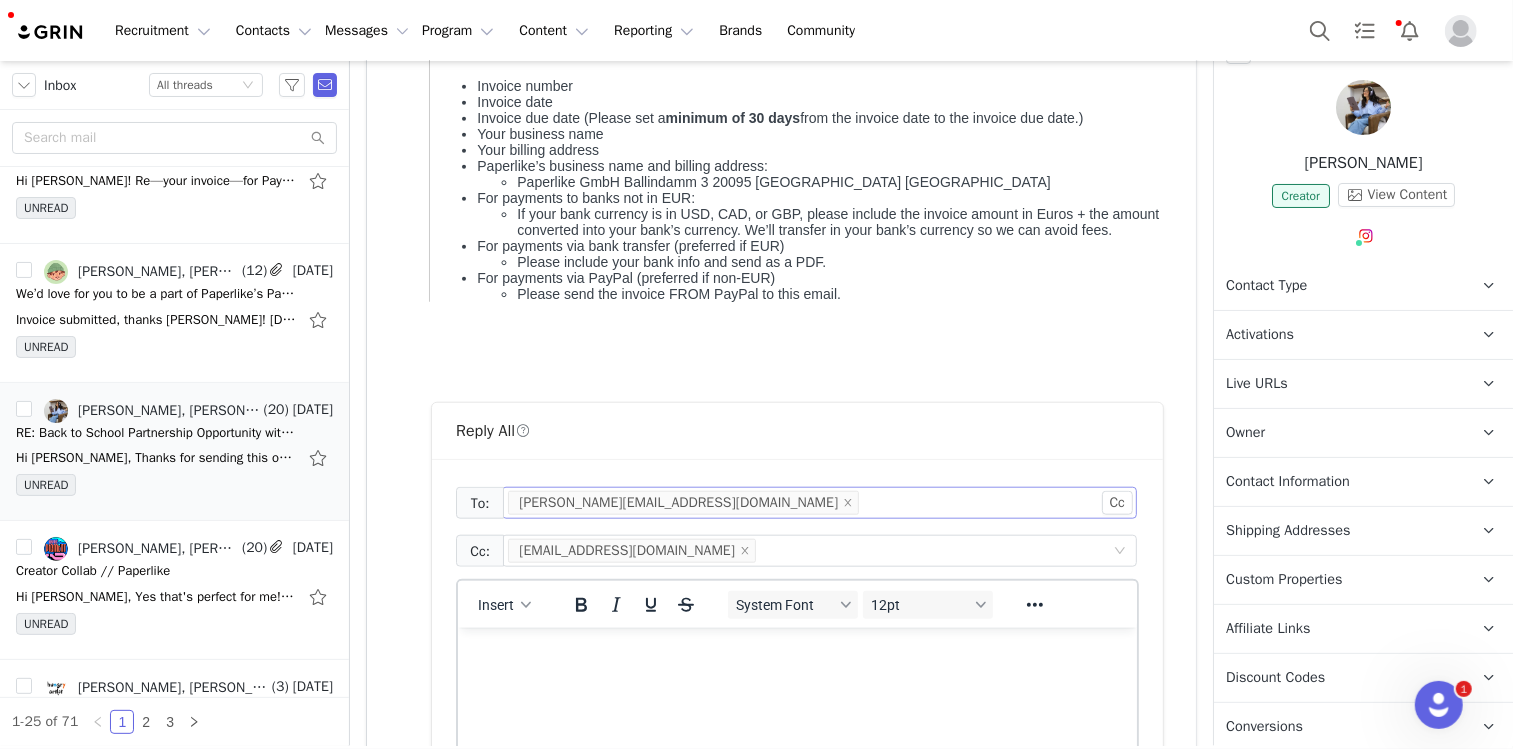 scroll, scrollTop: 0, scrollLeft: 0, axis: both 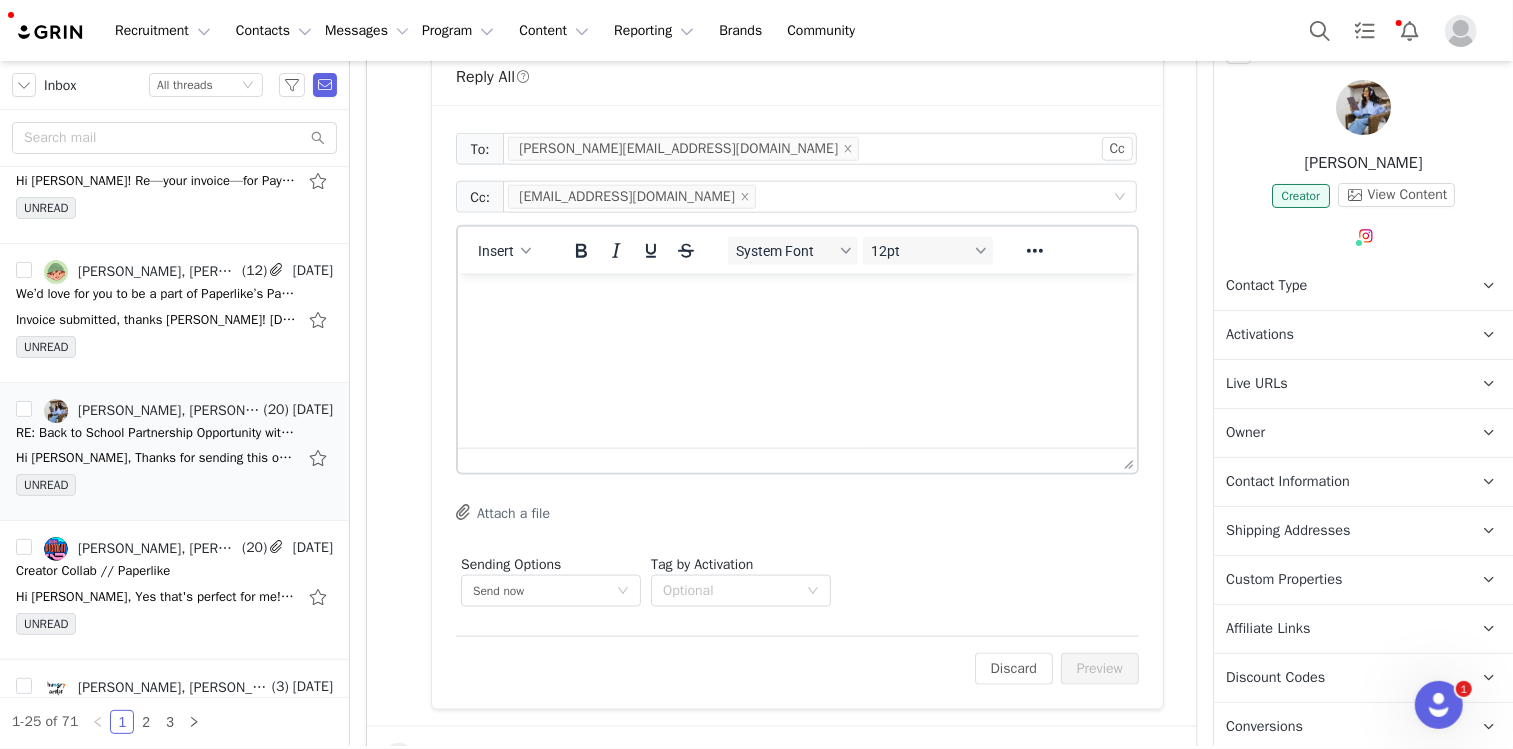 click at bounding box center [796, 300] 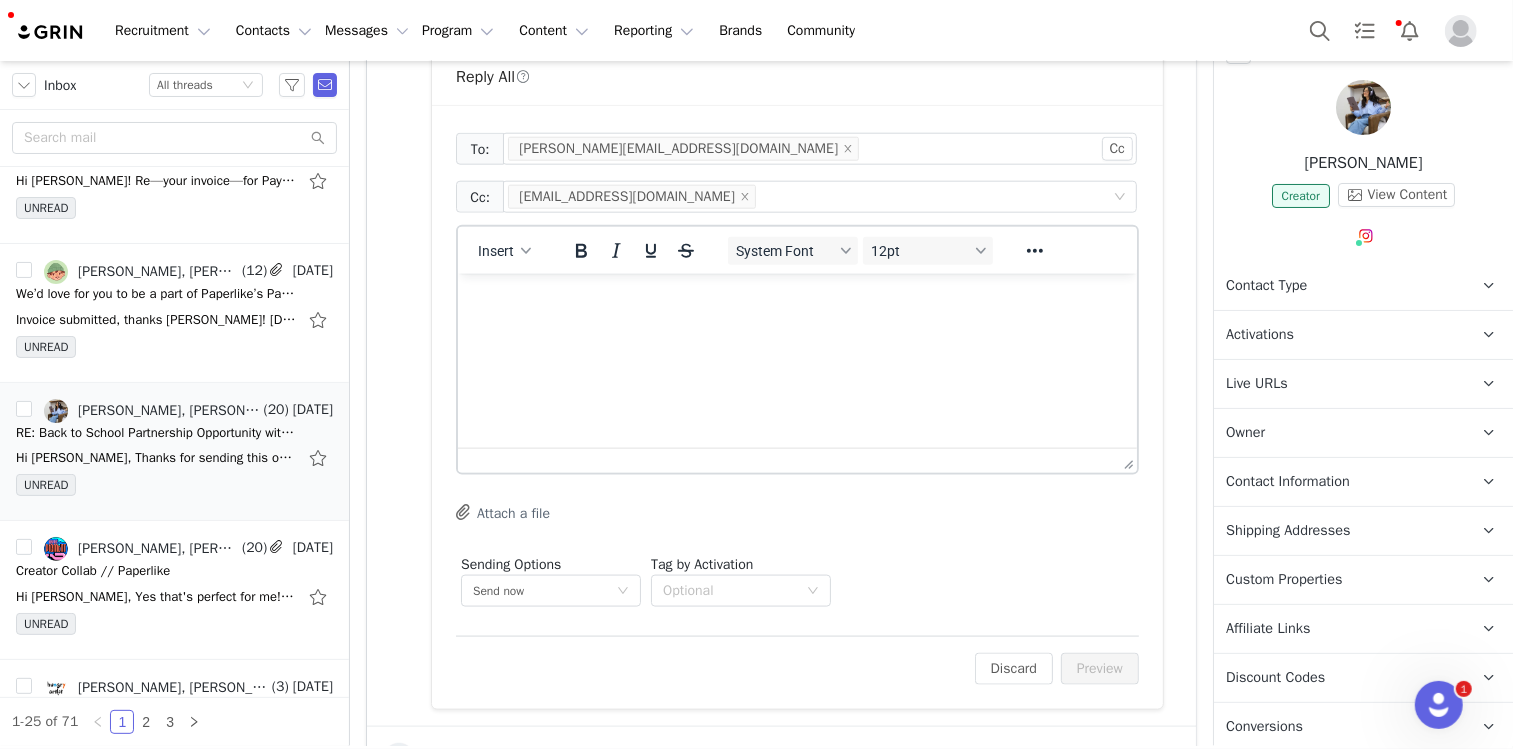 type 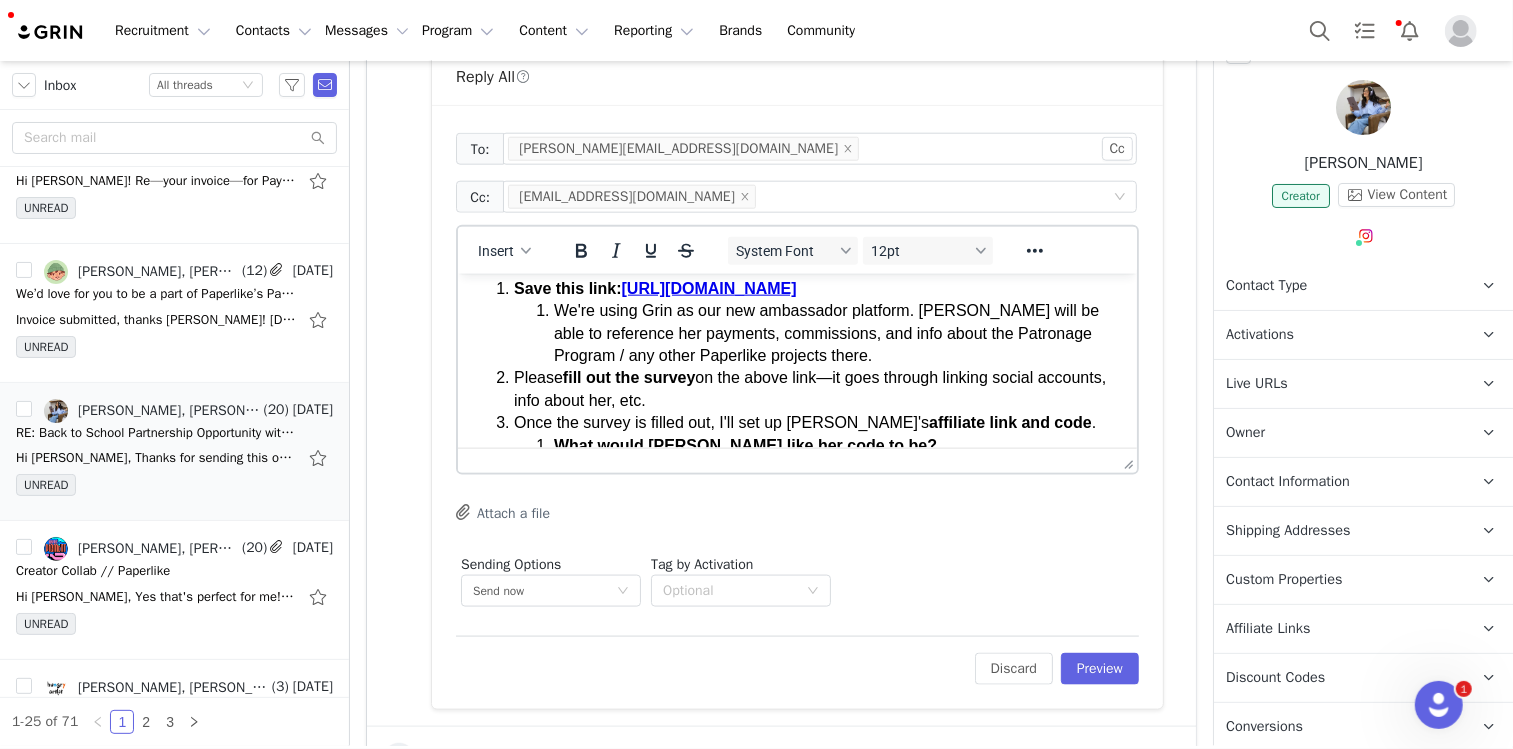 scroll, scrollTop: 0, scrollLeft: 0, axis: both 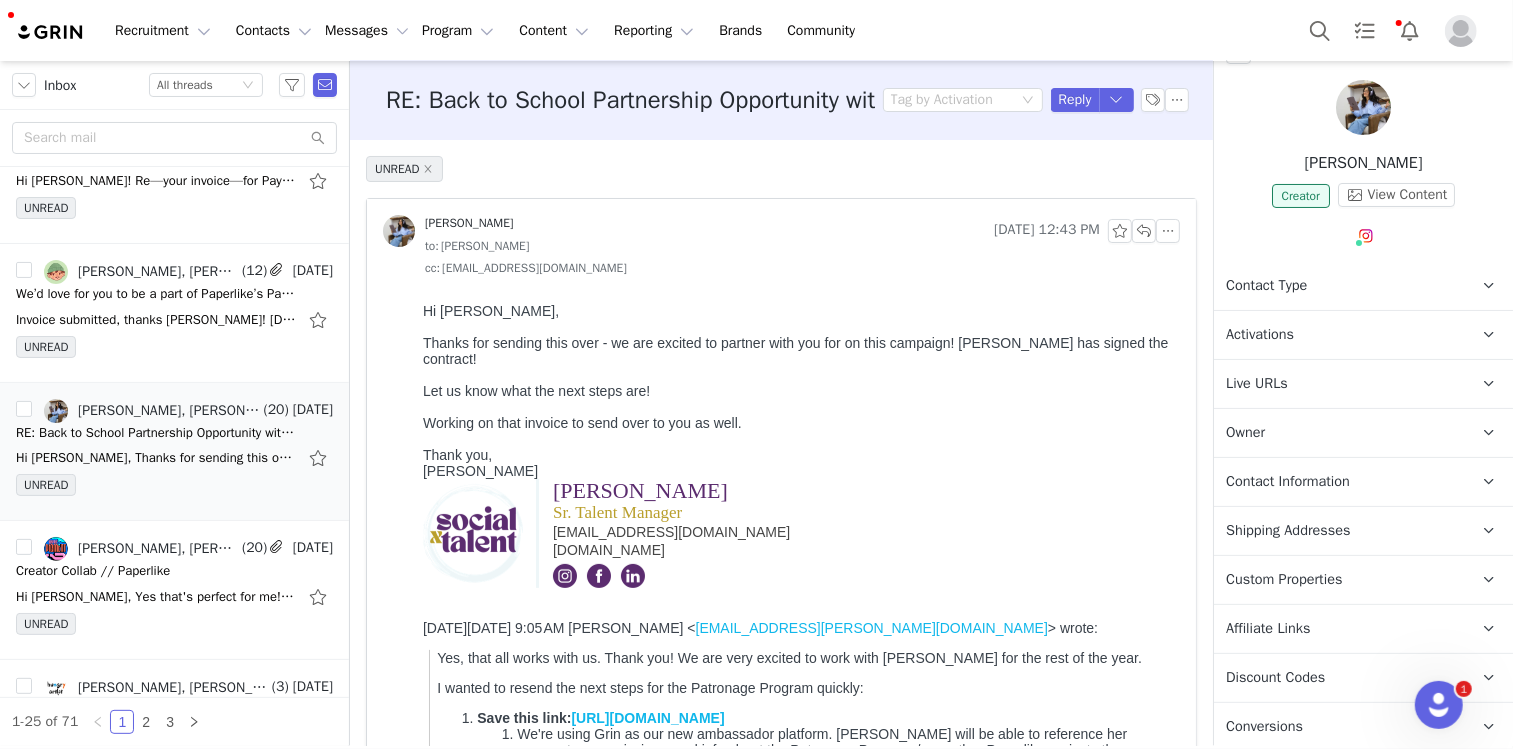 click on "Thanks for sending this over - we are excited to partner with you for on this campaign! [PERSON_NAME] has signed the contract!" at bounding box center (796, 350) 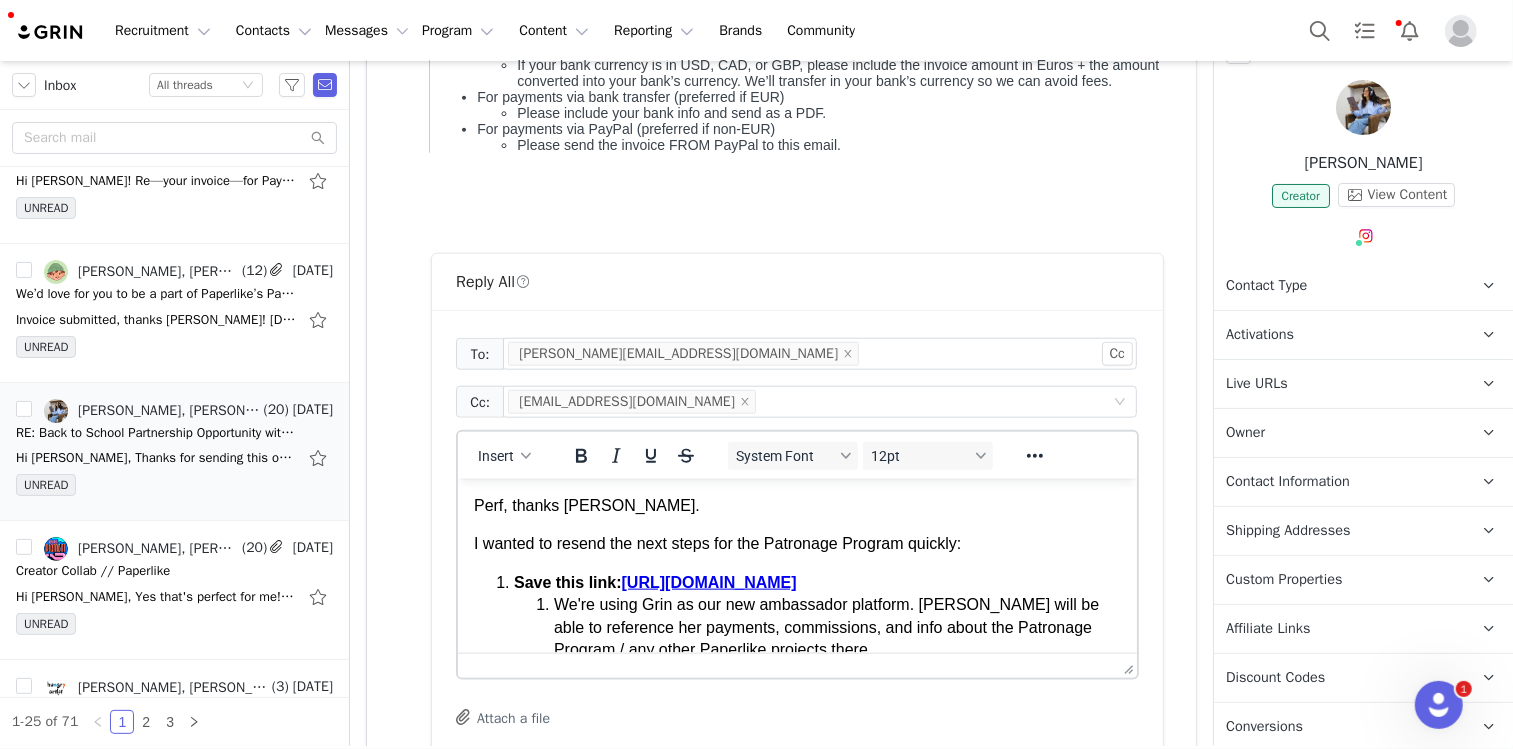 scroll, scrollTop: 1327, scrollLeft: 0, axis: vertical 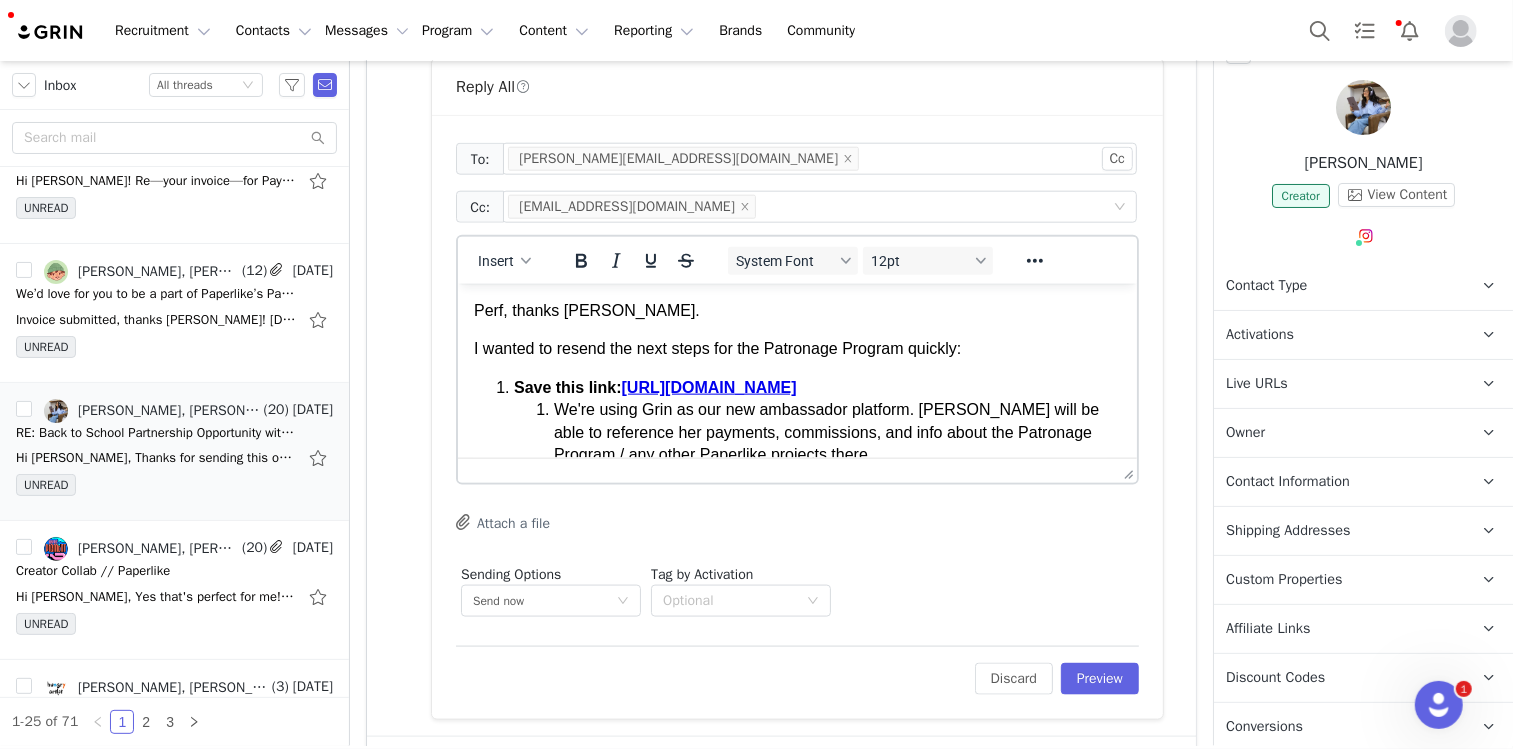 click on "I️ wanted to resend the next steps for the Patronage Program quickly:" at bounding box center (796, 348) 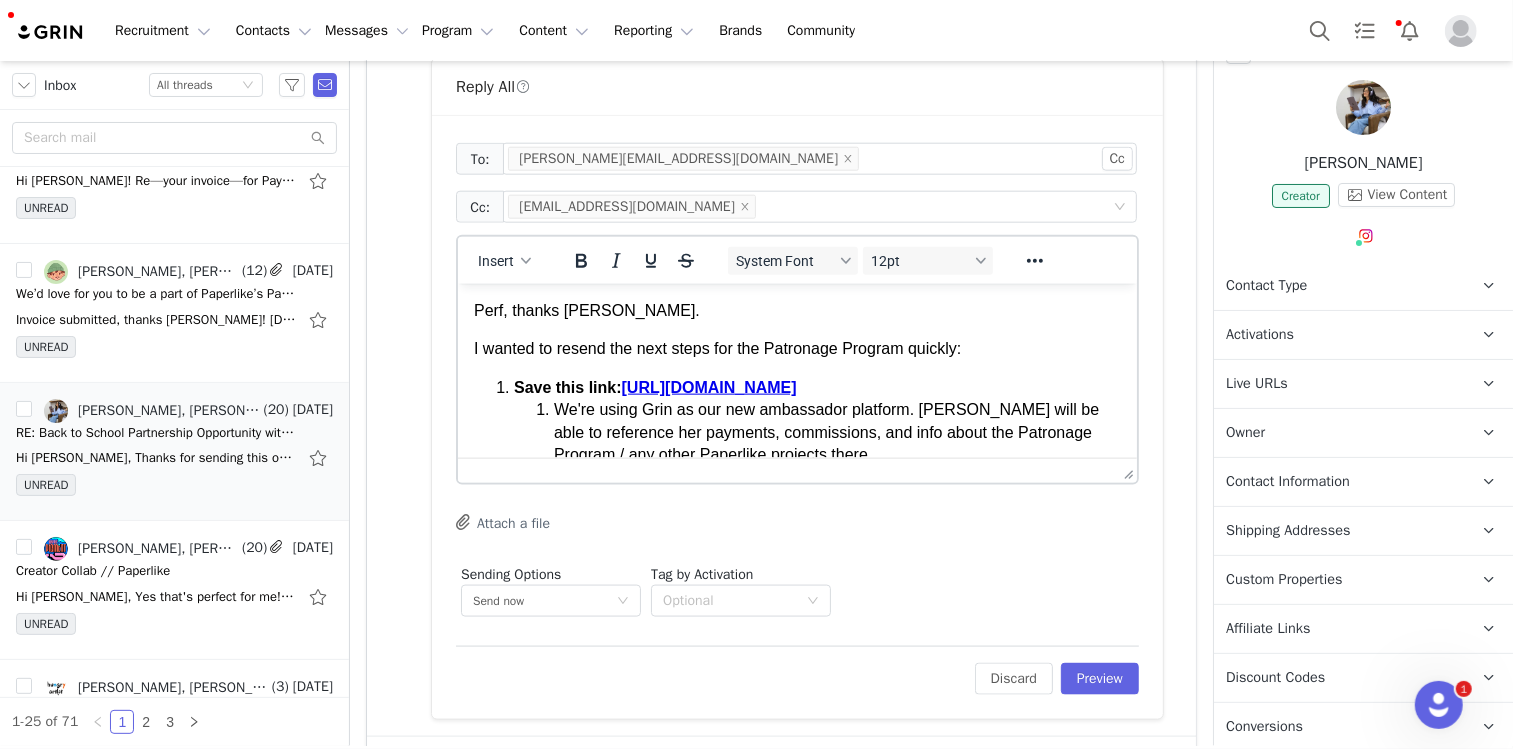 drag, startPoint x: 473, startPoint y: 349, endPoint x: 977, endPoint y: 348, distance: 504.001 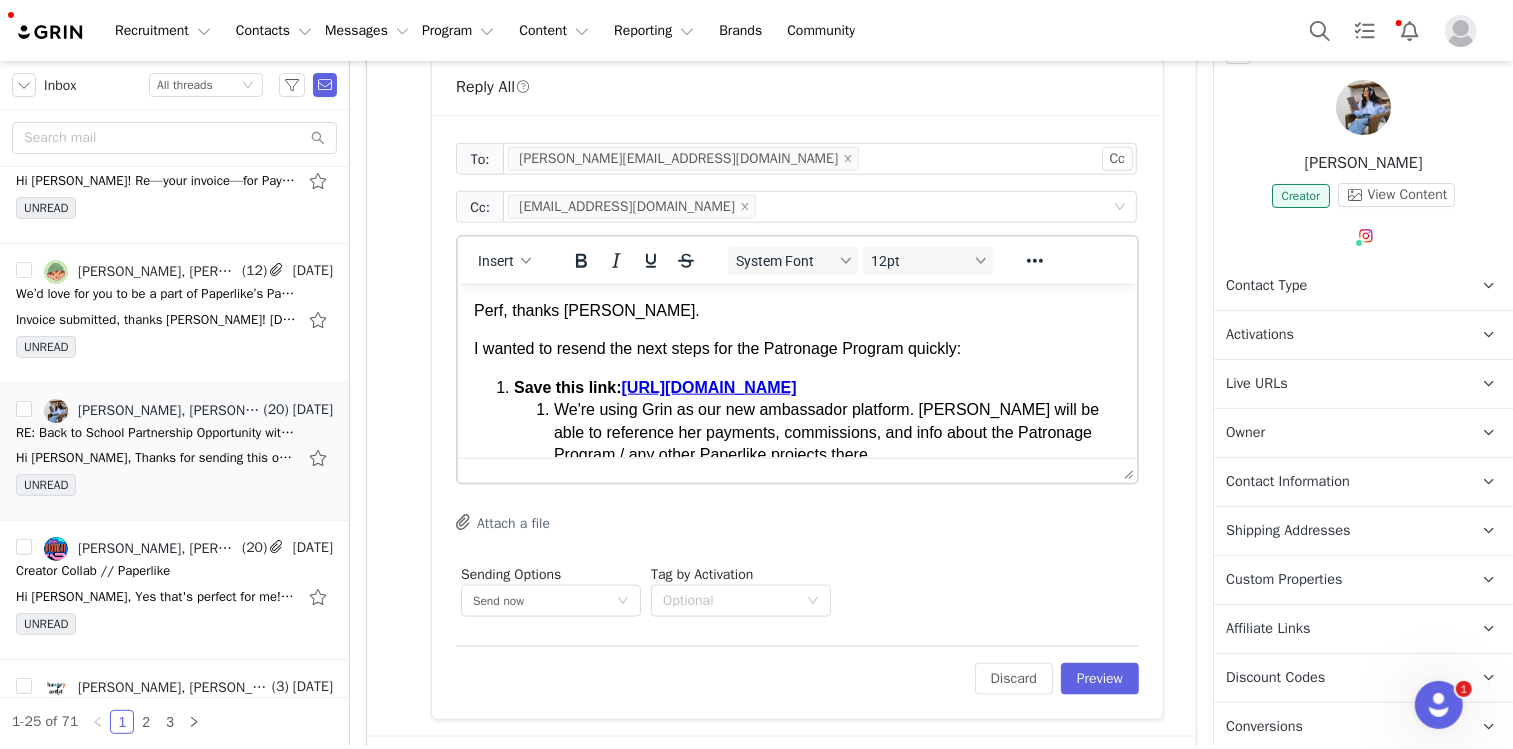 click on "I️ wanted to resend the next steps for the Patronage Program quickly:" at bounding box center (796, 348) 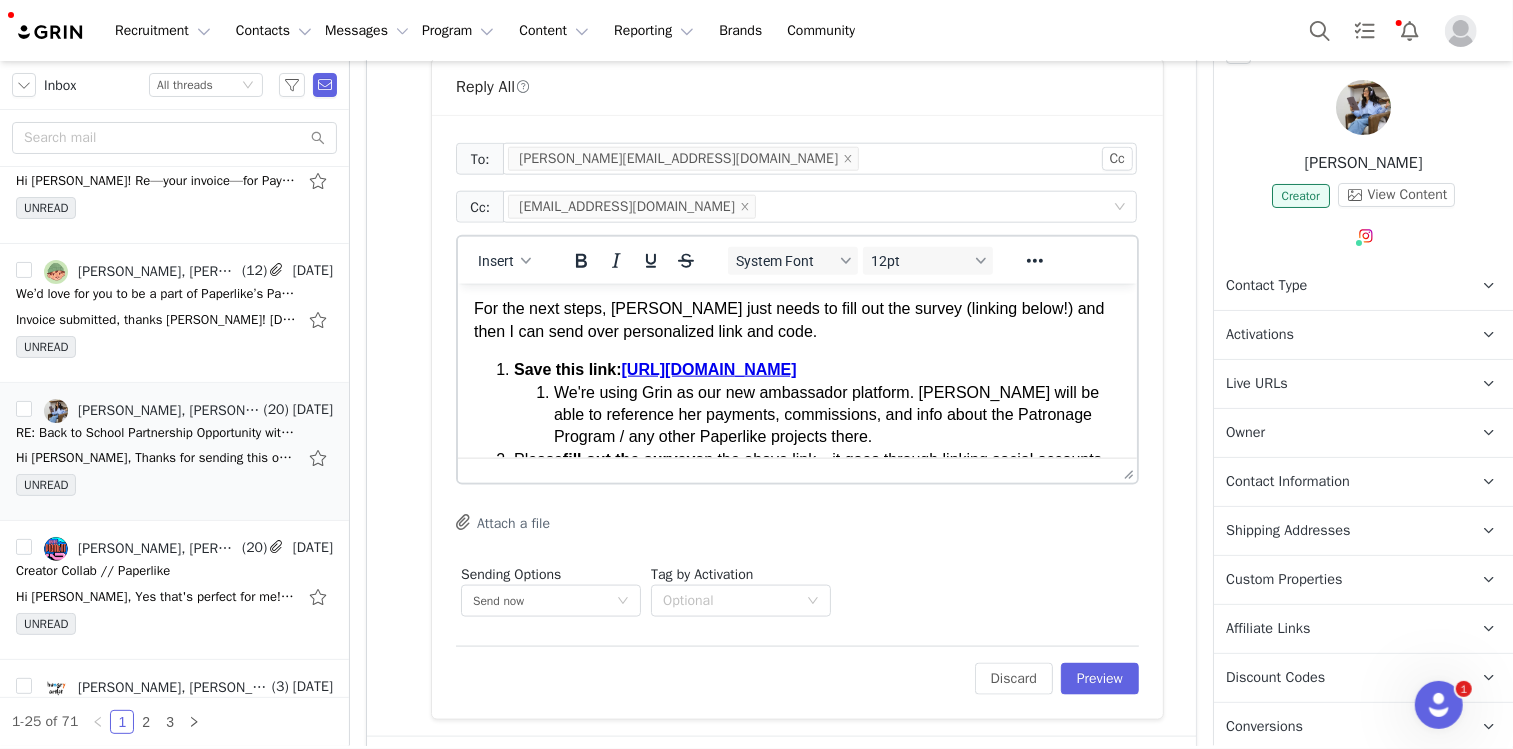 scroll, scrollTop: 72, scrollLeft: 0, axis: vertical 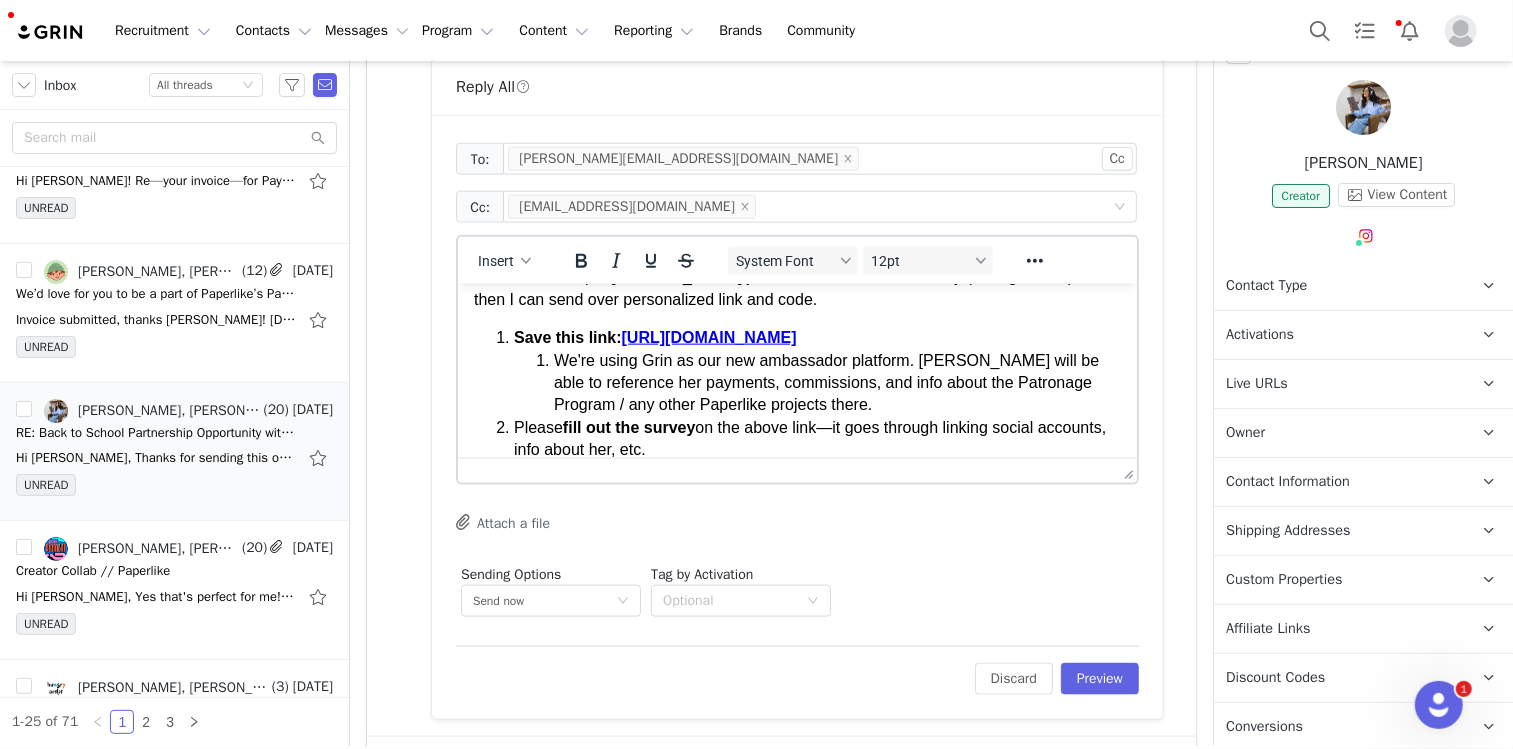 click on "For the next steps, [PERSON_NAME] just needs to fill out the survey (linking below!) and then I️ can send over personalized link and code." at bounding box center [796, 287] 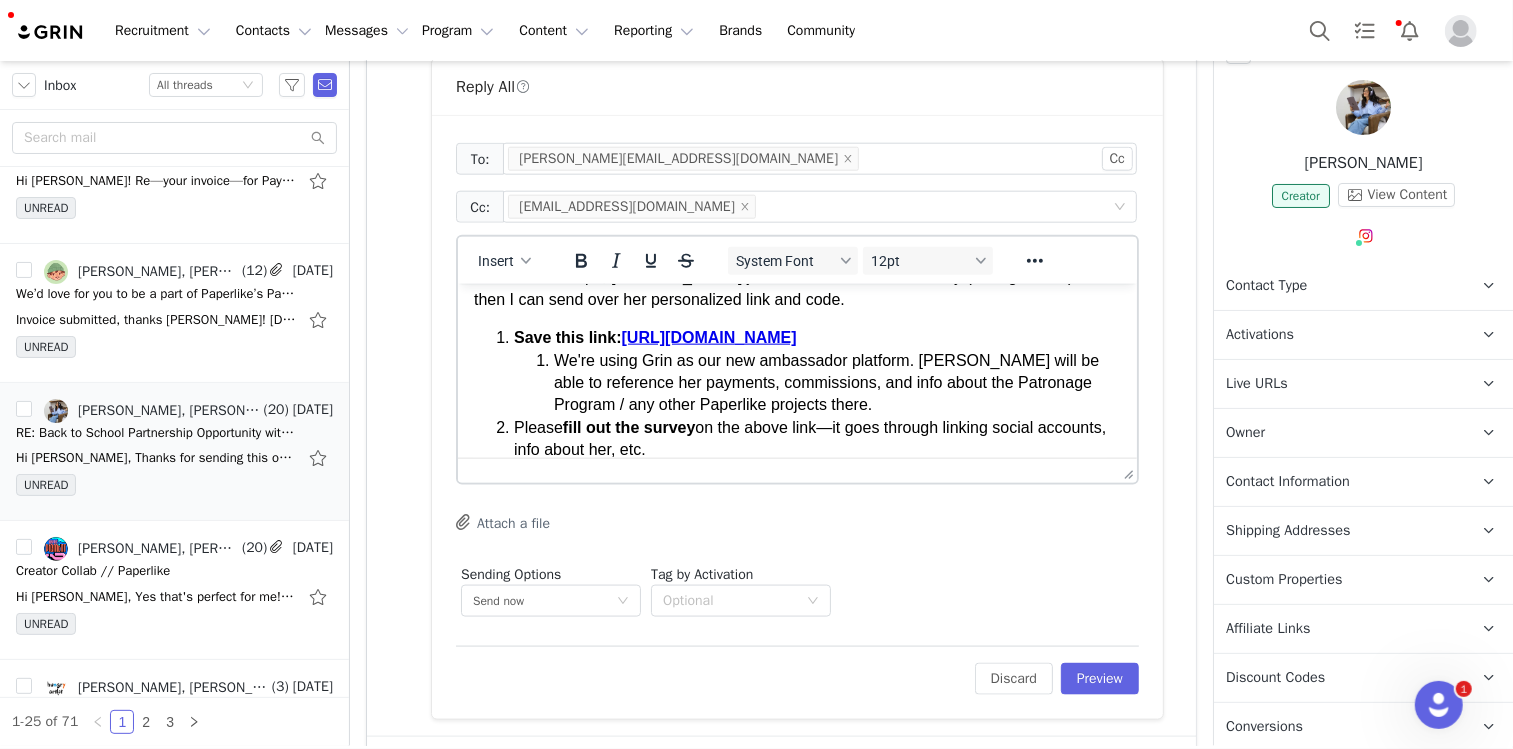 click on "For the next steps, [PERSON_NAME] just needs to fill out the survey (linking below!) and then I️ can send over her personalized link and code." at bounding box center [796, 287] 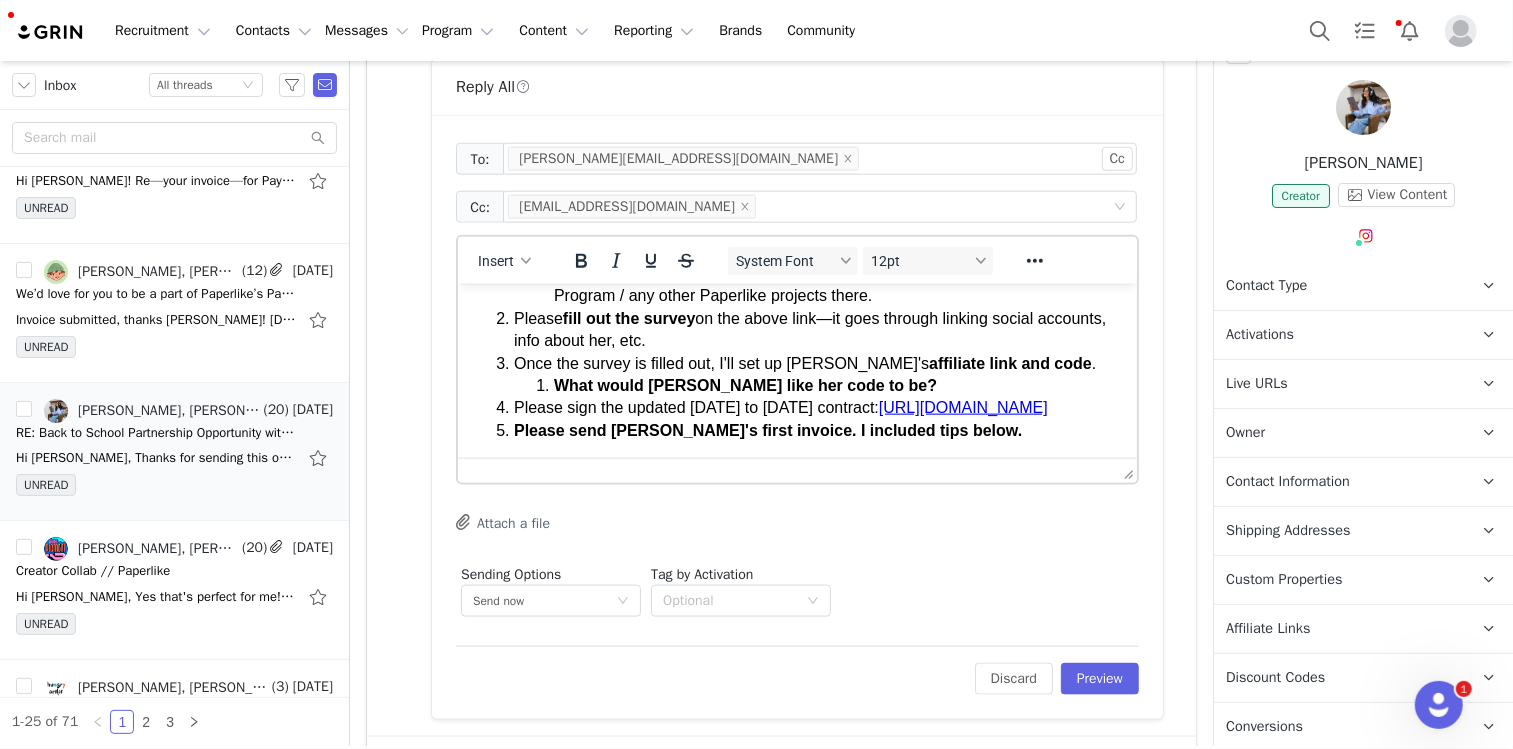 scroll, scrollTop: 214, scrollLeft: 0, axis: vertical 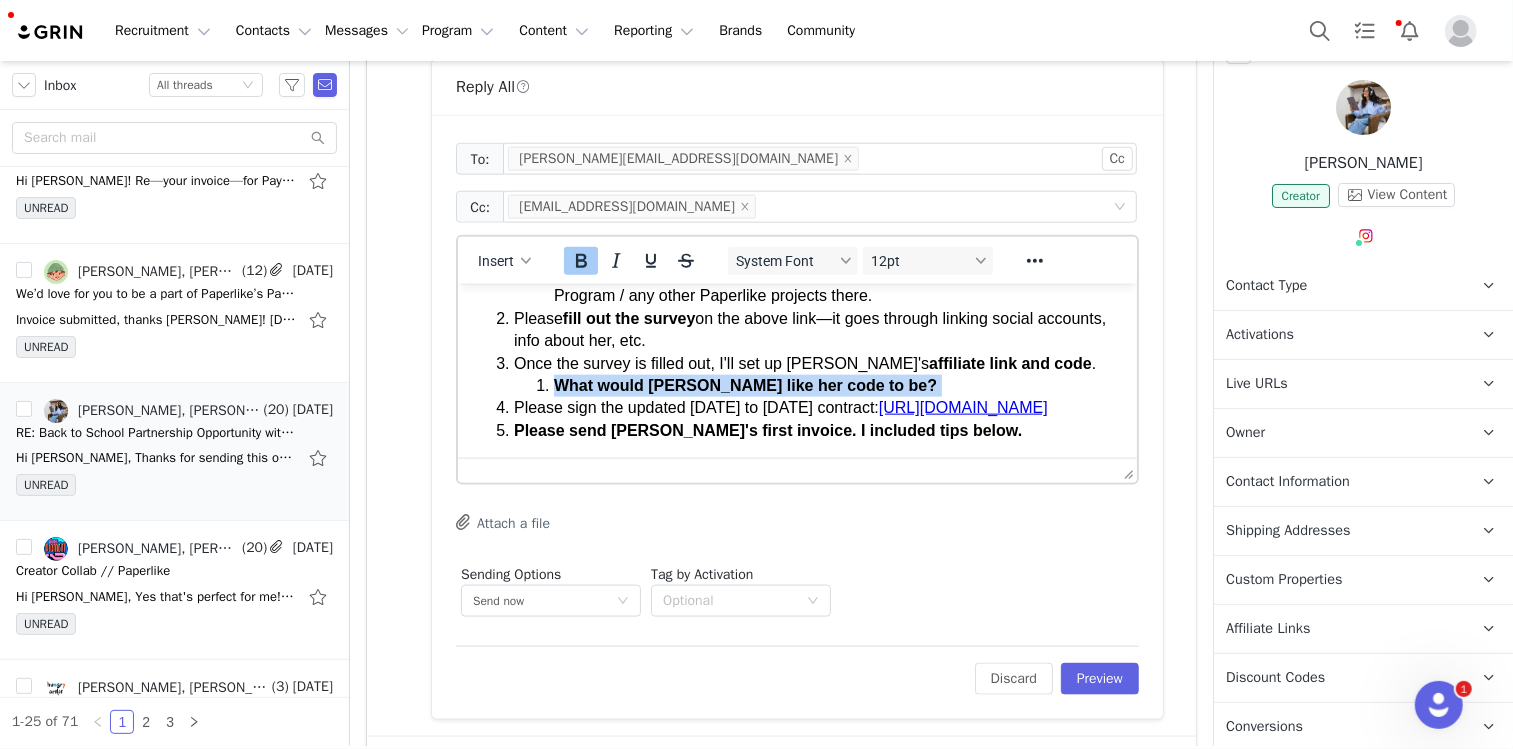 drag, startPoint x: 557, startPoint y: 373, endPoint x: 929, endPoint y: 375, distance: 372.00537 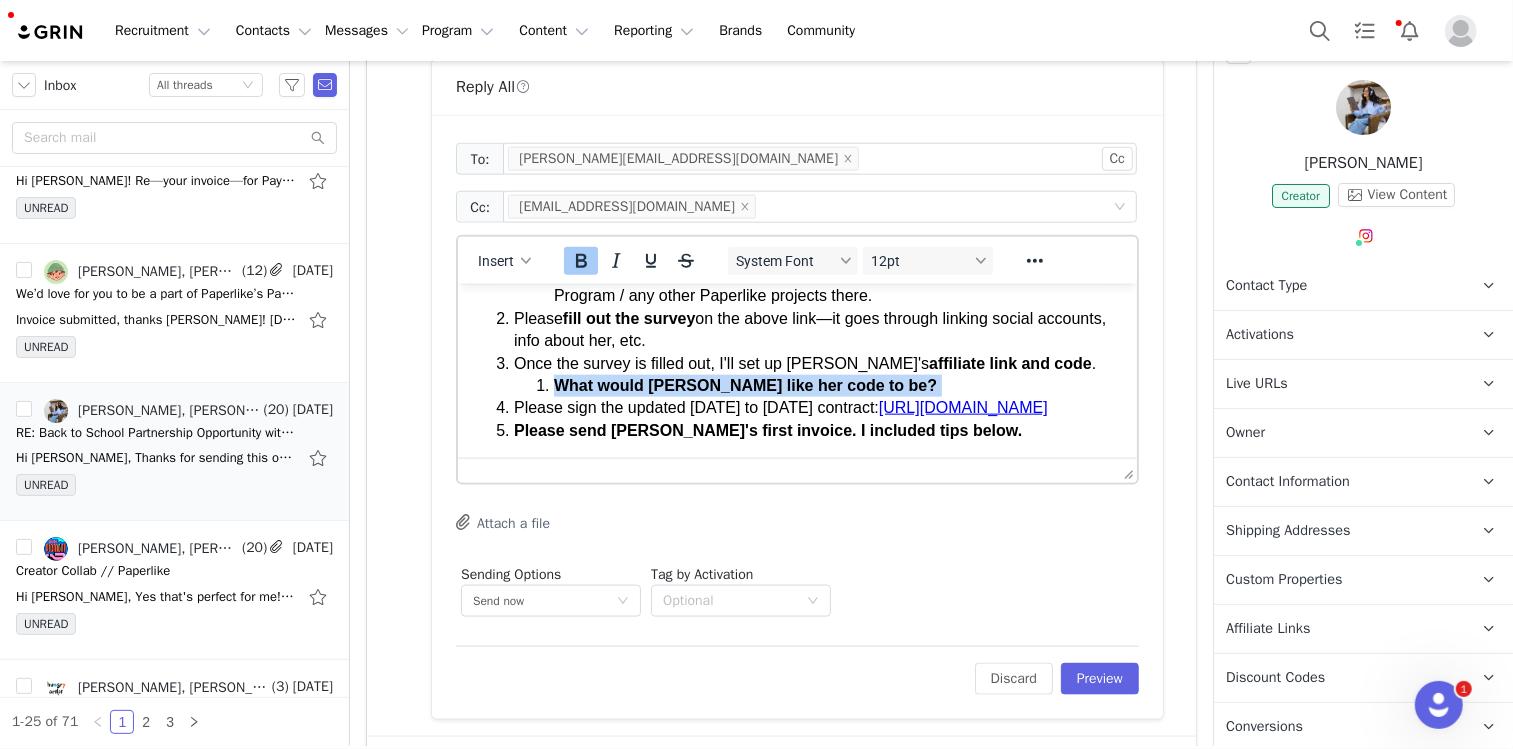 click on "What would [PERSON_NAME] like her code to be?" at bounding box center [836, 385] 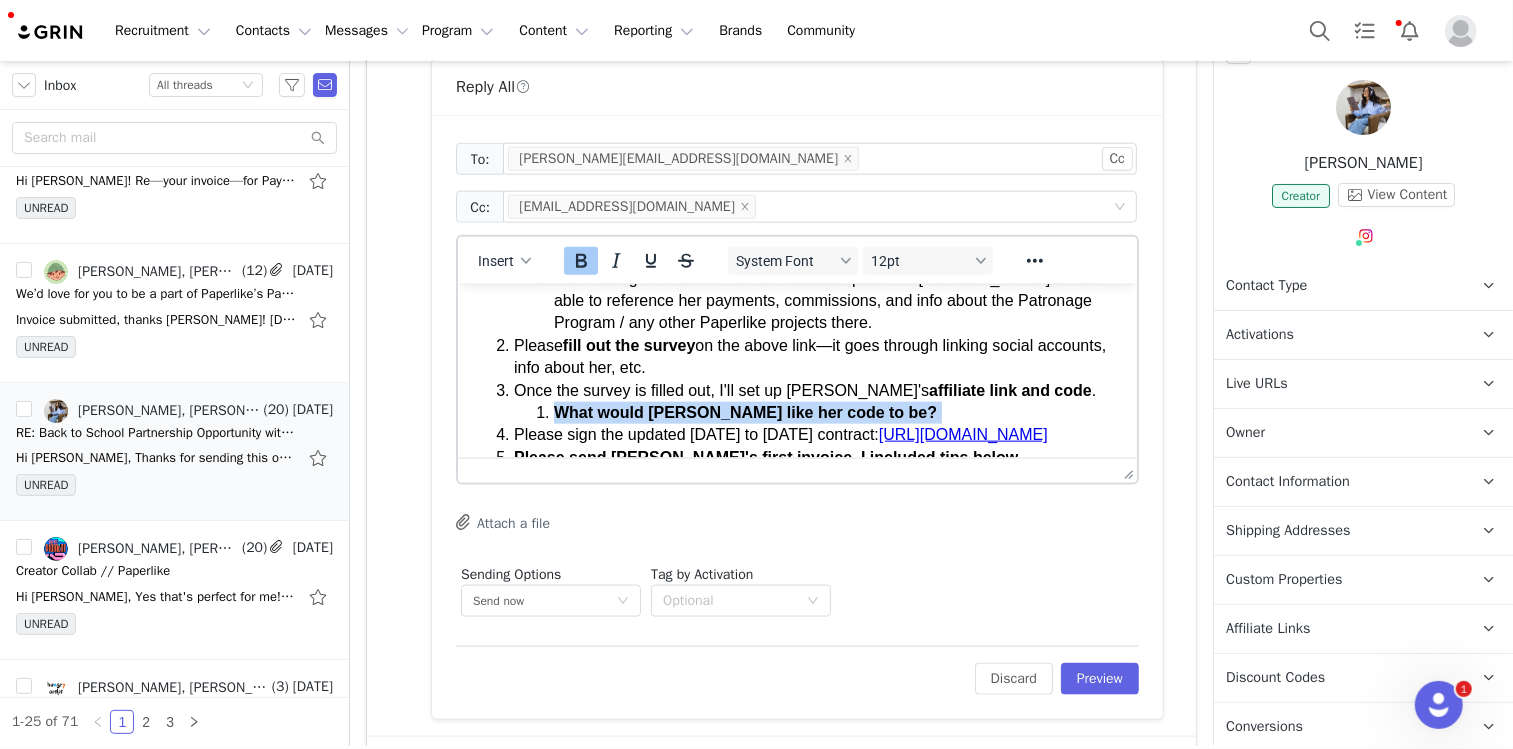 scroll, scrollTop: 0, scrollLeft: 0, axis: both 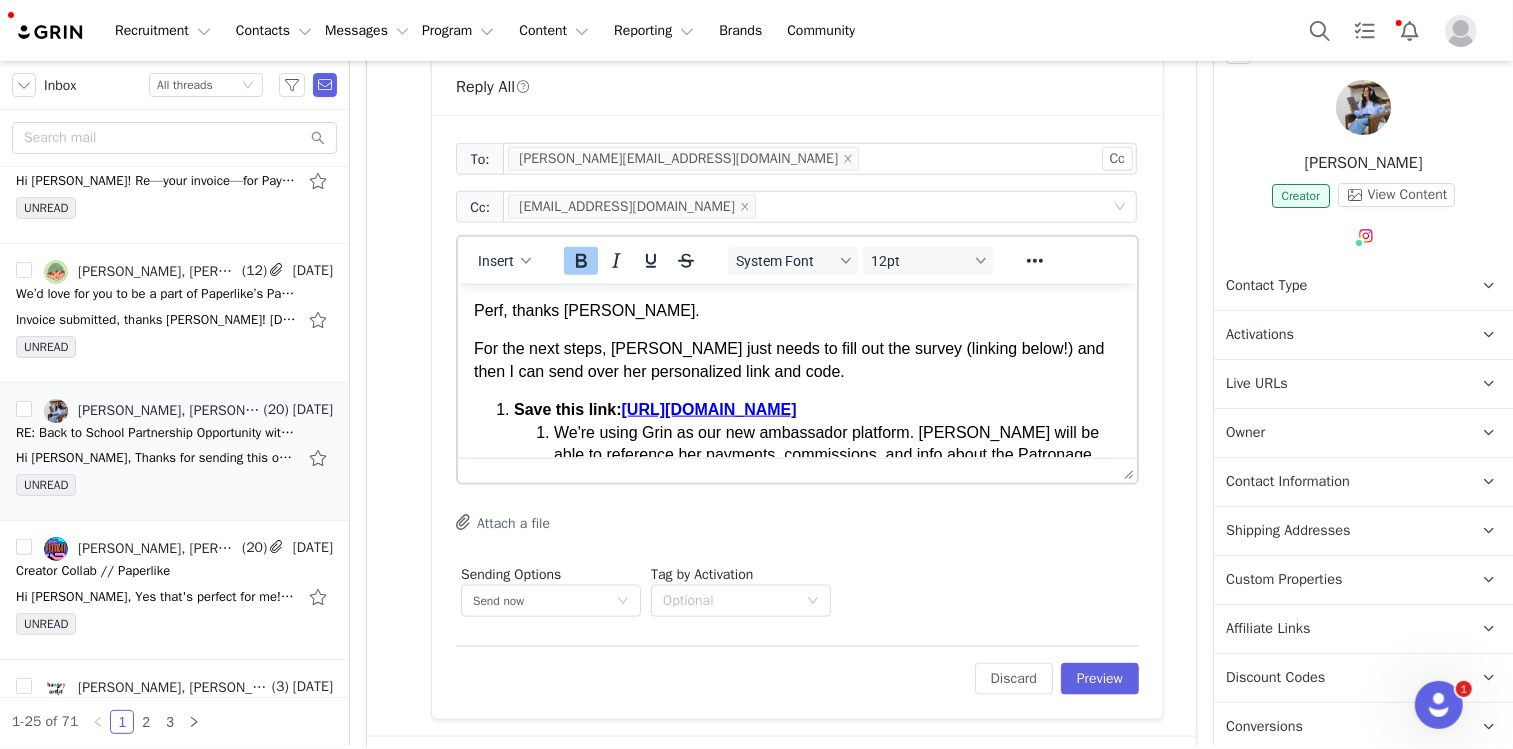 click on "For the next steps, [PERSON_NAME] just needs to fill out the survey (linking below!) and then I️ can send over her personalized link and code." at bounding box center [796, 359] 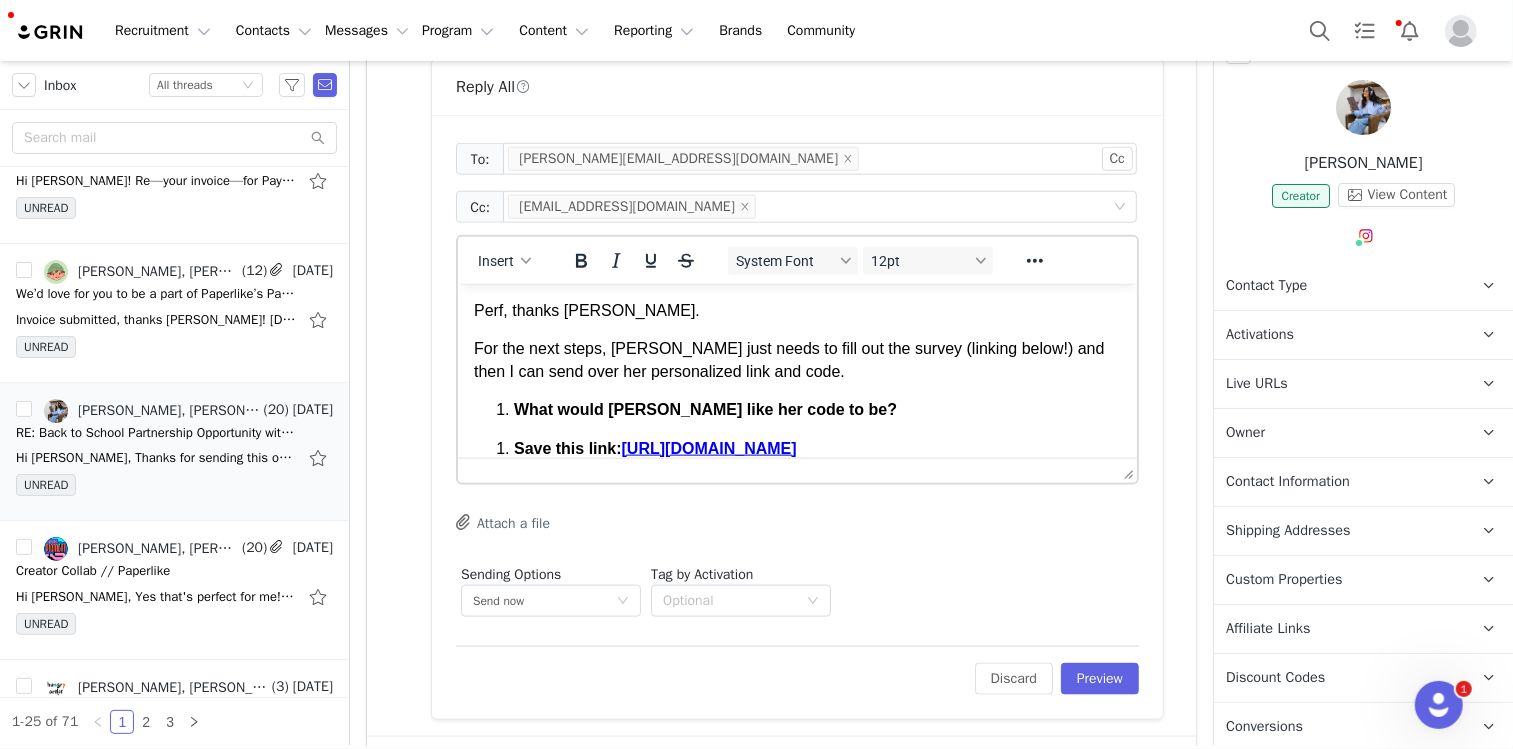click on "What would [PERSON_NAME] like her code to be?" at bounding box center (704, 408) 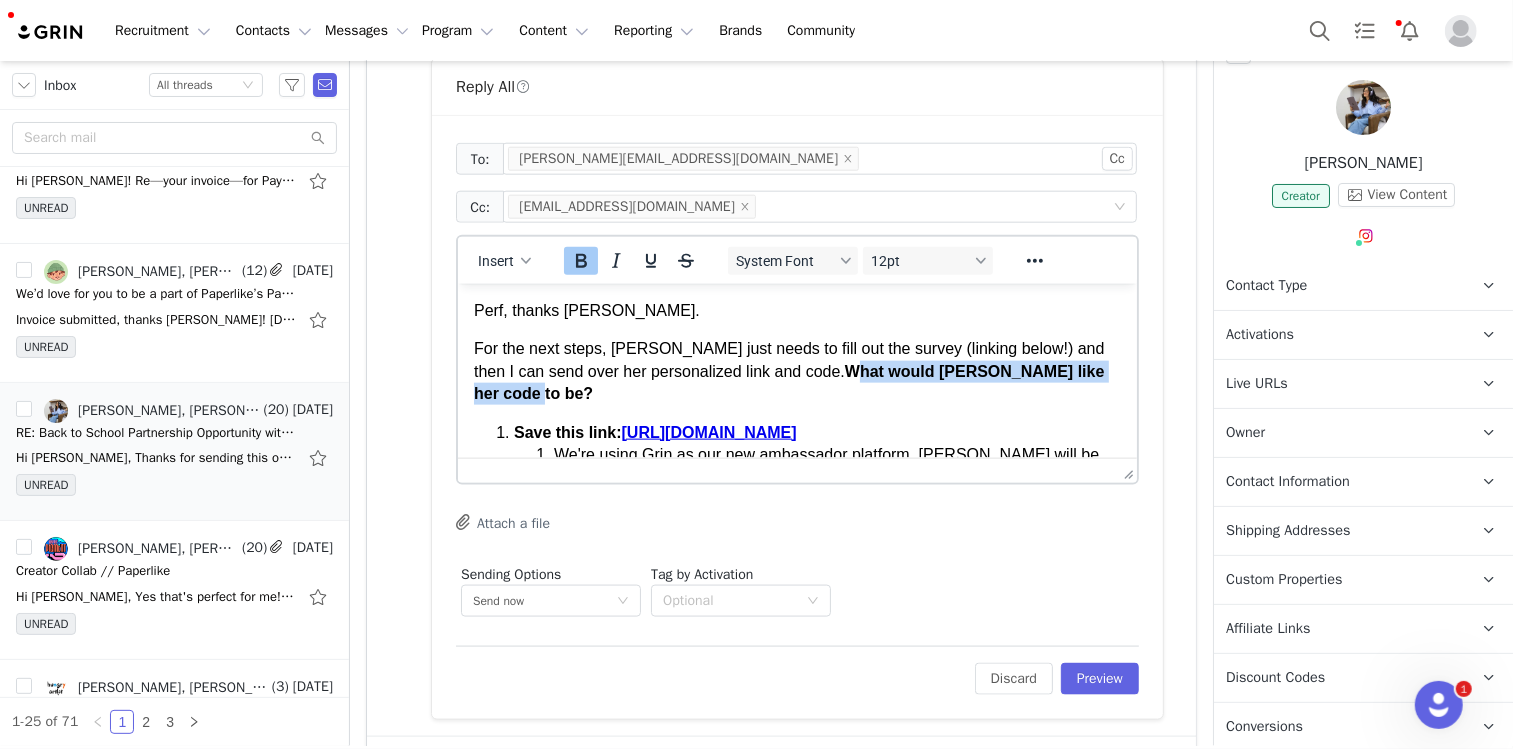 drag, startPoint x: 785, startPoint y: 368, endPoint x: 1093, endPoint y: 374, distance: 308.05844 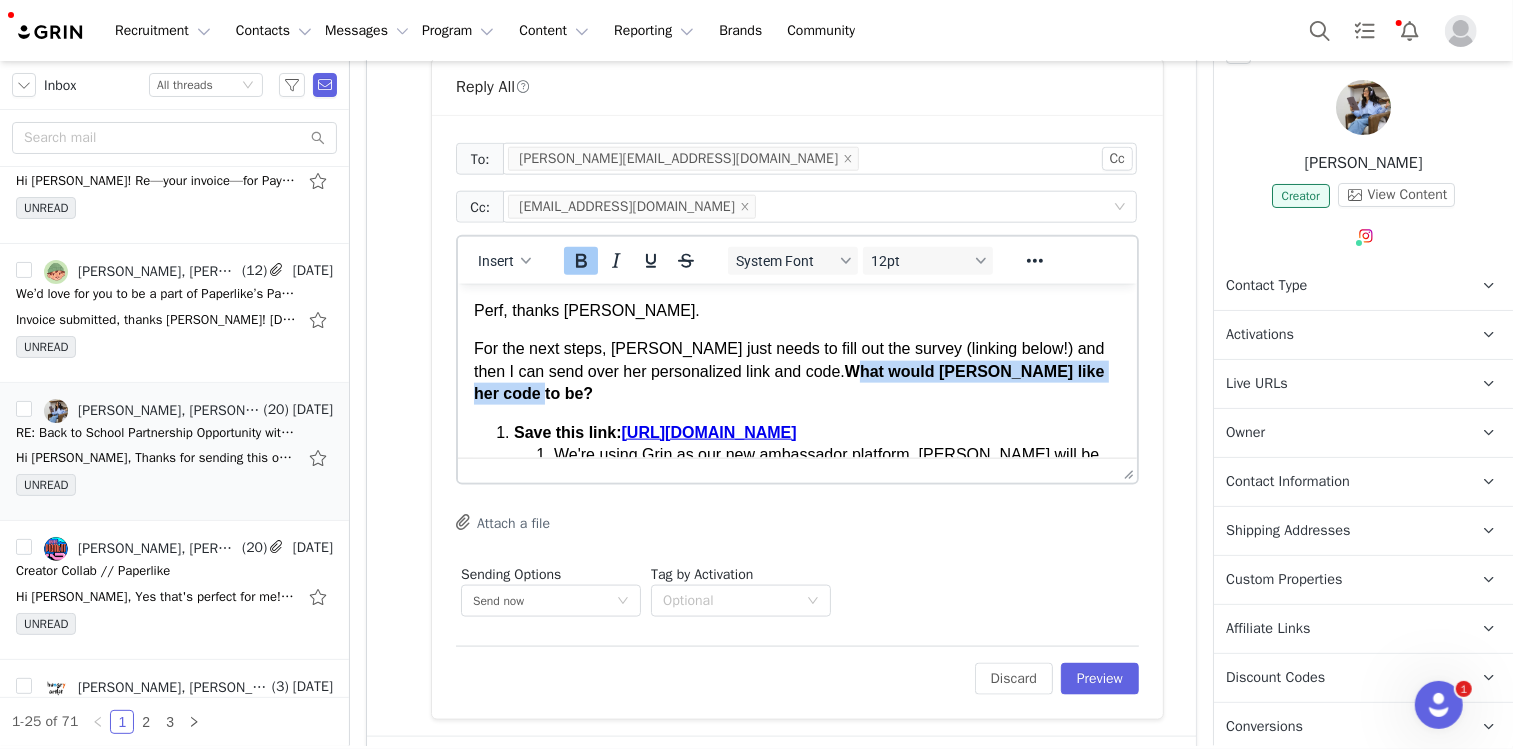 click on "What would [PERSON_NAME] like her code to be?" at bounding box center (788, 381) 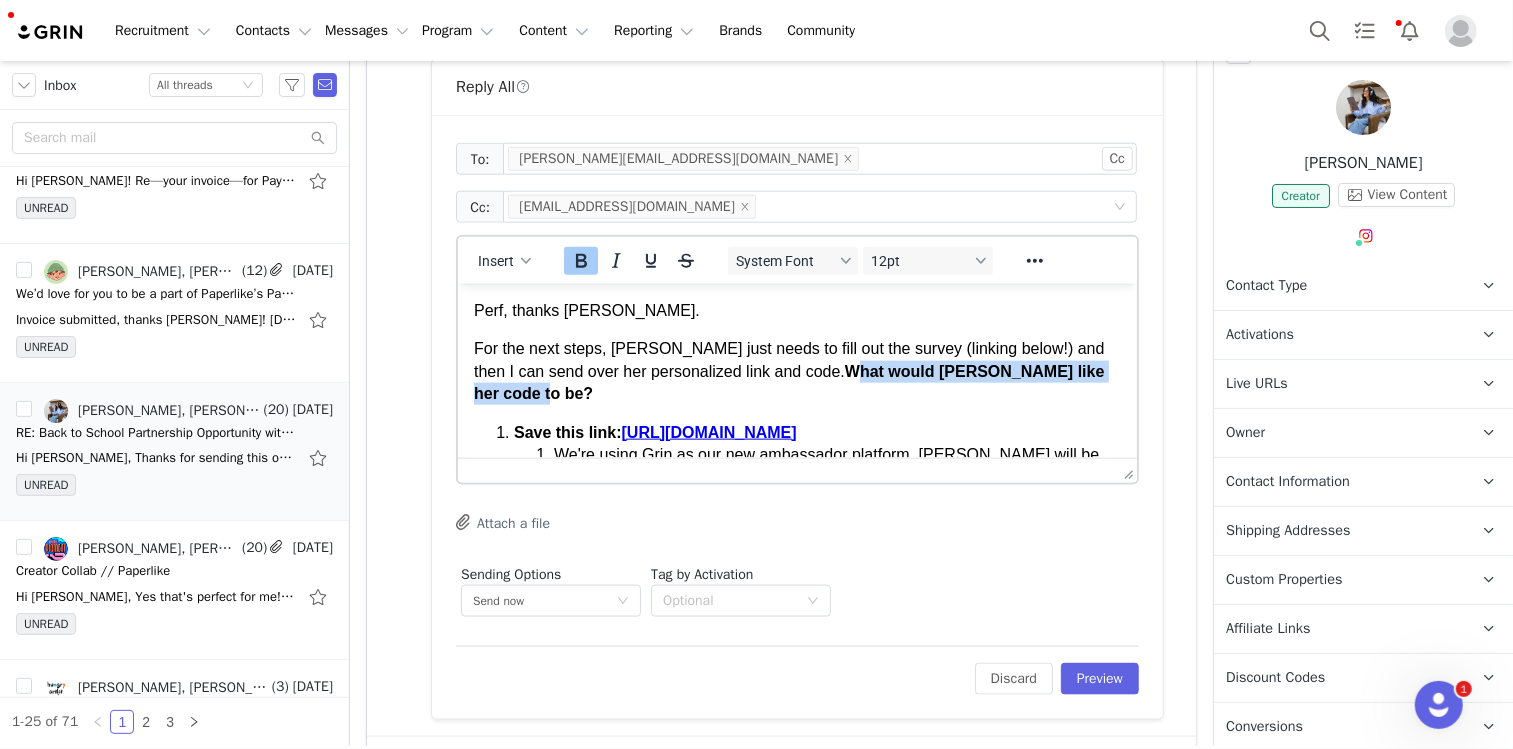 click on "What would [PERSON_NAME] like her code to be?" at bounding box center (788, 381) 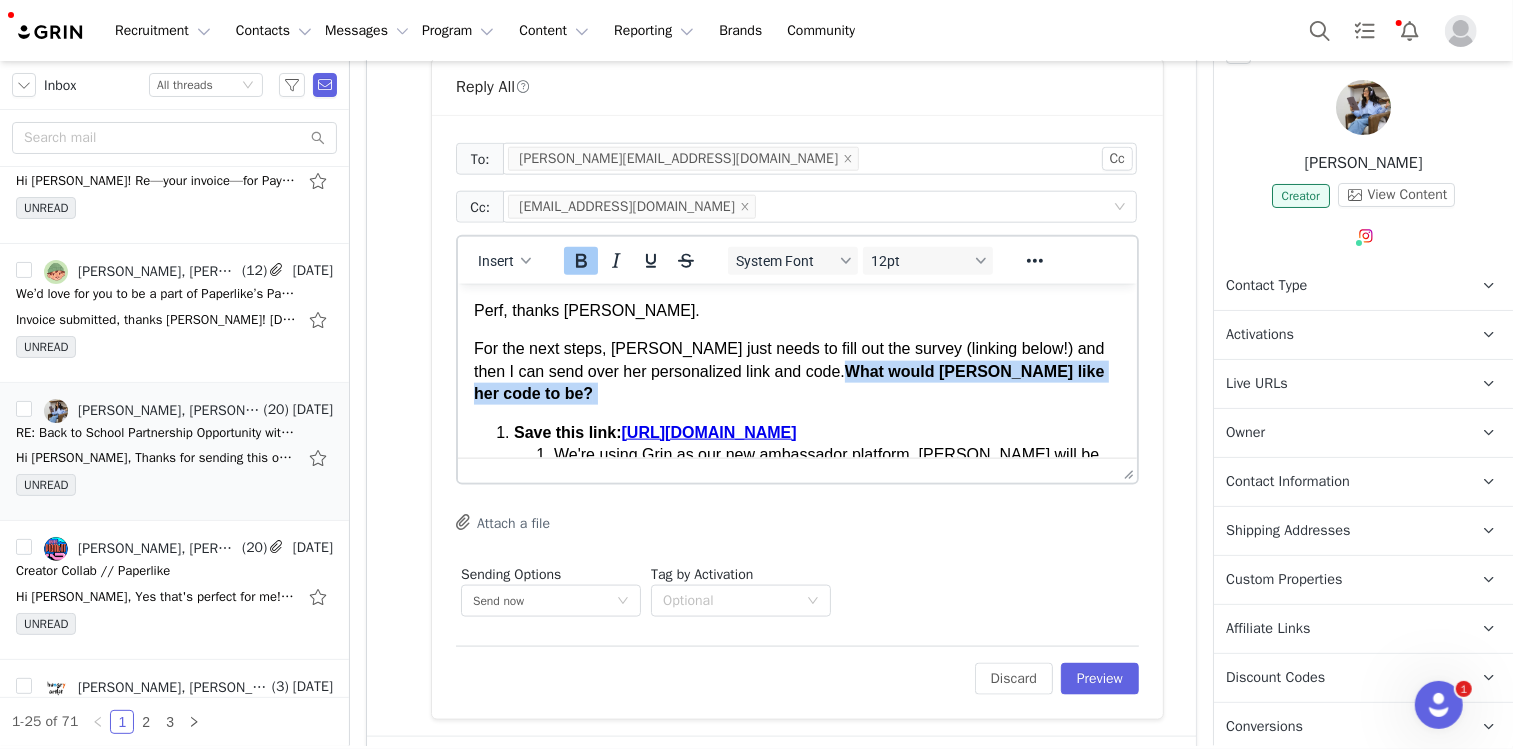drag, startPoint x: 1096, startPoint y: 369, endPoint x: 783, endPoint y: 367, distance: 313.00638 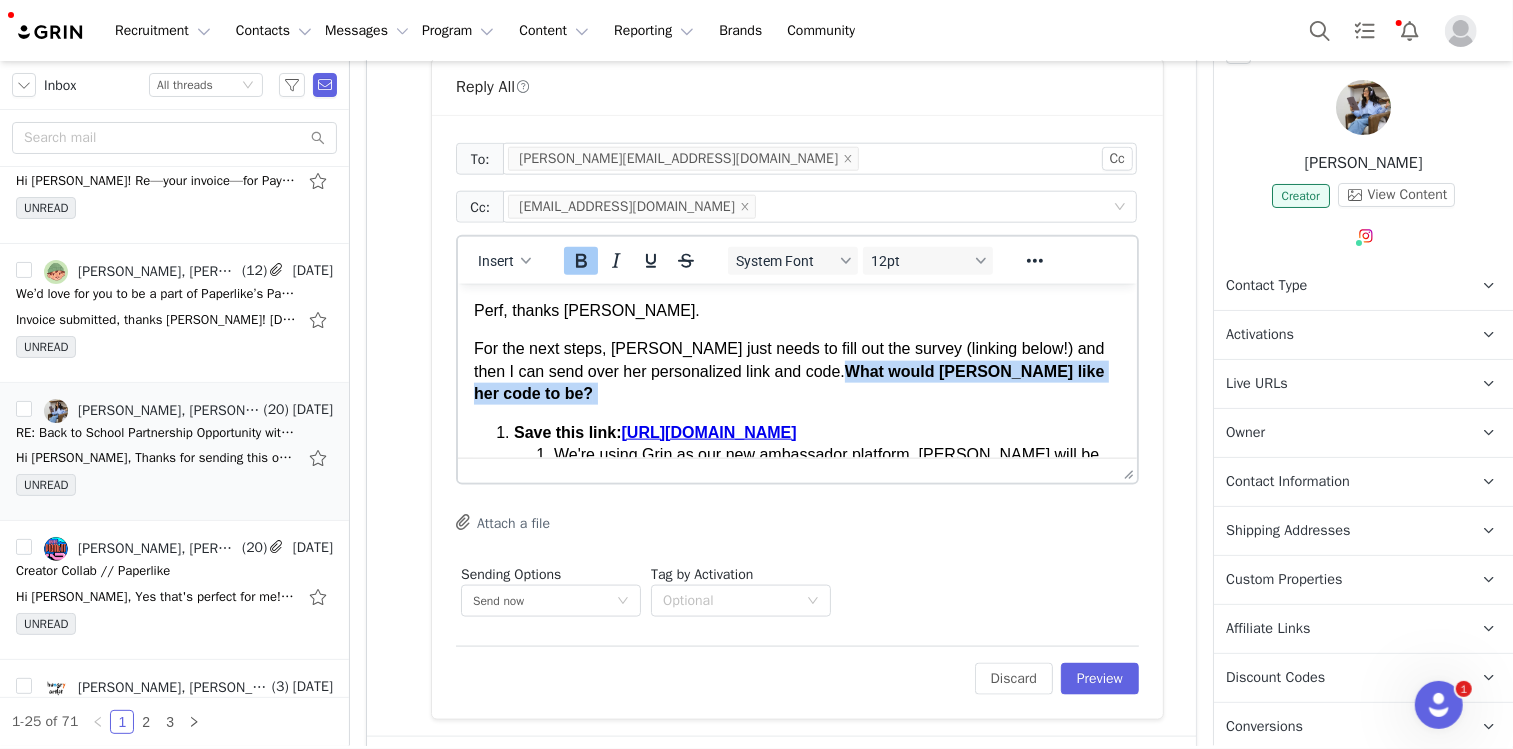 click on "For the next steps, [PERSON_NAME] just needs to fill out the survey (linking below!) and then I️ can send over her personalized link and code.  What would [PERSON_NAME] like her code to be?" at bounding box center [796, 370] 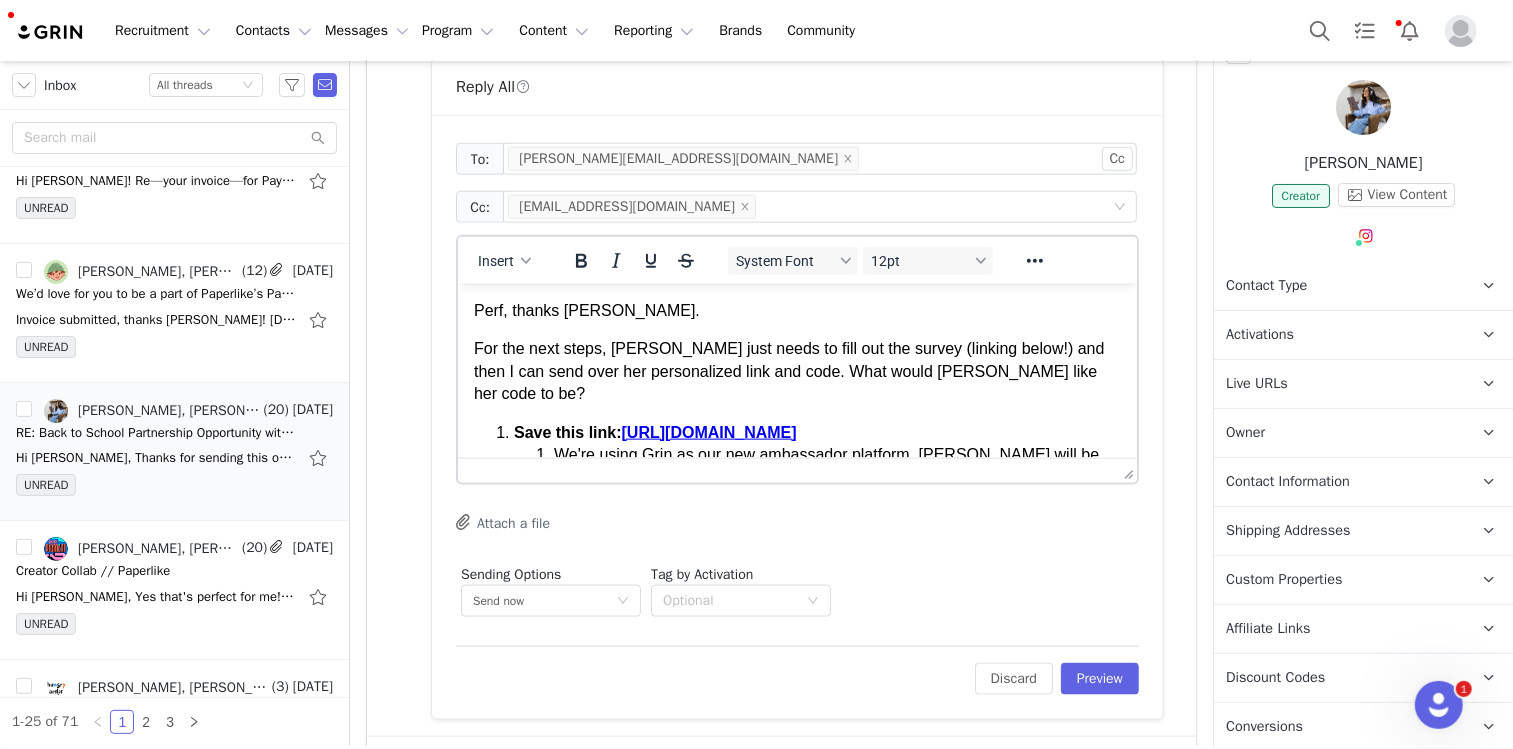 click on "Perf, thanks [PERSON_NAME].  For the next steps, [PERSON_NAME] just needs to fill out the survey (linking below!) and then I️ can send over her personalized link and code. What would [PERSON_NAME] like her code to be?   Save this link:  [URL][DOMAIN_NAME]   We're using Grin as our new ambassador platform. [PERSON_NAME] will be able to reference her payments, commissions, and info about the Patronage Program / any other Paperlike projects there. Please  fill out the survey  on the above link—it goes through linking social accounts, info about her, etc. Once the survey is filled out, I'll set up [PERSON_NAME]'s  affiliate link and code . What would [PERSON_NAME] like her code to be?   Please sign the updated [DATE] to [DATE] contract:  [URL][DOMAIN_NAME]    Please send [PERSON_NAME]'s first invoice. I️ included tips below." at bounding box center [796, 471] 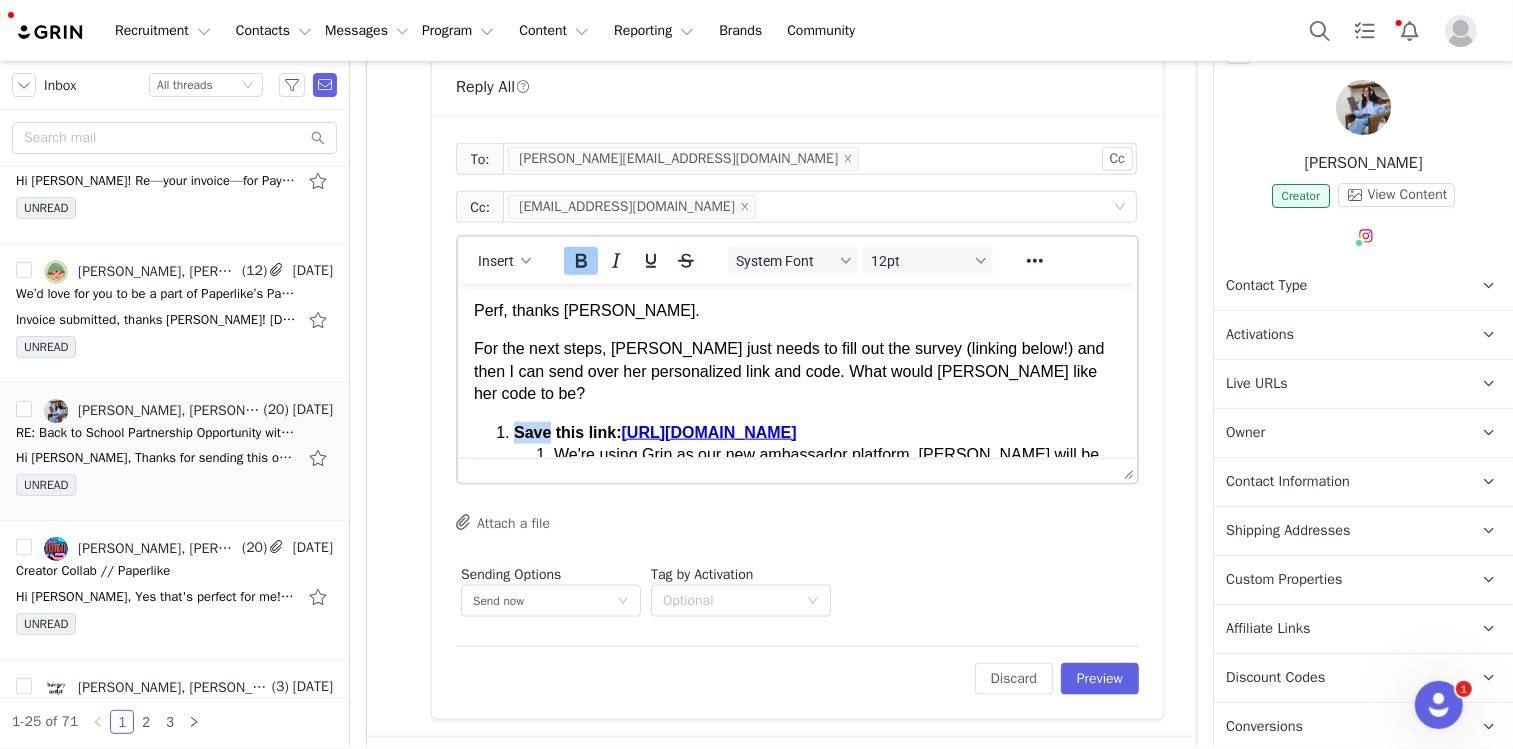 click on "Perf, thanks [PERSON_NAME].  For the next steps, [PERSON_NAME] just needs to fill out the survey (linking below!) and then I️ can send over her personalized link and code. What would [PERSON_NAME] like her code to be?   Save this link:  [URL][DOMAIN_NAME]   We're using Grin as our new ambassador platform. [PERSON_NAME] will be able to reference her payments, commissions, and info about the Patronage Program / any other Paperlike projects there. Please  fill out the survey  on the above link—it goes through linking social accounts, info about her, etc. Once the survey is filled out, I'll set up [PERSON_NAME]'s  affiliate link and code . What would [PERSON_NAME] like her code to be?   Please sign the updated [DATE] to [DATE] contract:  [URL][DOMAIN_NAME]    Please send [PERSON_NAME]'s first invoice. I️ included tips below." at bounding box center [796, 471] 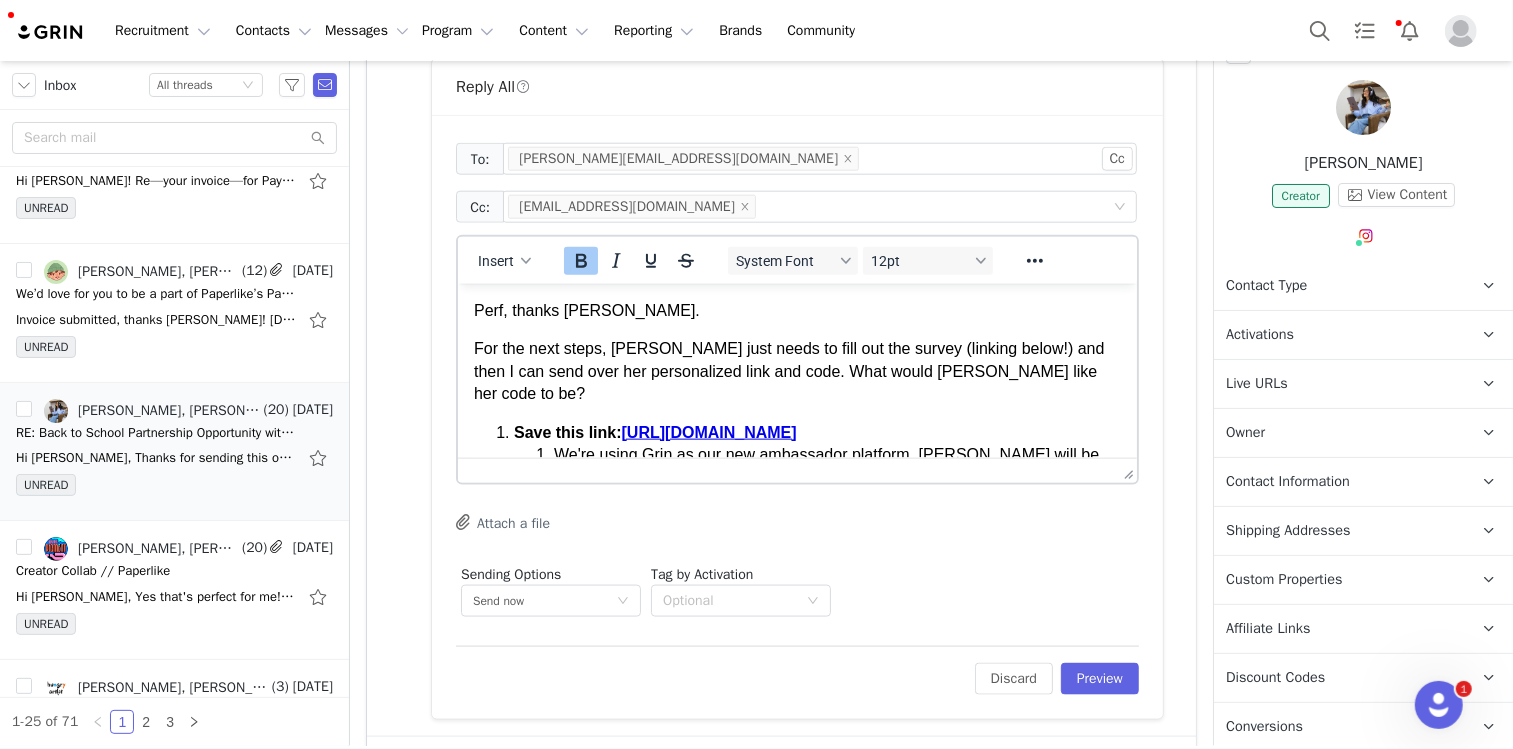 click on "For the next steps, [PERSON_NAME] just needs to fill out the survey (linking below!) and then I️ can send over her personalized link and code. What would [PERSON_NAME] like her code to be?" at bounding box center (796, 370) 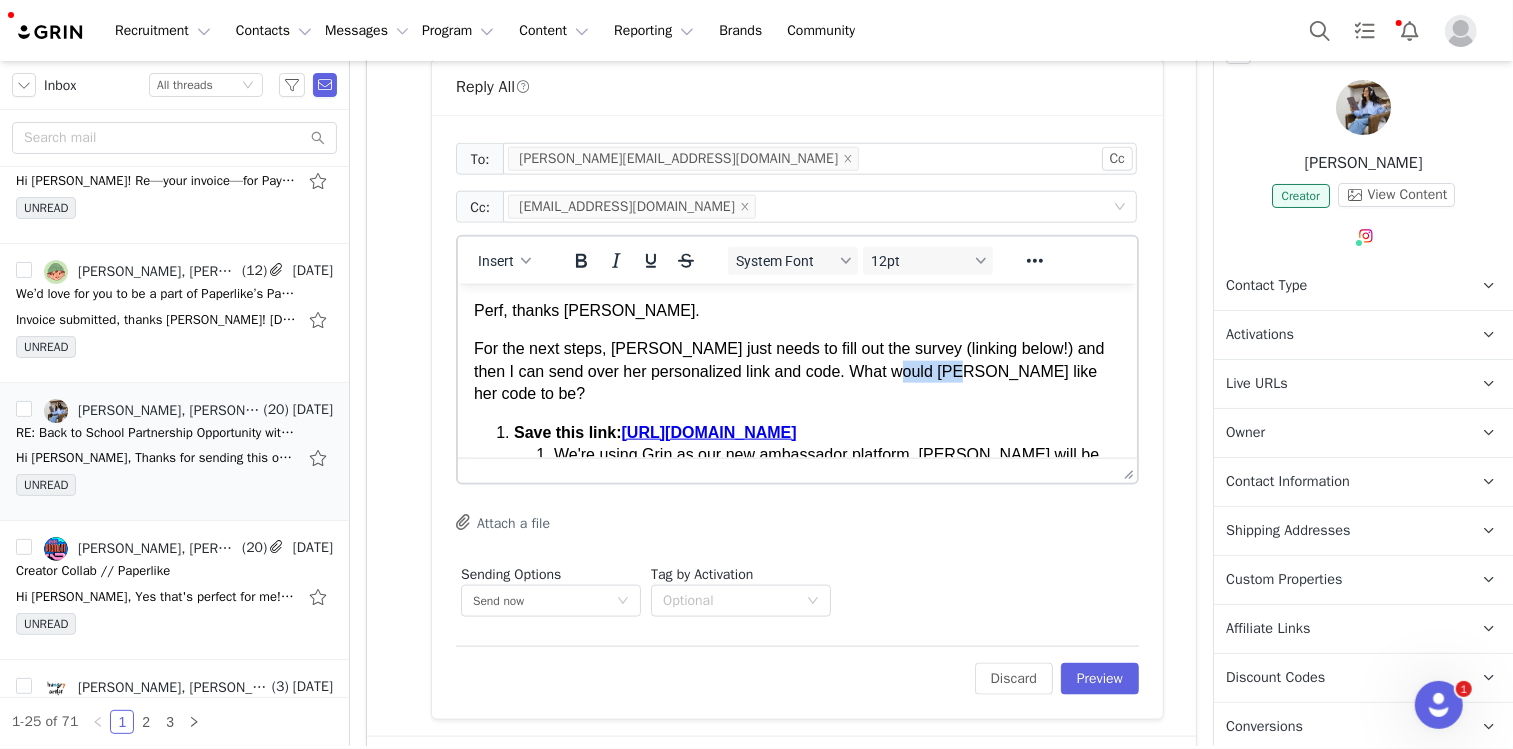 click on "For the next steps, [PERSON_NAME] just needs to fill out the survey (linking below!) and then I️ can send over her personalized link and code. What would [PERSON_NAME] like her code to be?" at bounding box center [796, 370] 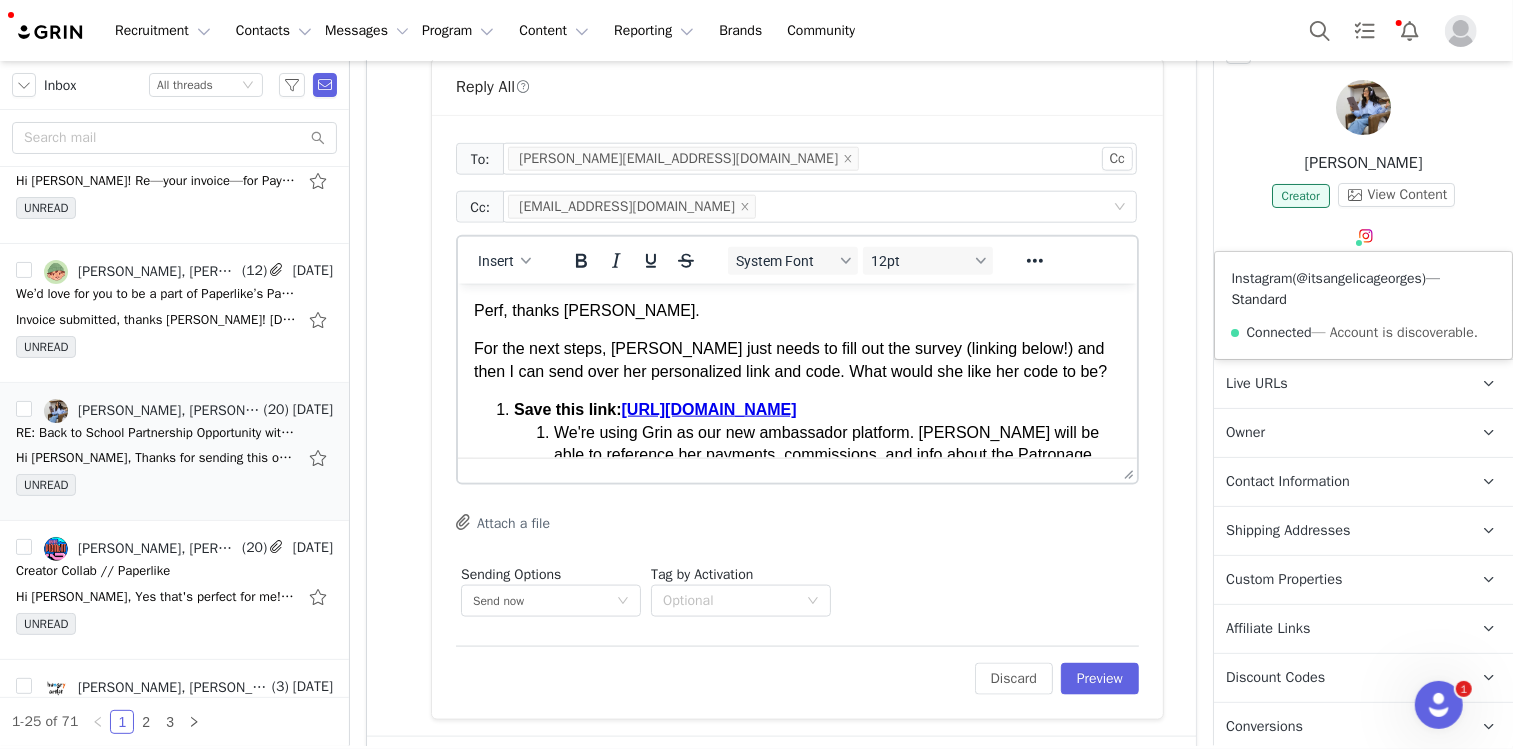 click on "@itsangelicageorges" at bounding box center (1359, 278) 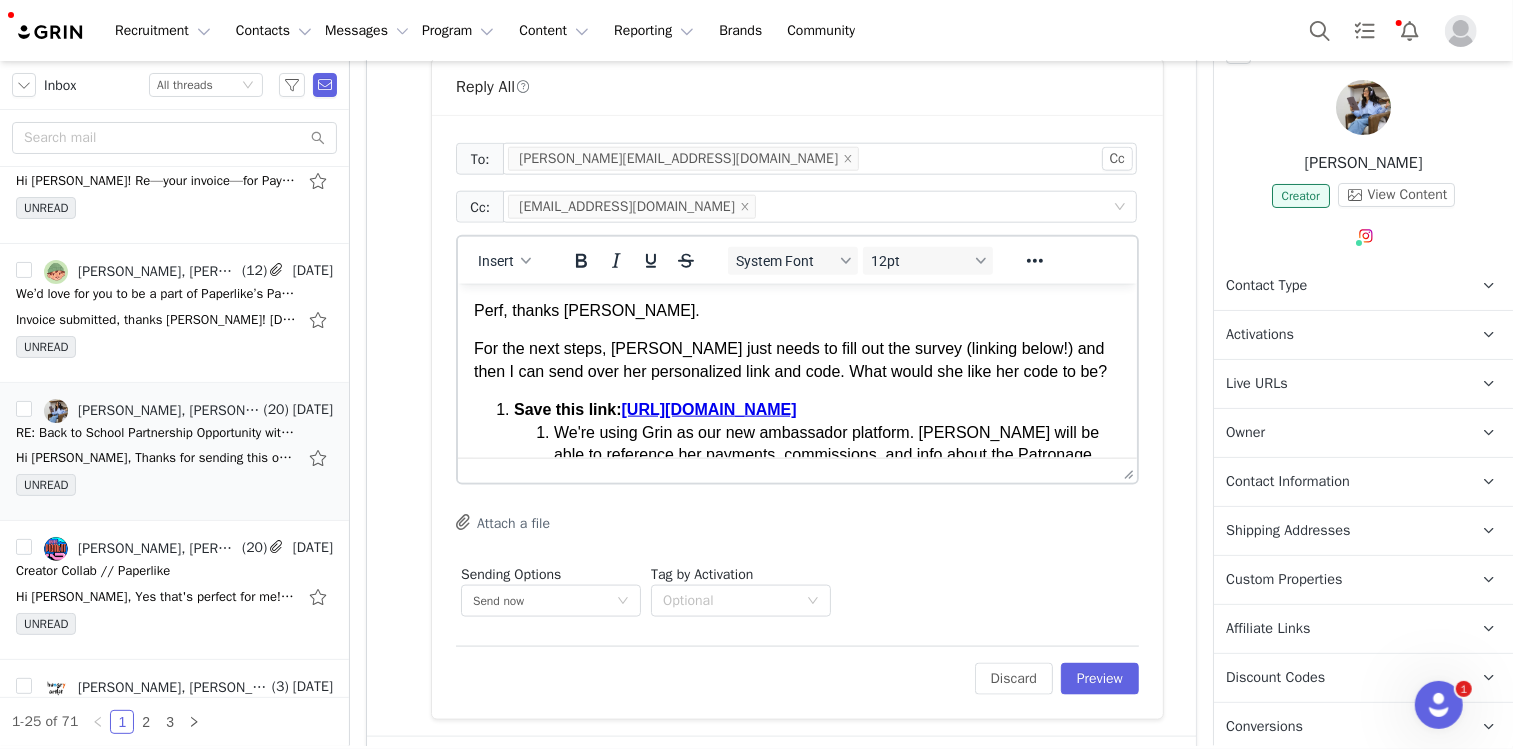 click on "For the next steps, [PERSON_NAME] just needs to fill out the survey (linking below!) and then I️ can send over her personalized link and code. What would she like her code to be?" at bounding box center (796, 359) 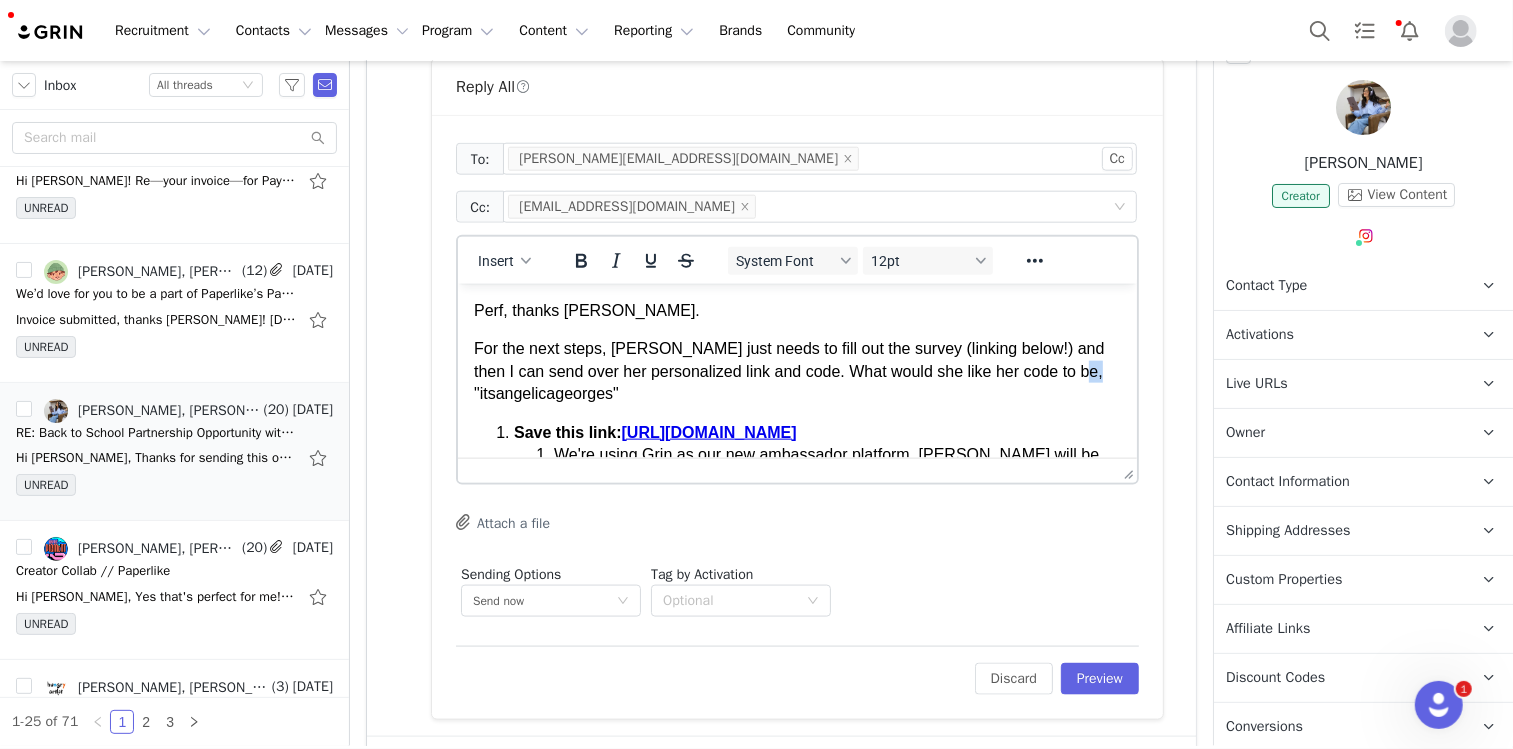 drag, startPoint x: 495, startPoint y: 398, endPoint x: 483, endPoint y: 398, distance: 12 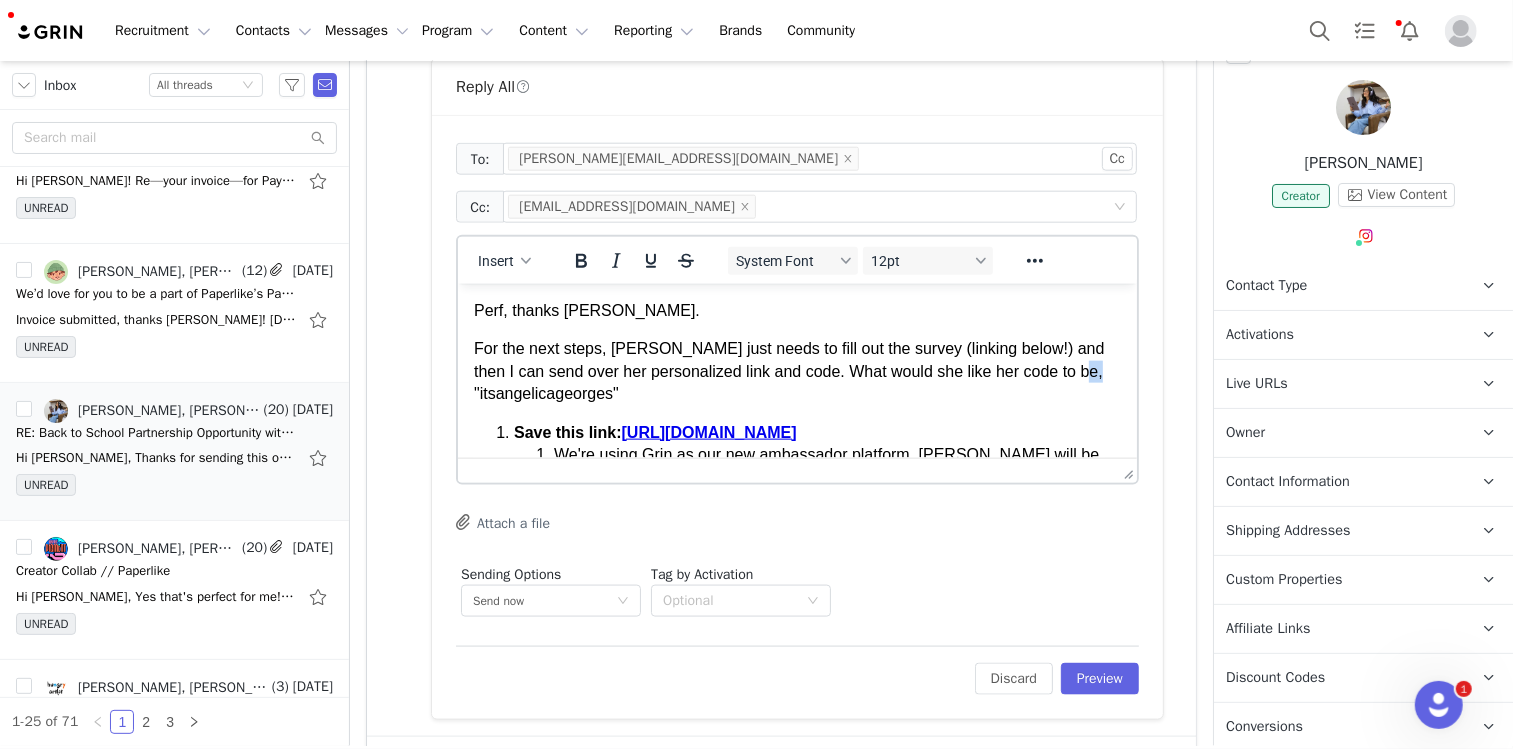 click on "For the next steps, [PERSON_NAME] just needs to fill out the survey (linking below!) and then I️ can send over her personalized link and code. What would she like her code to be, "itsangelicageorges"" at bounding box center [796, 370] 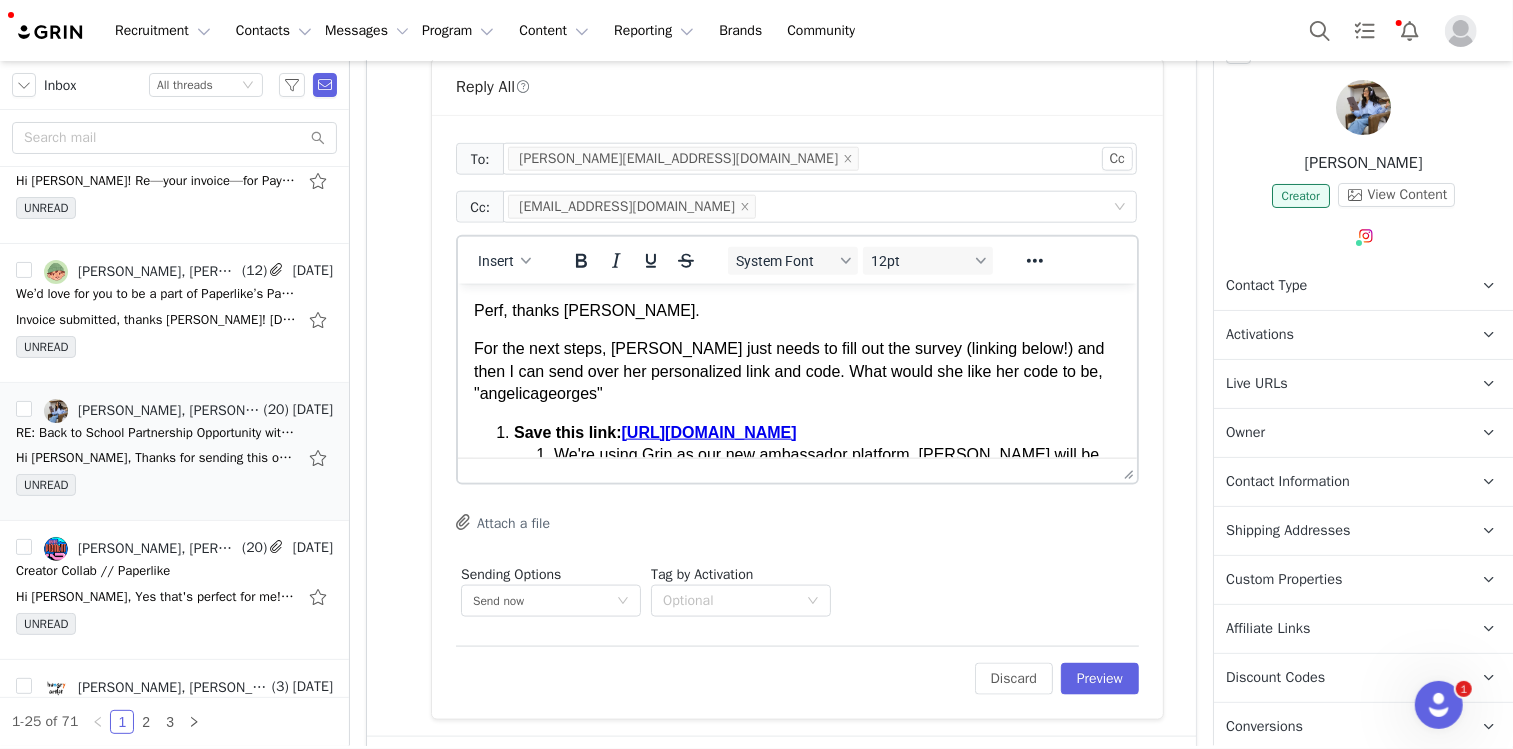 click on "For the next steps, [PERSON_NAME] just needs to fill out the survey (linking below!) and then I️ can send over her personalized link and code. What would she like her code to be, "angelicageorges"" at bounding box center (796, 370) 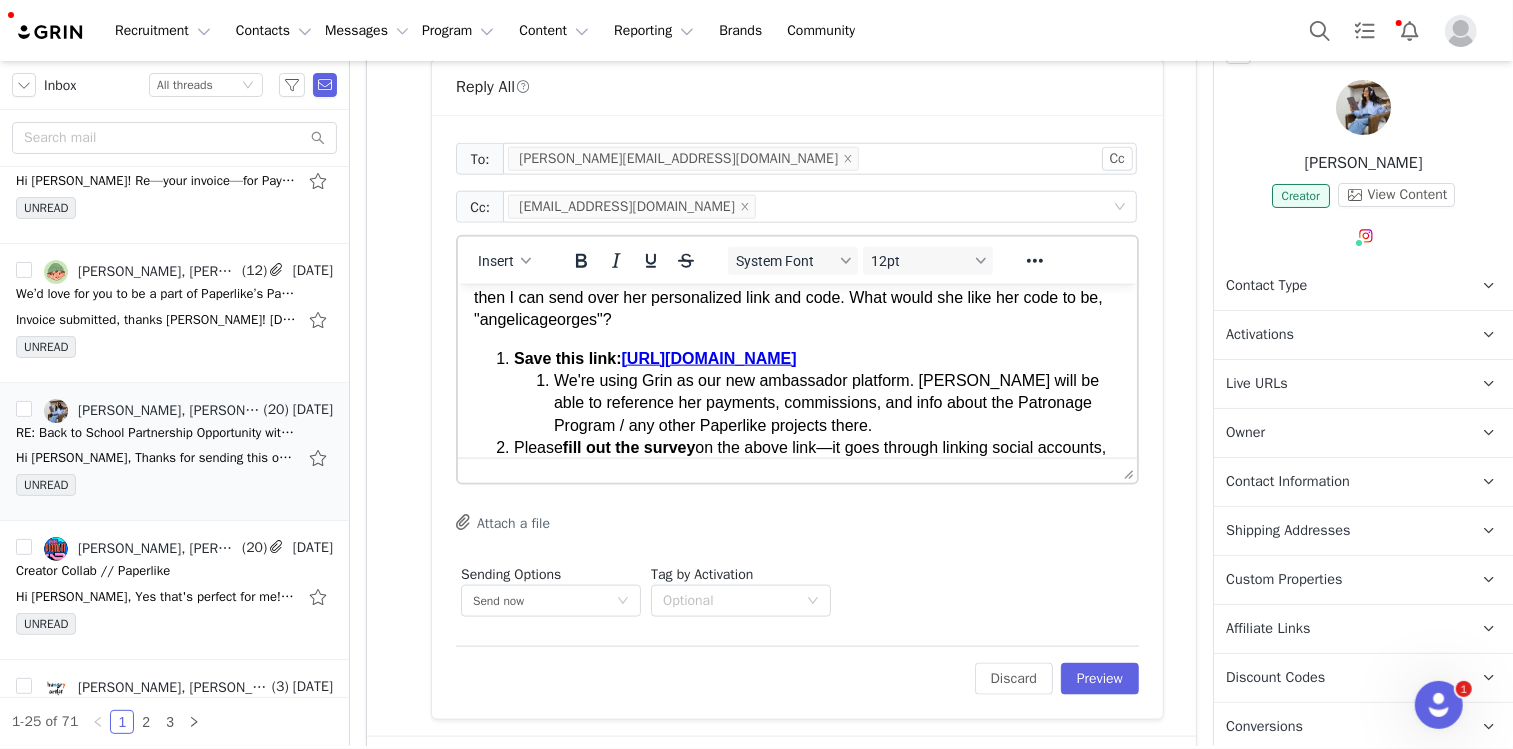scroll, scrollTop: 61, scrollLeft: 0, axis: vertical 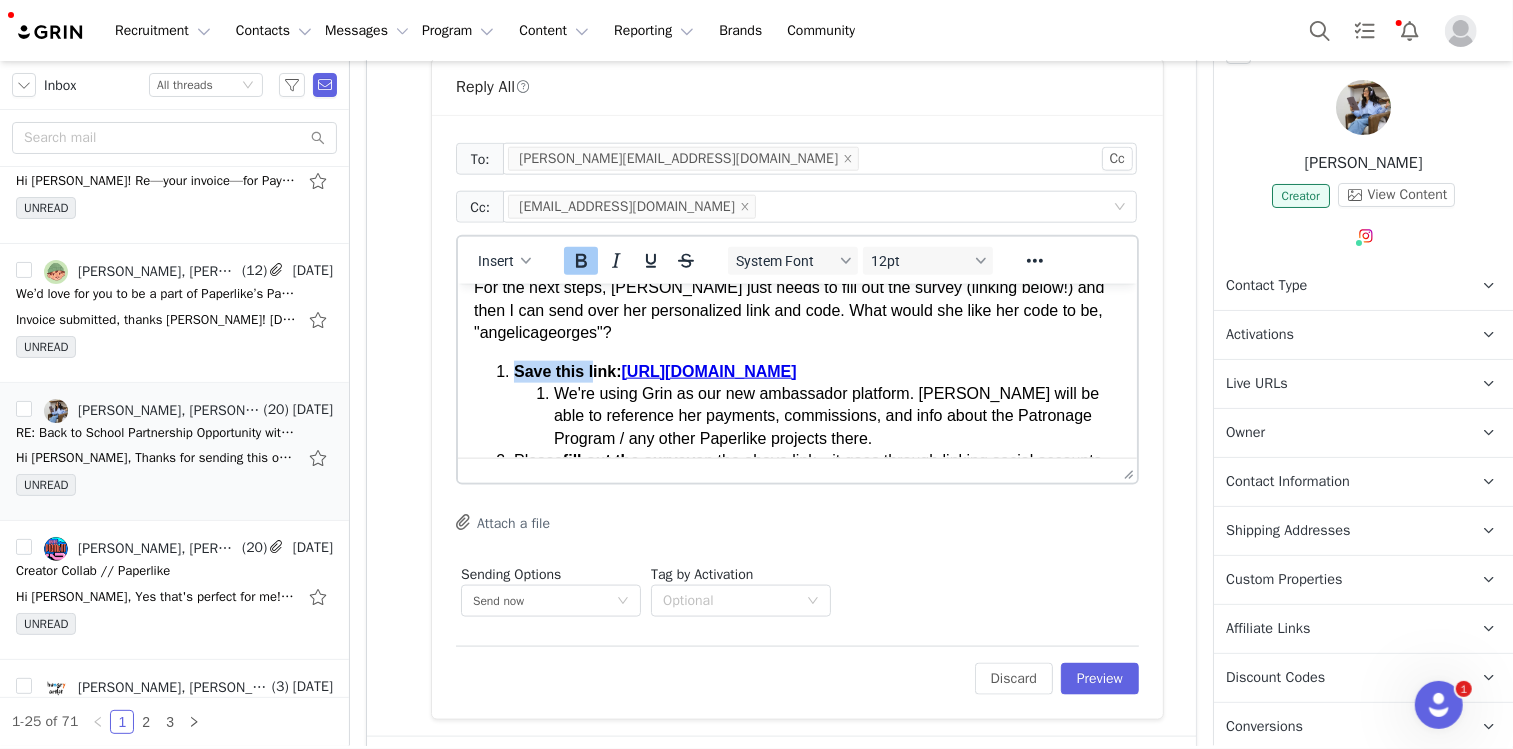 drag, startPoint x: 590, startPoint y: 373, endPoint x: 489, endPoint y: 371, distance: 101.0198 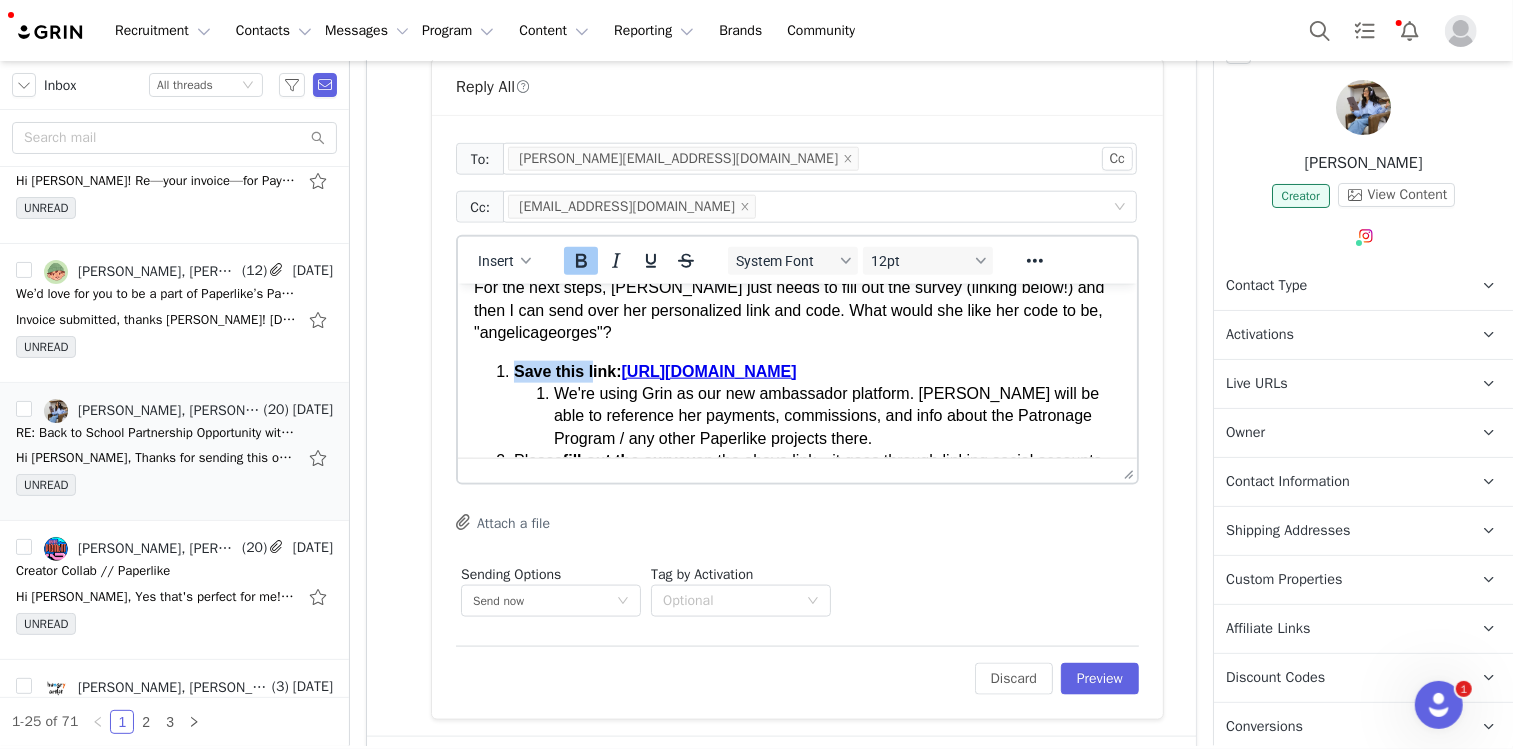 click on "Save this link:  [URL][DOMAIN_NAME]   We're using Grin as our new ambassador platform. [PERSON_NAME] will be able to reference her payments, commissions, and info about the Patronage Program / any other Paperlike projects there. Please  fill out the survey  on the above link—it goes through linking social accounts, info about her, etc. Once the survey is filled out, I'll set up [PERSON_NAME]'s  affiliate link and code . What would [PERSON_NAME] like her code to be?   Please sign the updated [DATE] to [DATE] contract:  [URL][DOMAIN_NAME]    Please send [PERSON_NAME]'s first invoice. I️ included tips below." at bounding box center [796, 472] 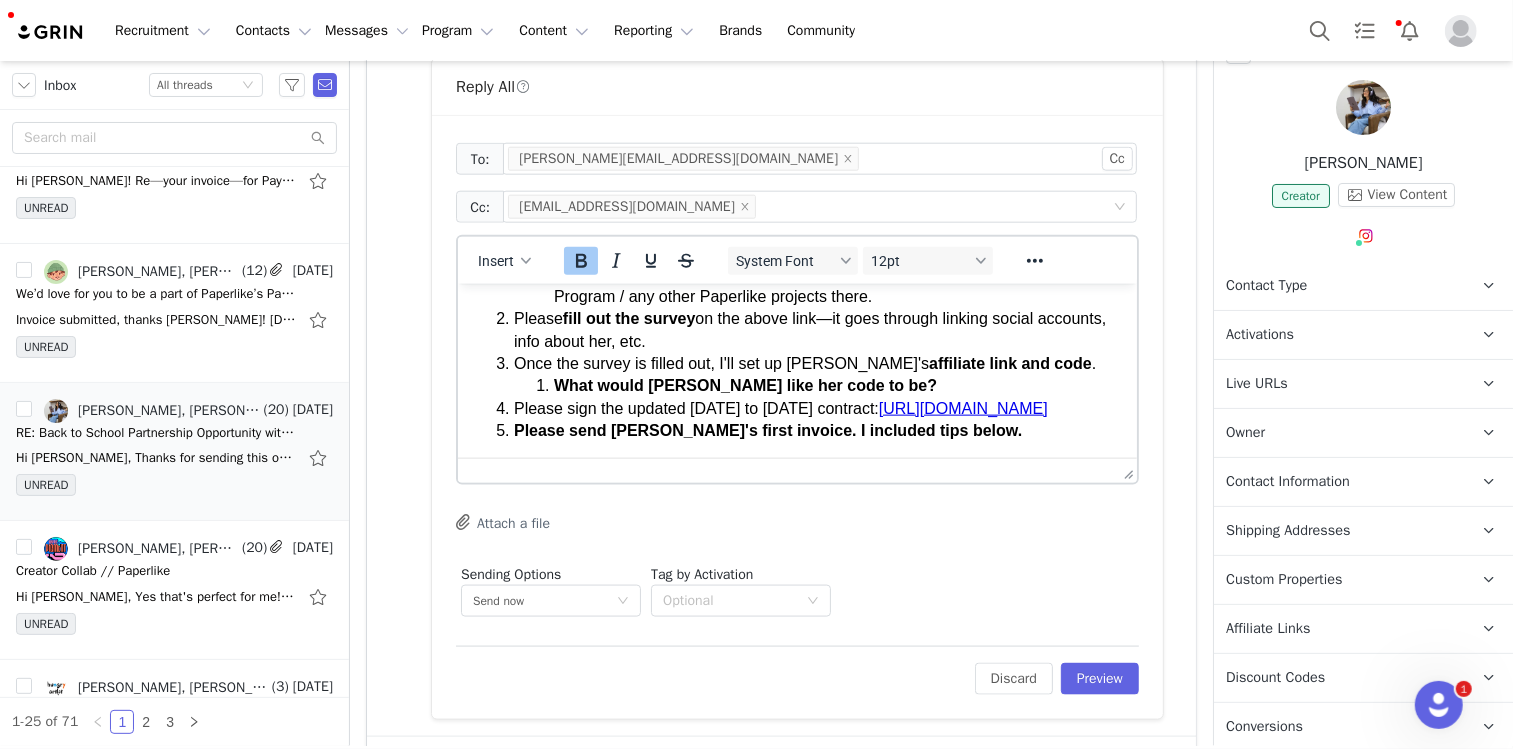 scroll, scrollTop: 193, scrollLeft: 0, axis: vertical 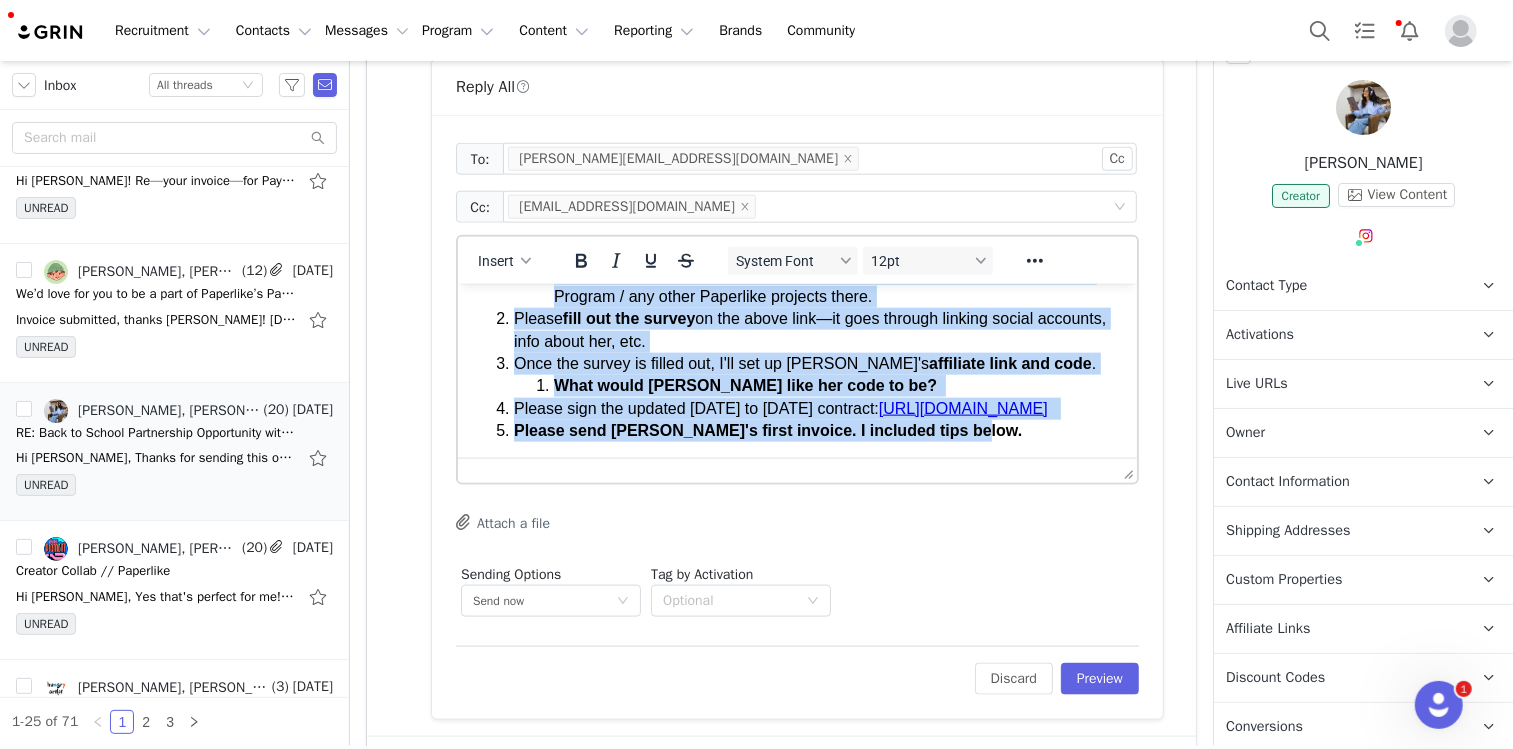 drag, startPoint x: 557, startPoint y: 303, endPoint x: 955, endPoint y: 448, distance: 423.5906 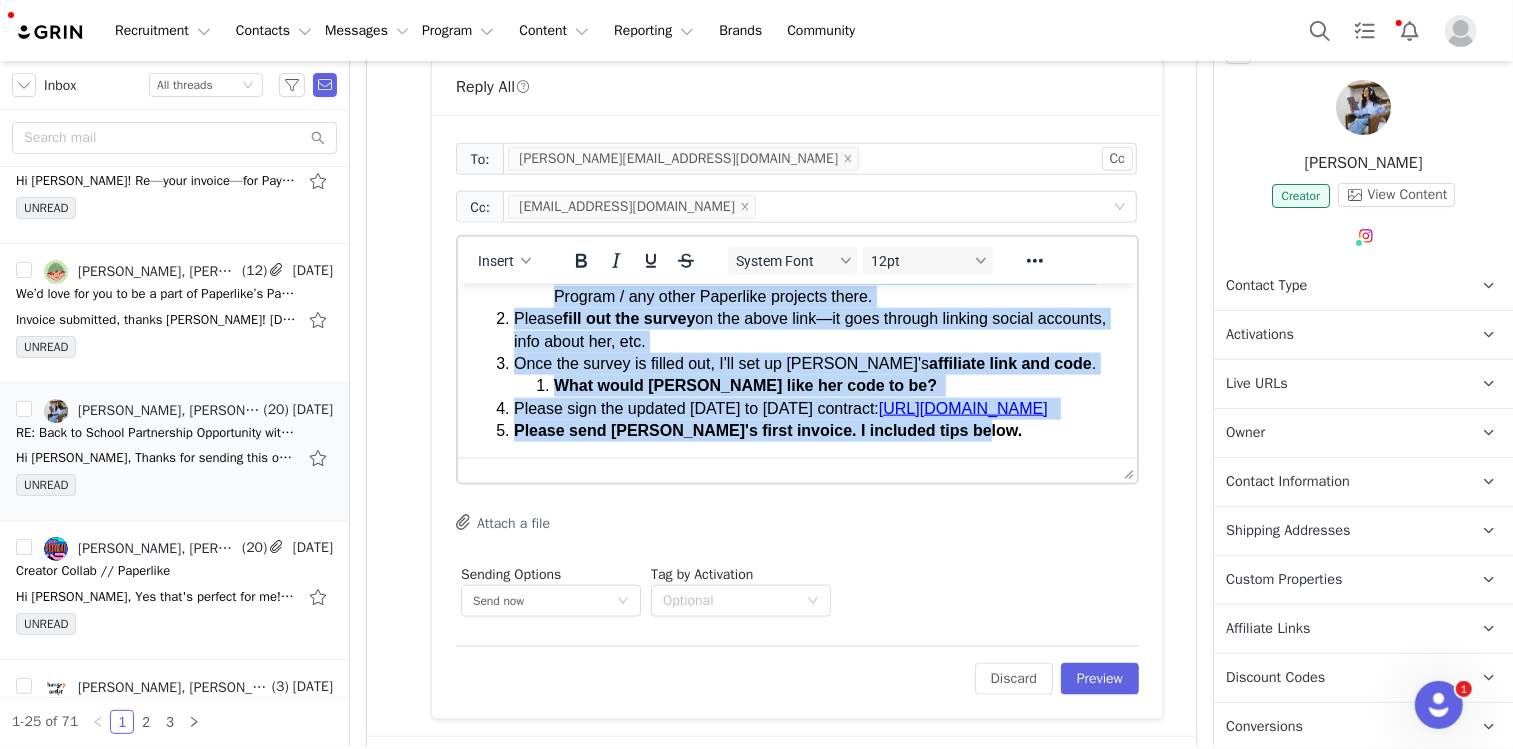 click on "Perf, thanks [PERSON_NAME].  For the next steps, [PERSON_NAME] just needs to fill out the survey (linking below!) and then I️ can send over her personalized link and code. What would she like her code to be, "angelicageorges"? Survey link:  [URL][DOMAIN_NAME]   We're using Grin as our new ambassador platform. [PERSON_NAME] will be able to reference her payments, commissions, and info about the Patronage Program / any other Paperlike projects there. Please  fill out the survey  on the above link—it goes through linking social accounts, info about her, etc. Once the survey is filled out, I'll set up [PERSON_NAME]'s  affiliate link and code . What would [PERSON_NAME] like her code to be?   Please sign the updated [DATE] to [DATE] contract:  [URL][DOMAIN_NAME]    Please send [PERSON_NAME]'s first invoice. I️ included tips below." at bounding box center [796, 260] 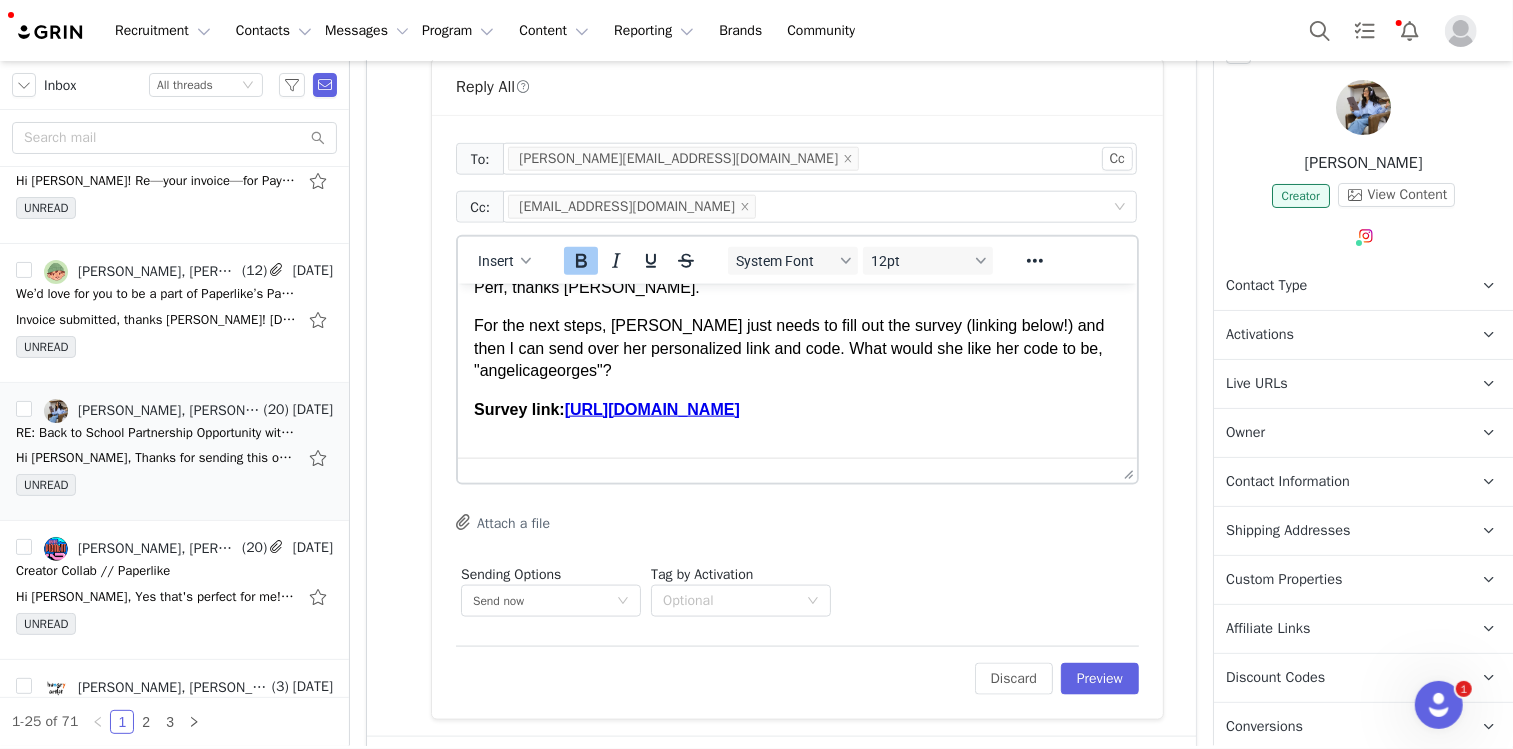 scroll, scrollTop: 62, scrollLeft: 0, axis: vertical 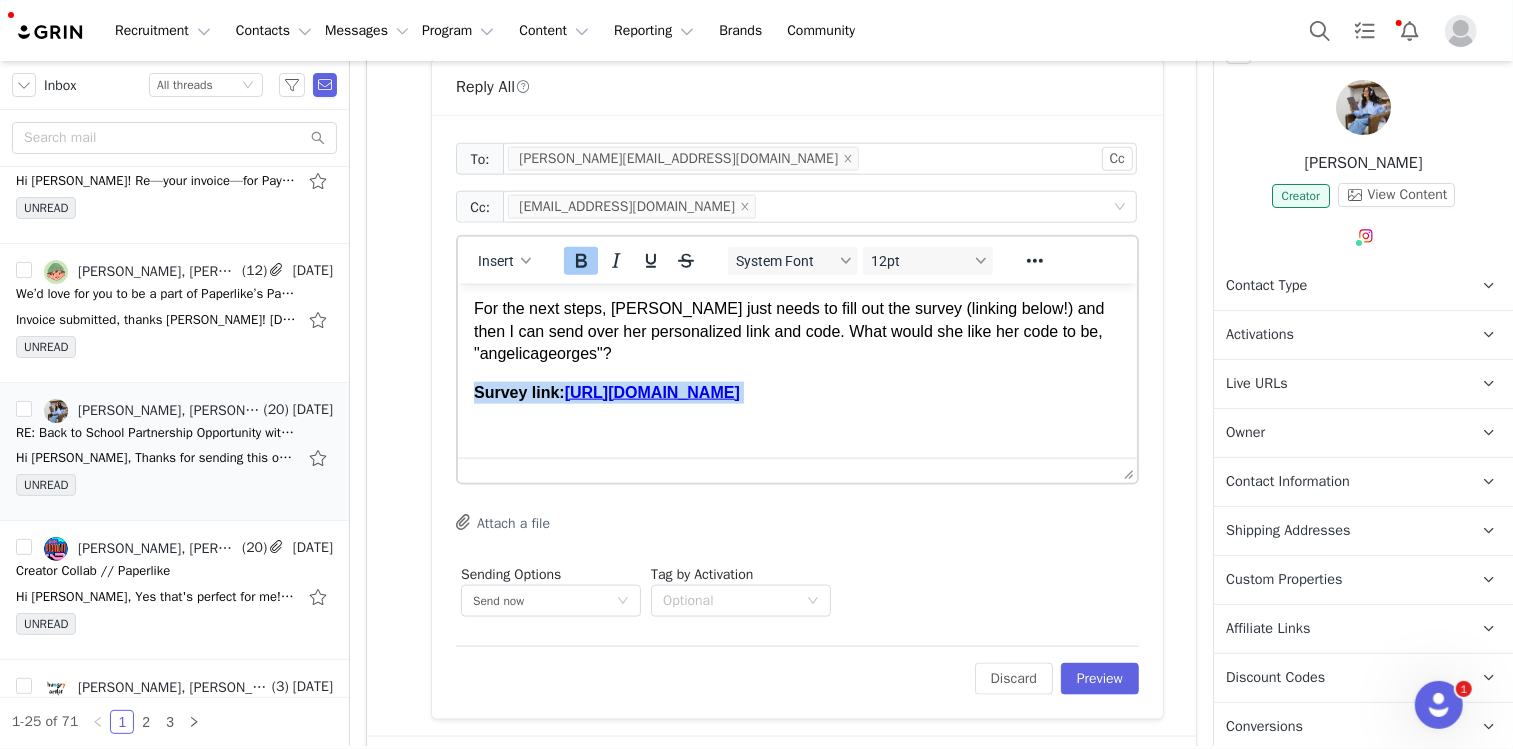 drag, startPoint x: 818, startPoint y: 394, endPoint x: 451, endPoint y: 360, distance: 368.57156 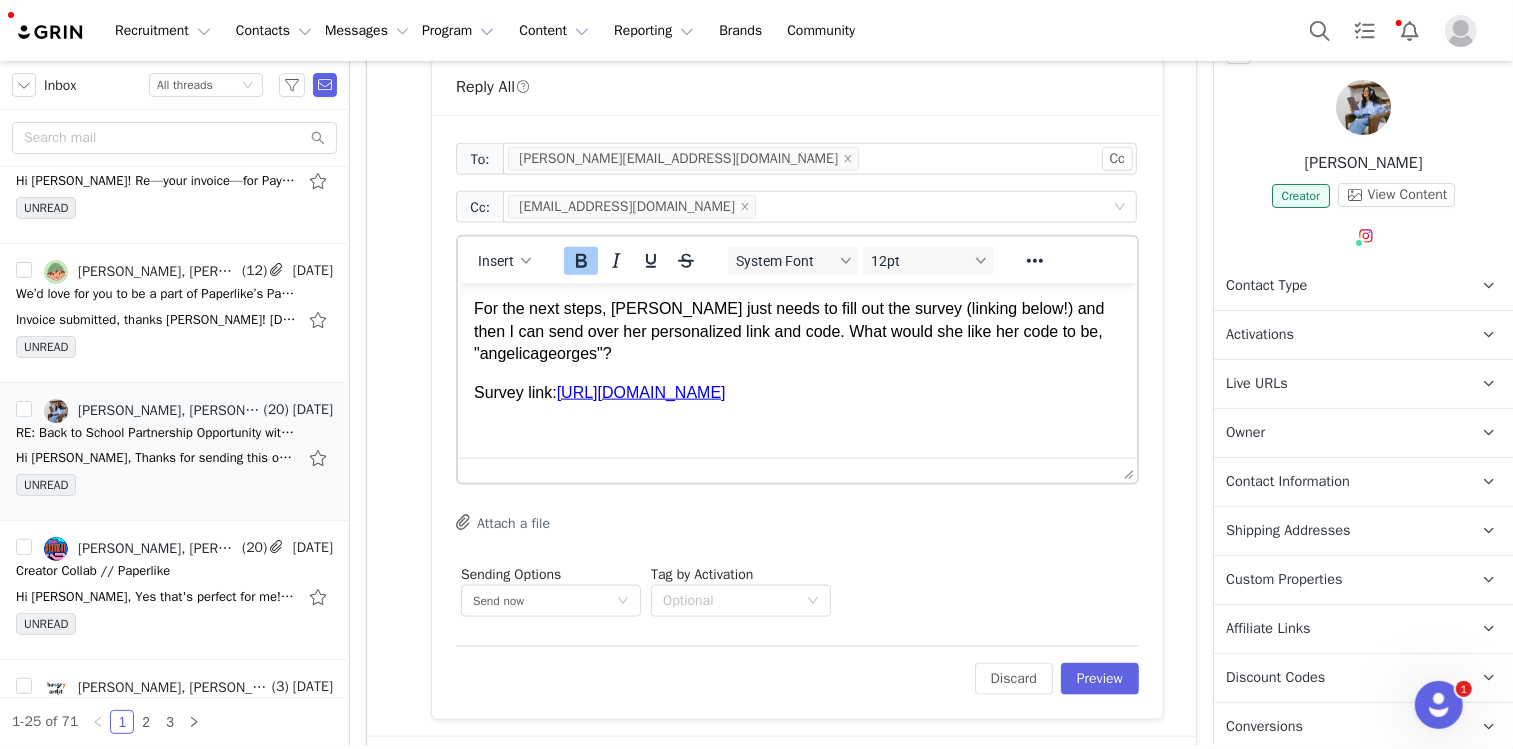 scroll, scrollTop: 40, scrollLeft: 0, axis: vertical 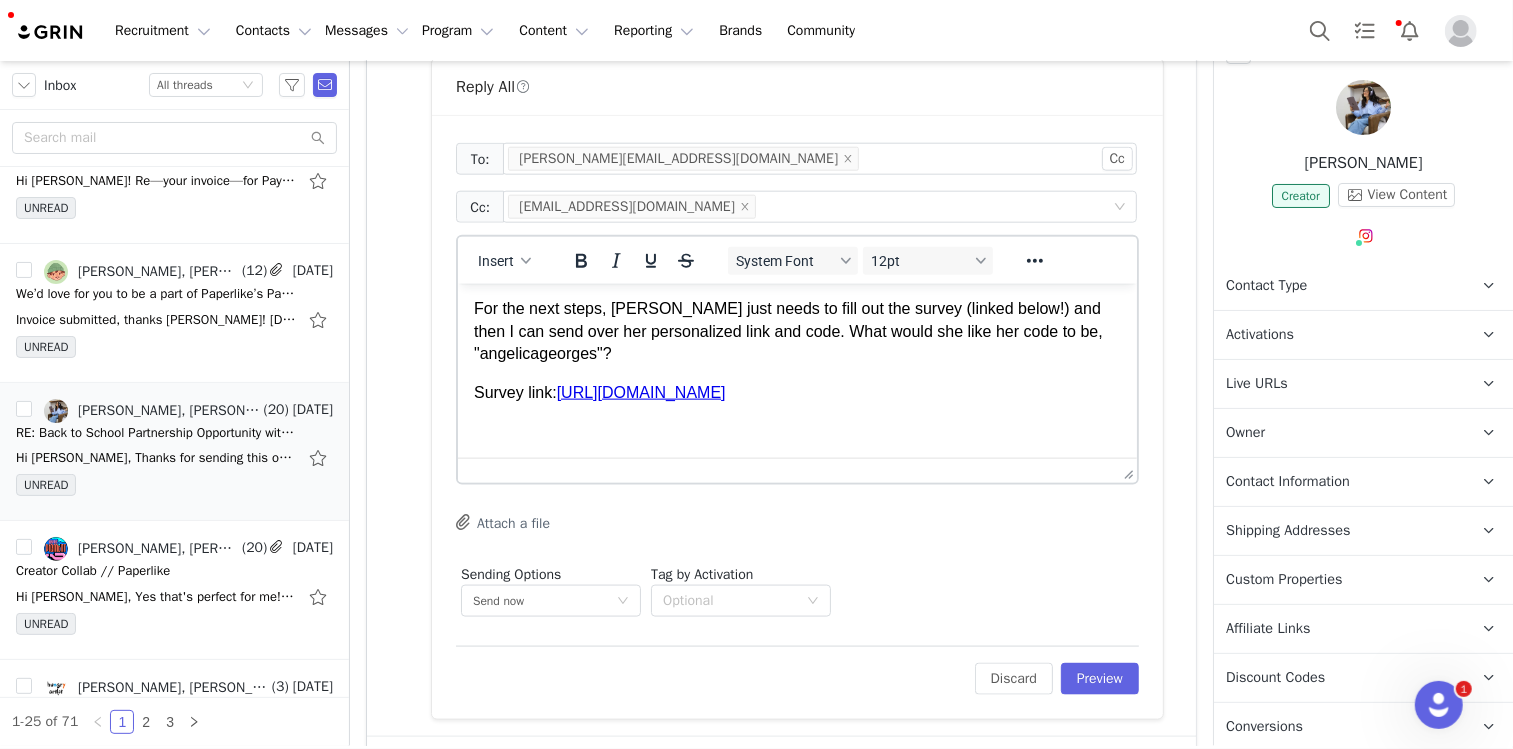 click on "For the next steps, [PERSON_NAME] just needs to fill out the survey (linked below!) and then I️ can send over her personalized link and code. What would she like her code to be, "angelicageorges"?" at bounding box center [796, 330] 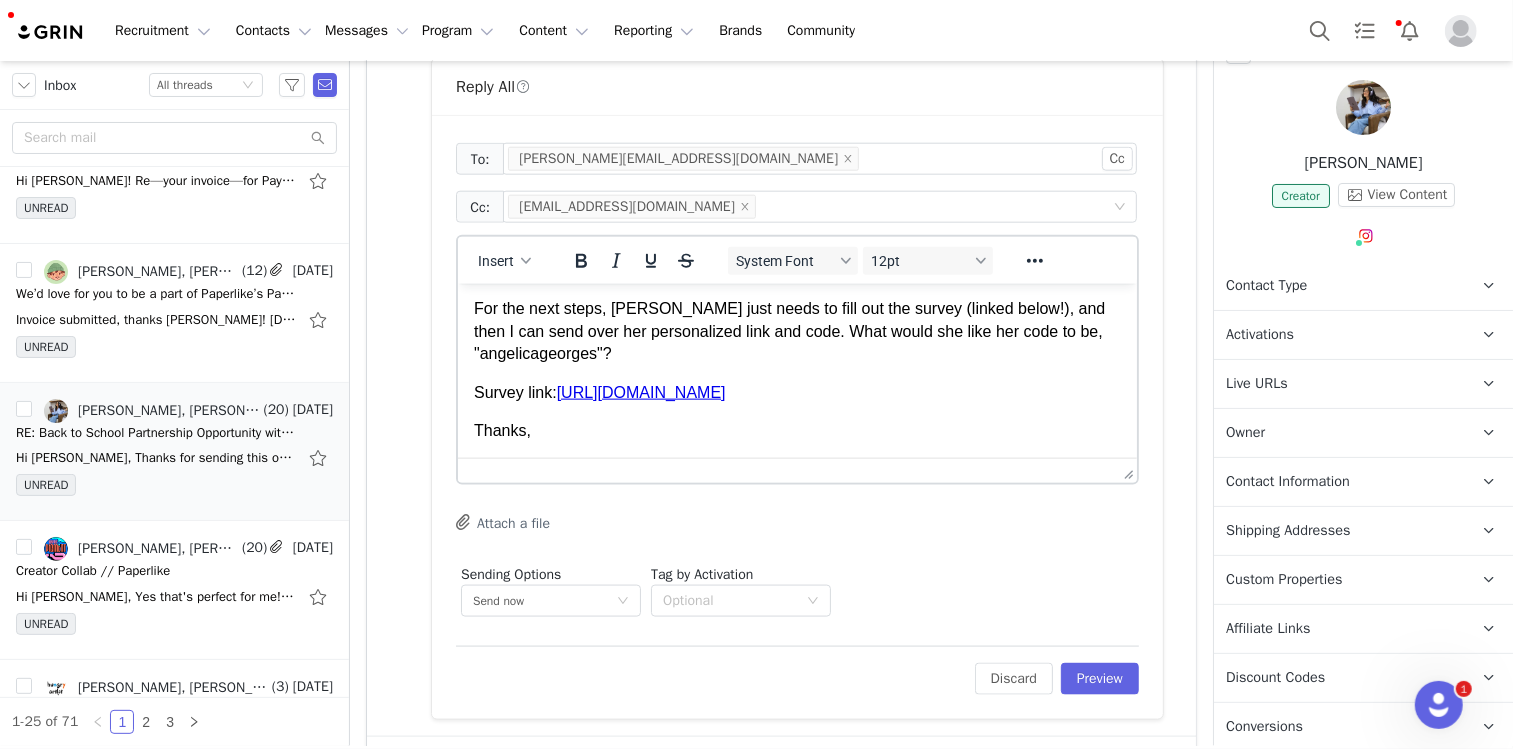 scroll, scrollTop: 62, scrollLeft: 0, axis: vertical 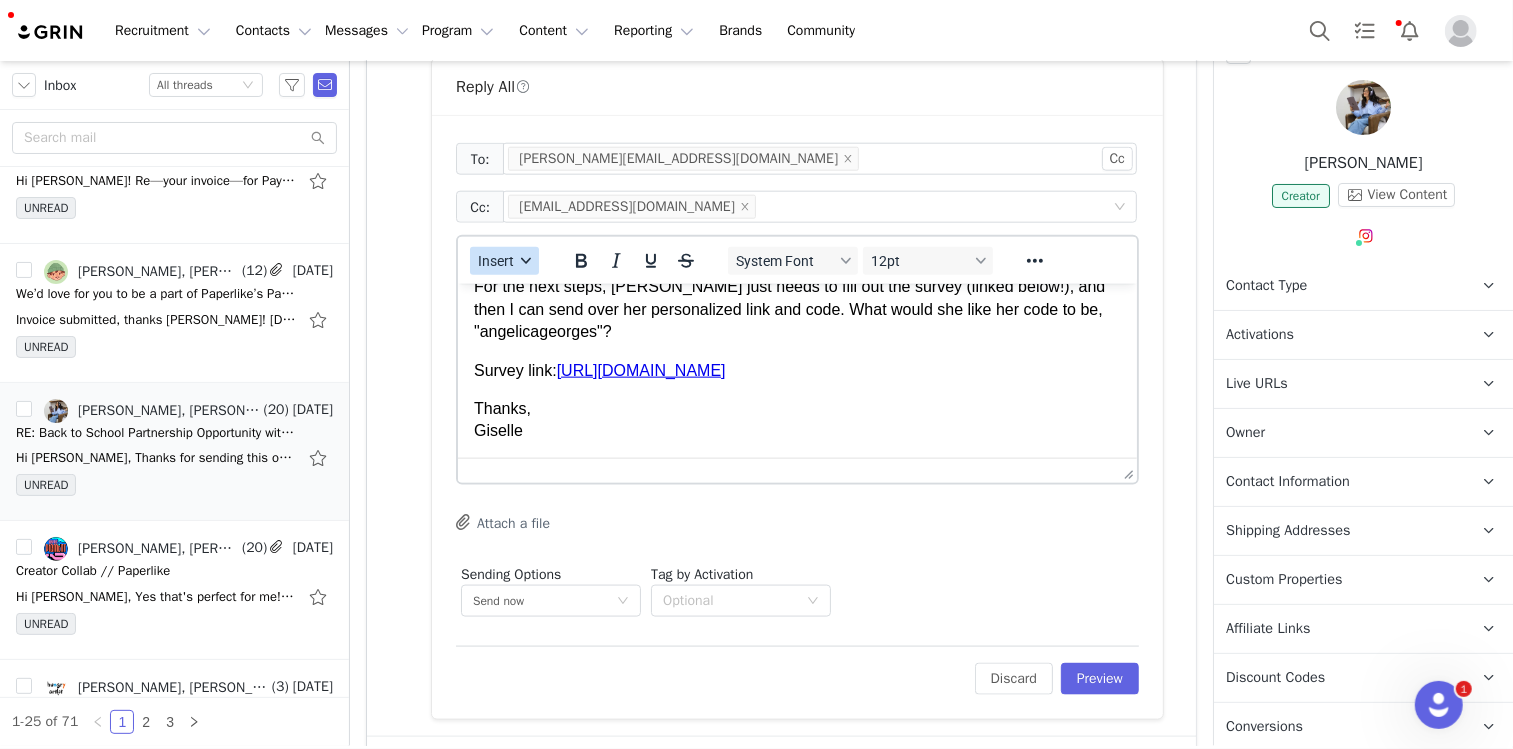 click on "Insert" at bounding box center (504, 261) 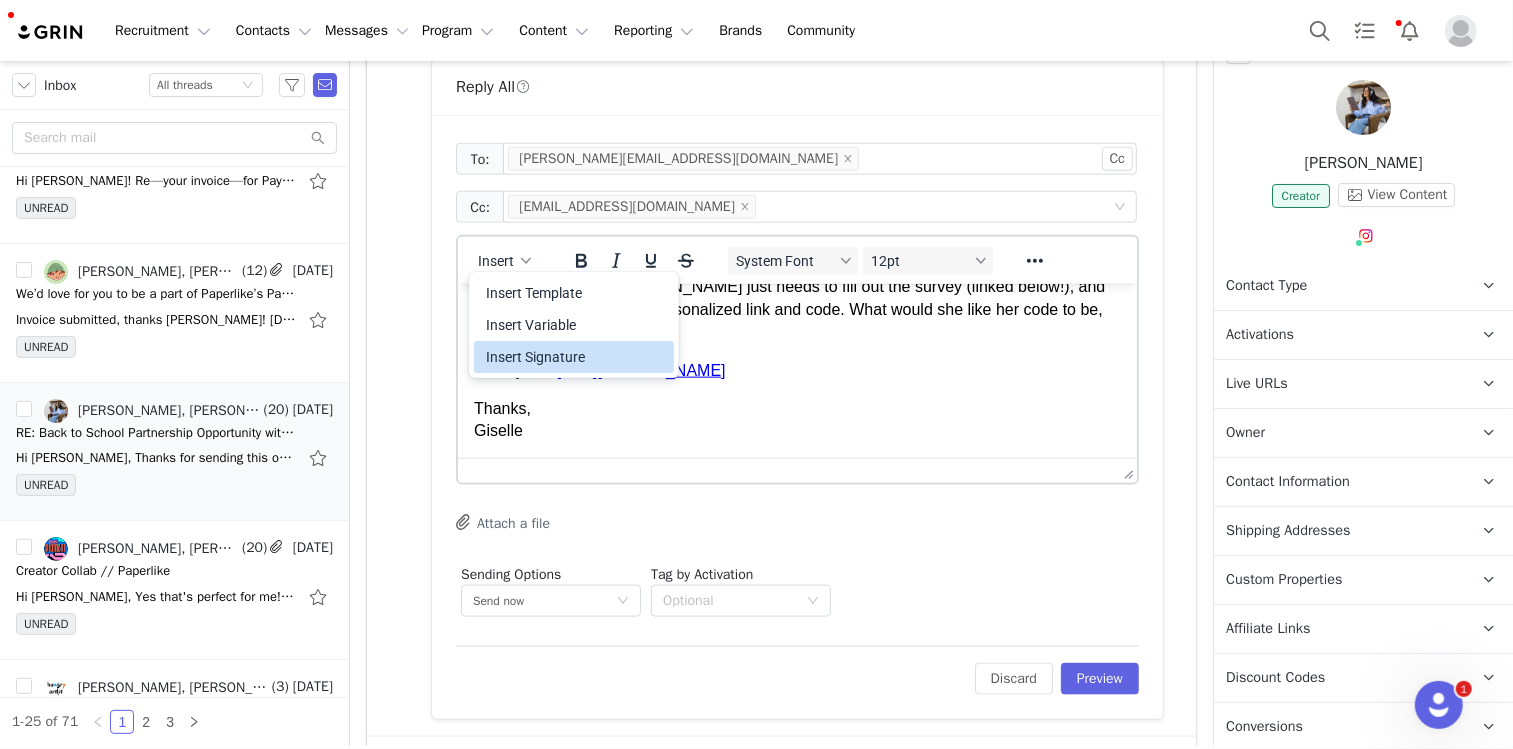 click on "Insert Signature" at bounding box center [576, 357] 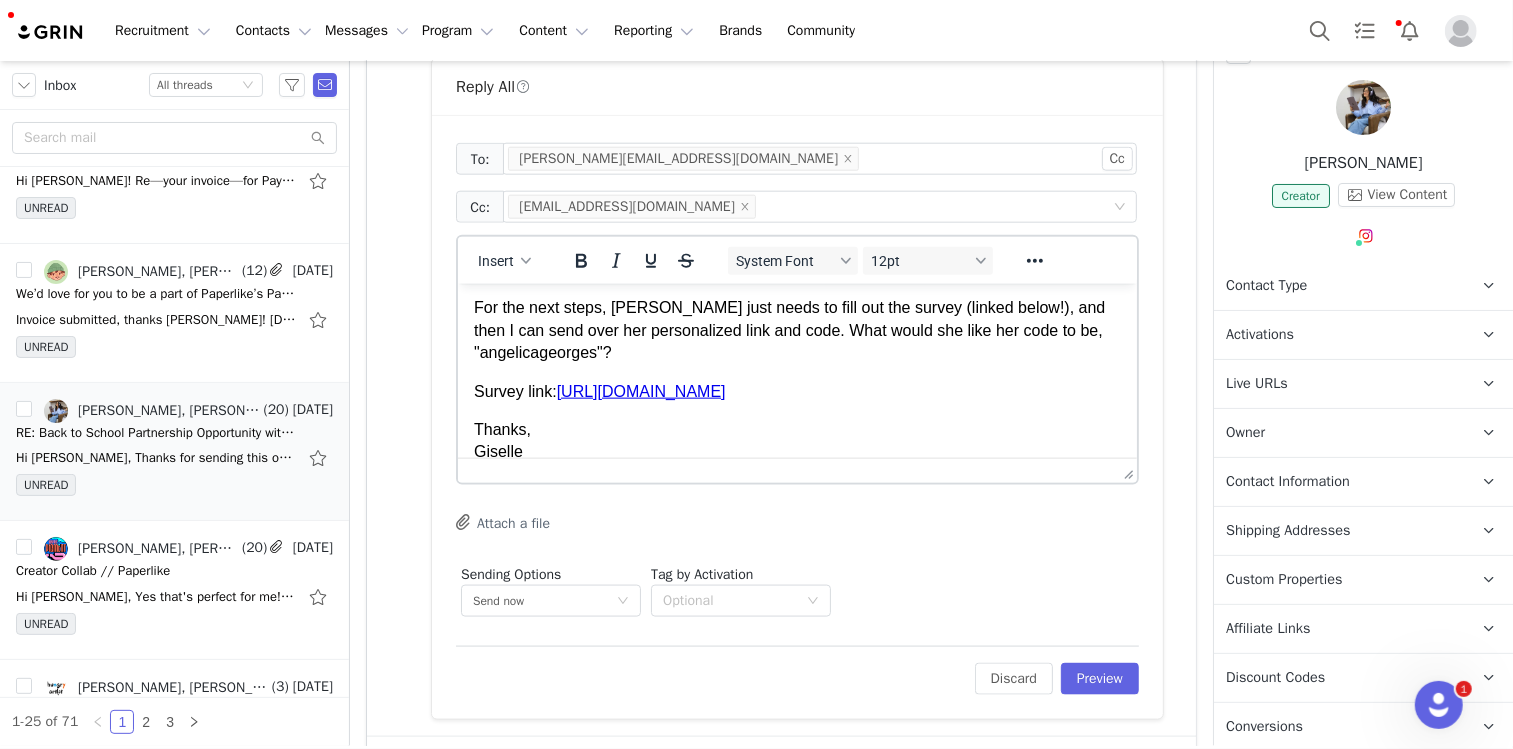 scroll, scrollTop: 0, scrollLeft: 0, axis: both 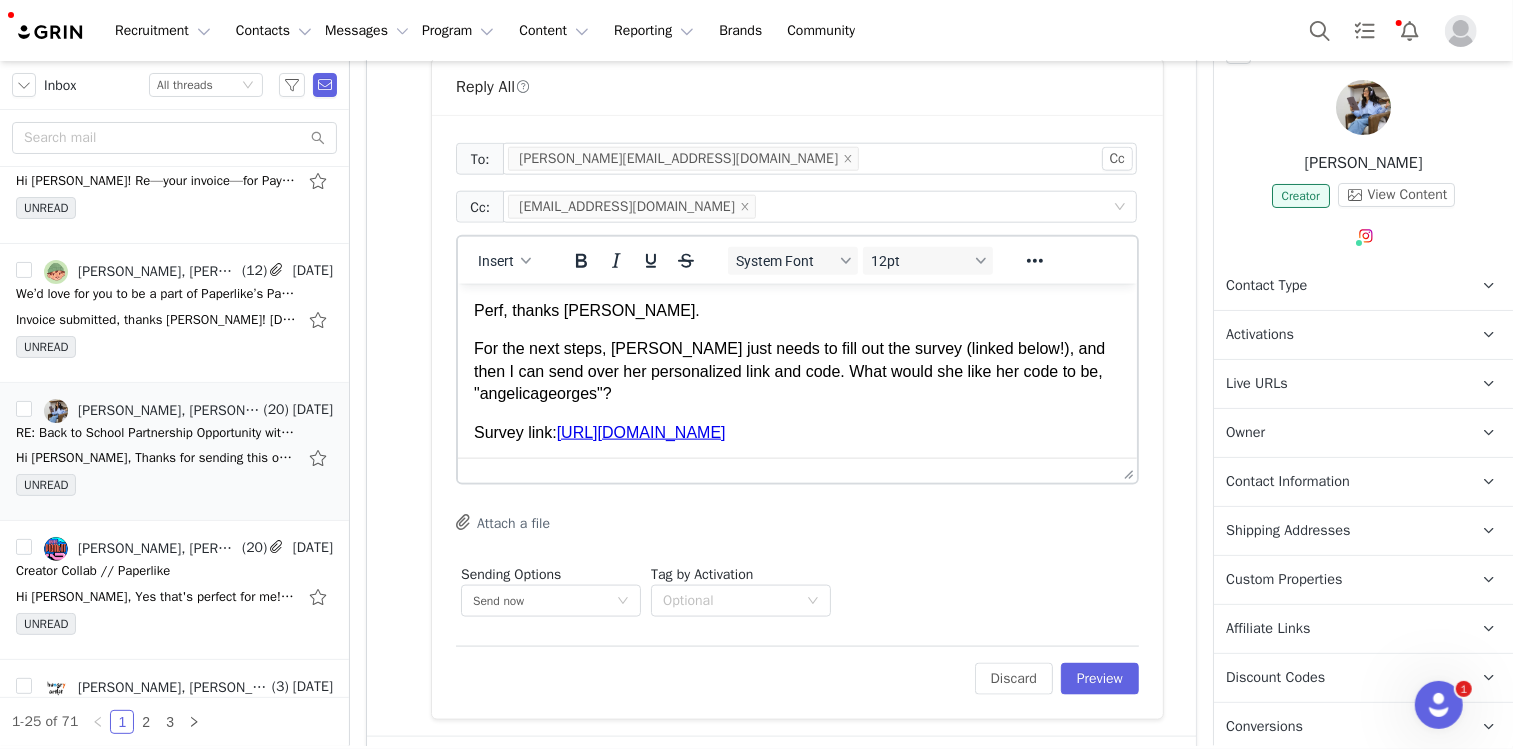 click on "Perf, thanks [PERSON_NAME]." at bounding box center (796, 310) 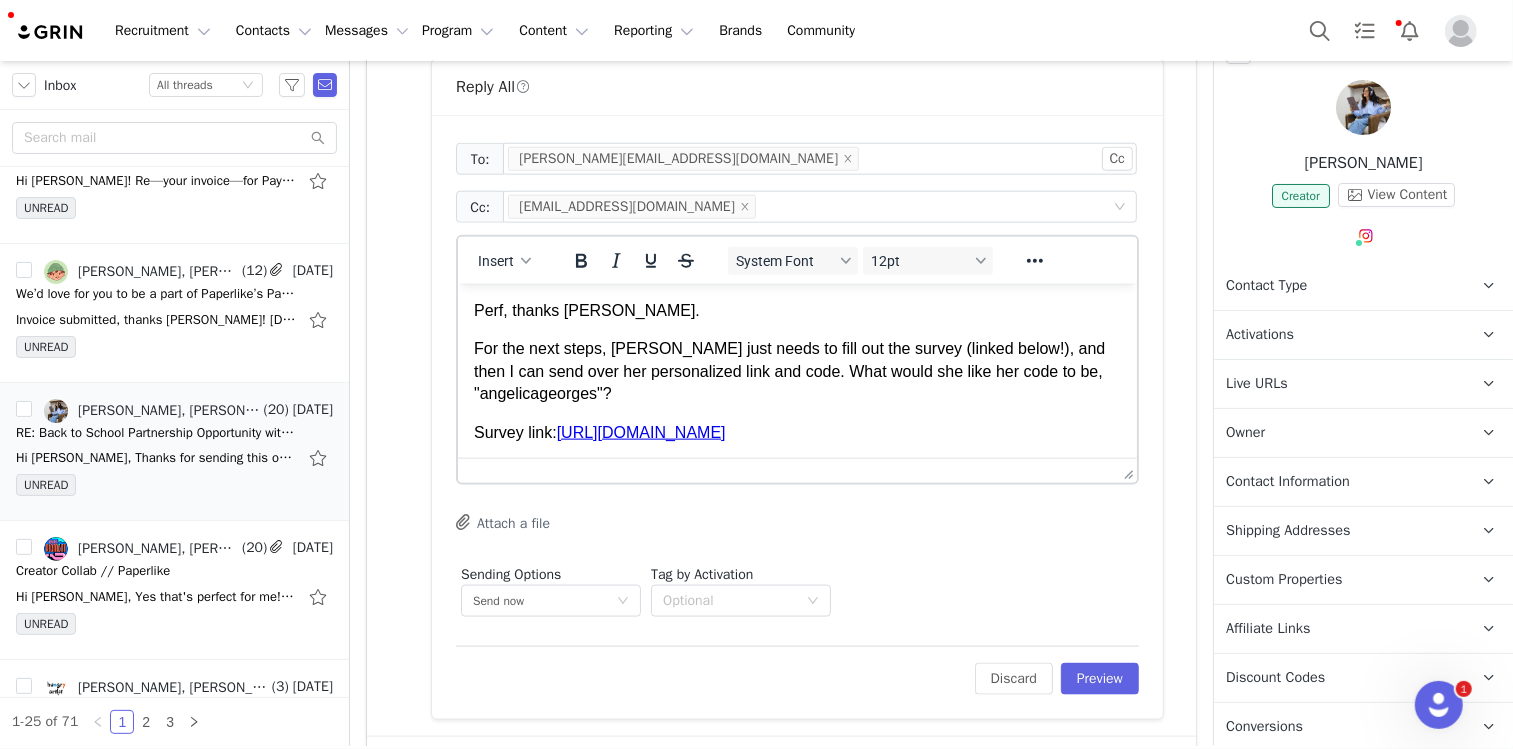 click on "For the next steps, [PERSON_NAME] just needs to fill out the survey (linked below!), and then I️ can send over her personalized link and code. What would she like her code to be, "angelicageorges"?" at bounding box center (796, 370) 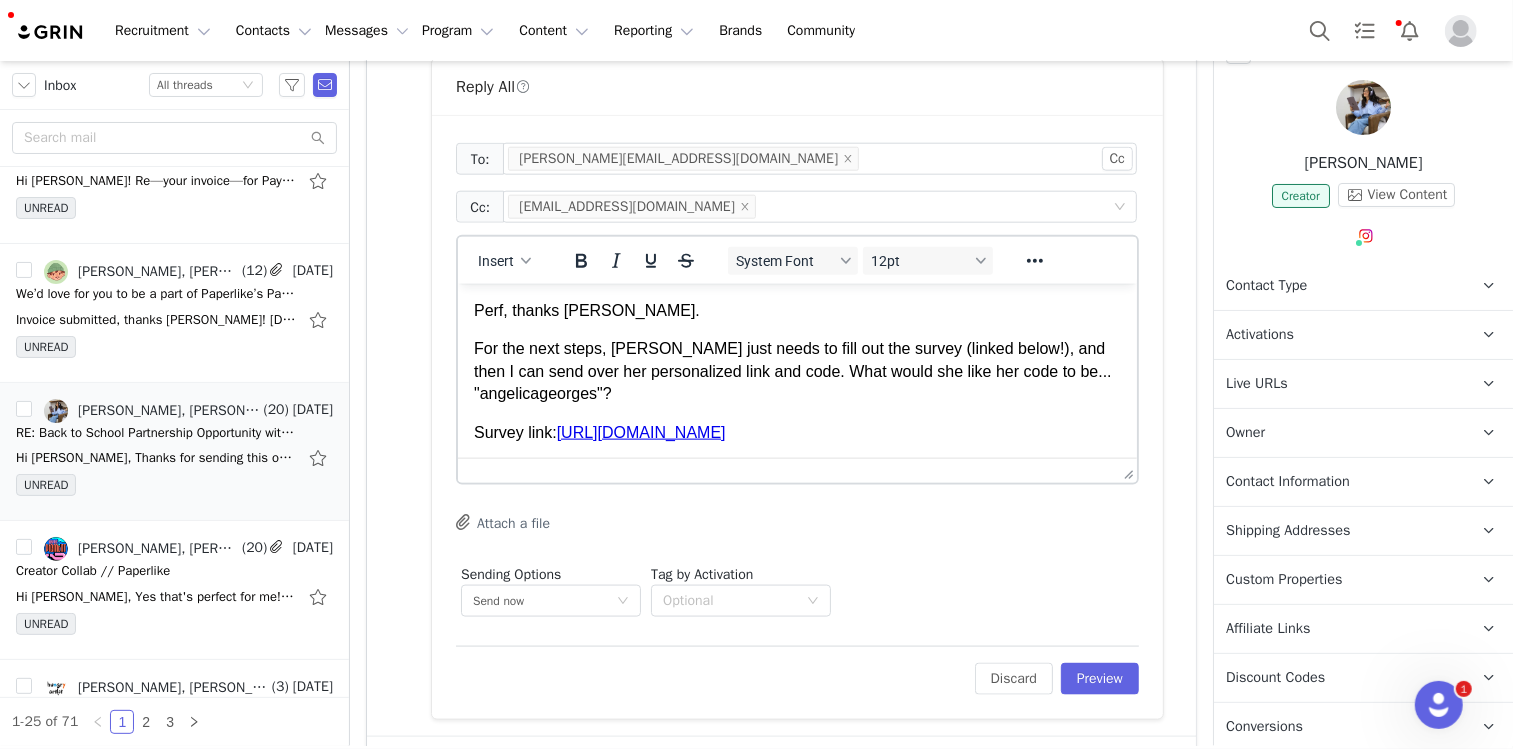 click on "For the next steps, [PERSON_NAME] just needs to fill out the survey (linked below!), and then I️ can send over her personalized link and code. What would she like her code to be... "angelicageorges"?" at bounding box center (796, 370) 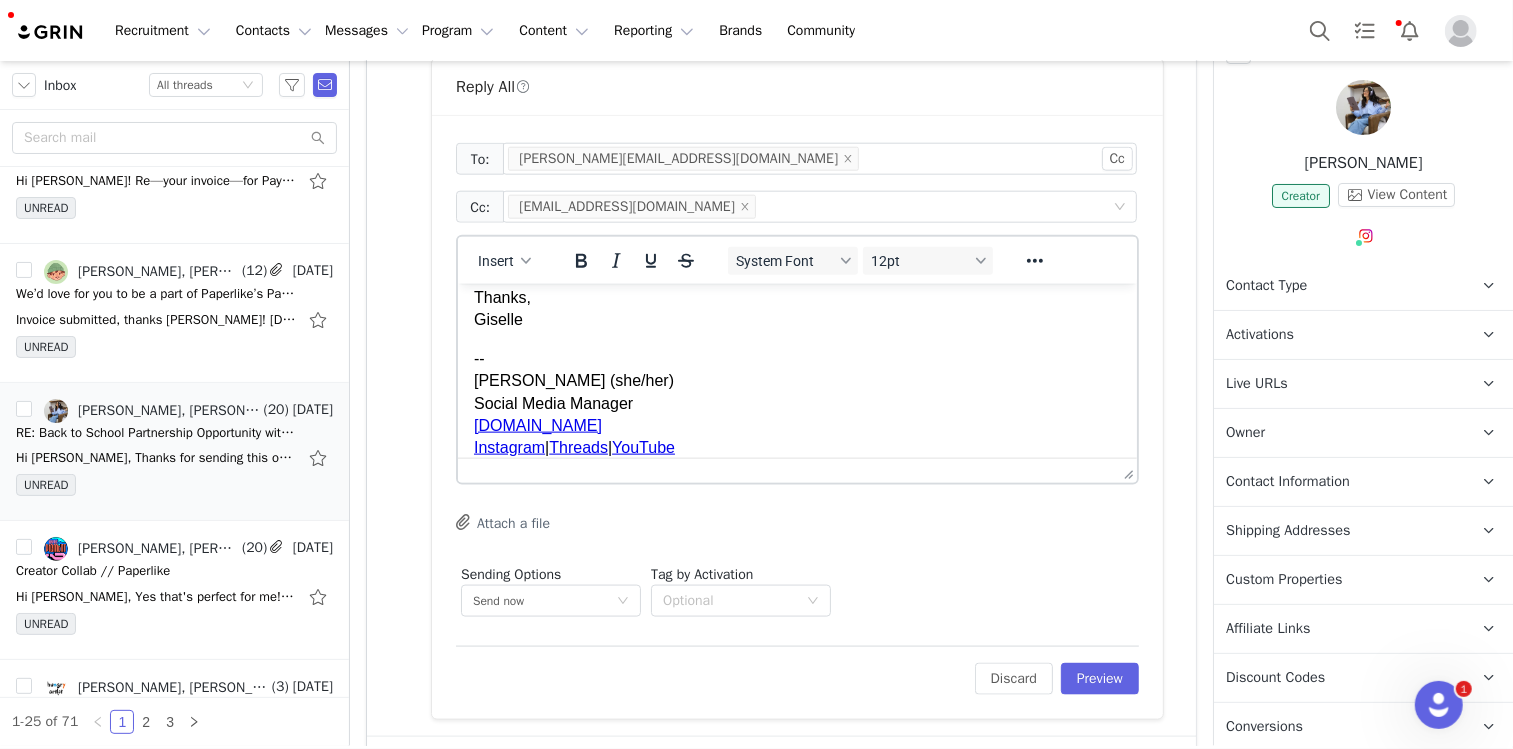 scroll, scrollTop: 190, scrollLeft: 0, axis: vertical 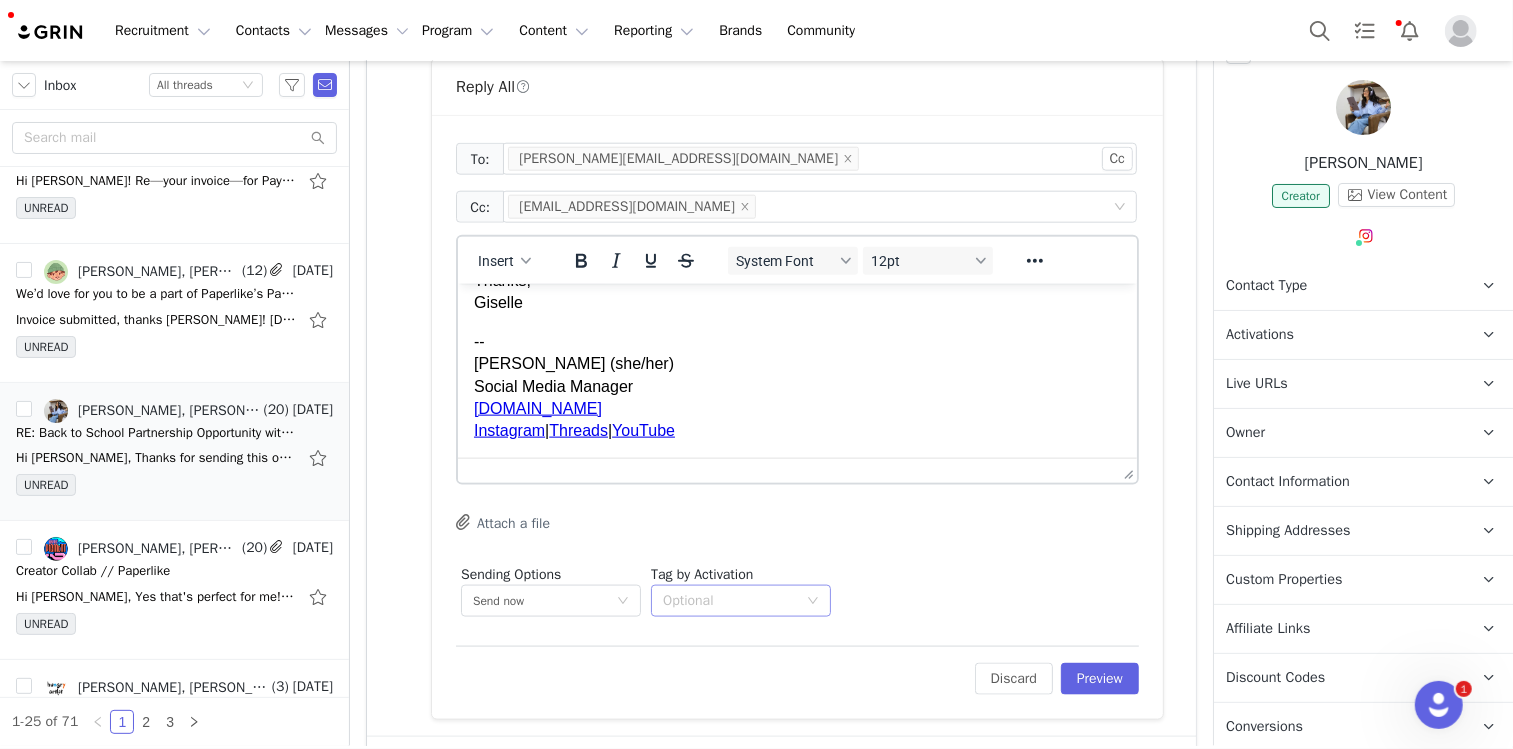 click on "Optional" at bounding box center [730, 601] 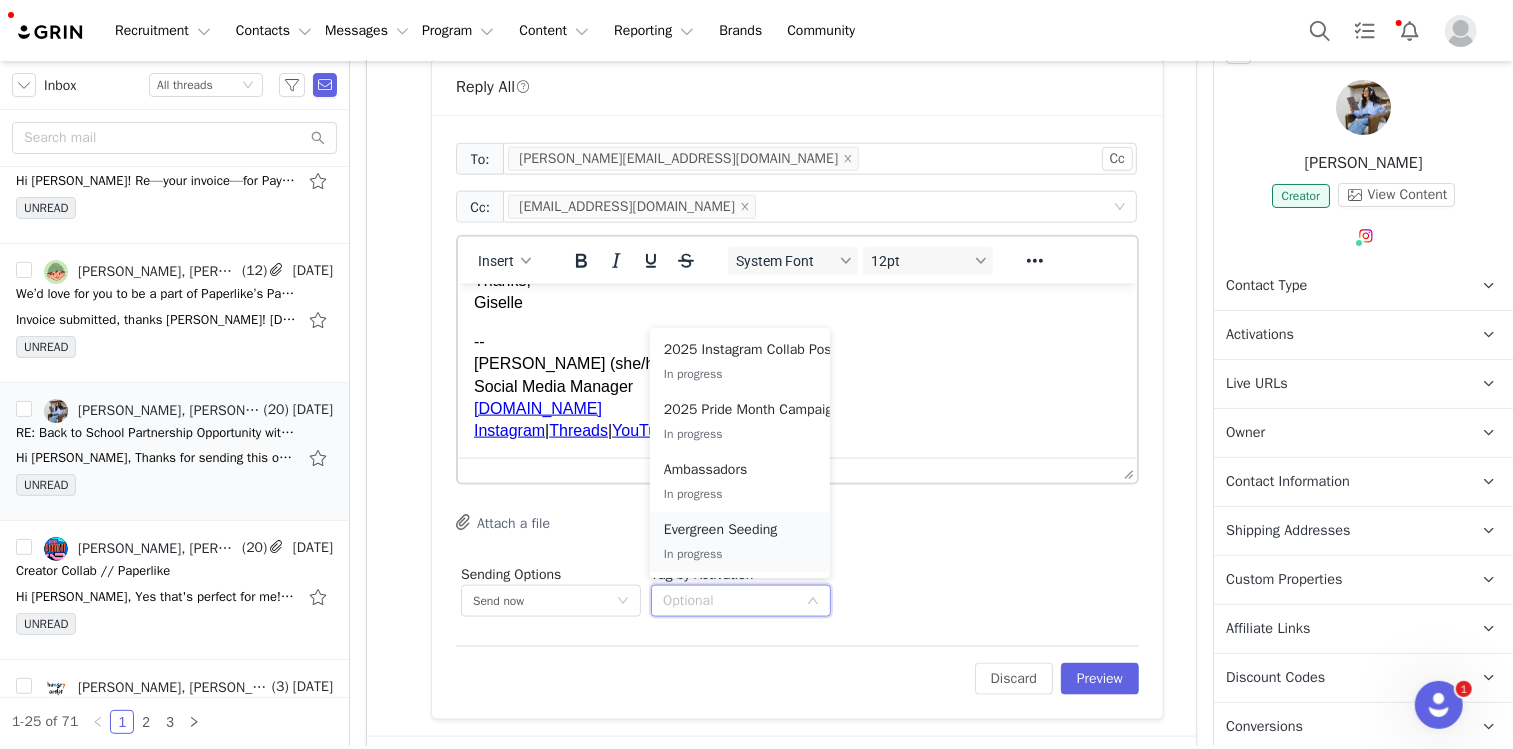 scroll, scrollTop: 117, scrollLeft: 0, axis: vertical 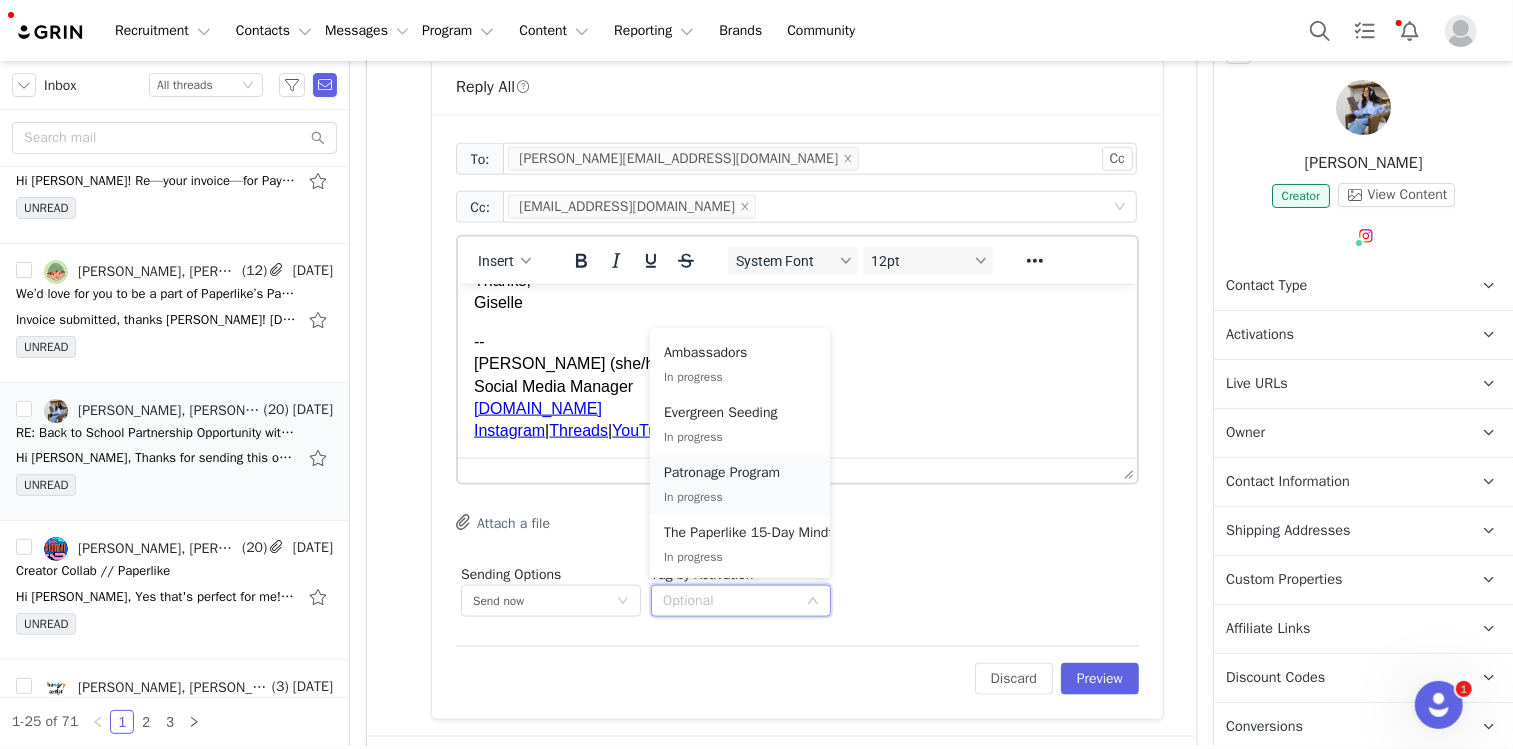 click on "Patronage Program" at bounding box center (740, 473) 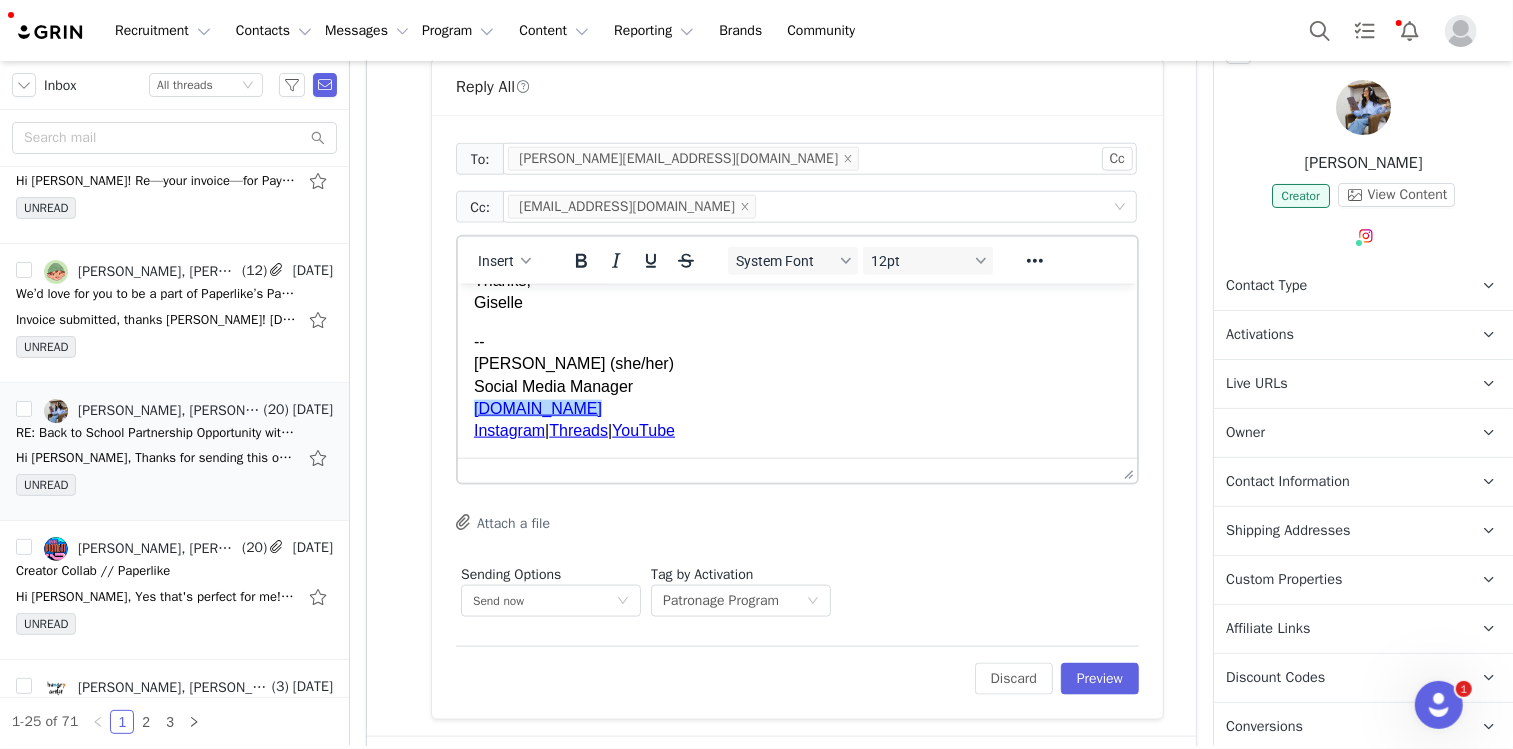 click on "-- [PERSON_NAME] (she/her) Social Media Manager [DOMAIN_NAME]﻿ Instagram  |  Threads  |  YouTube" at bounding box center (796, 386) 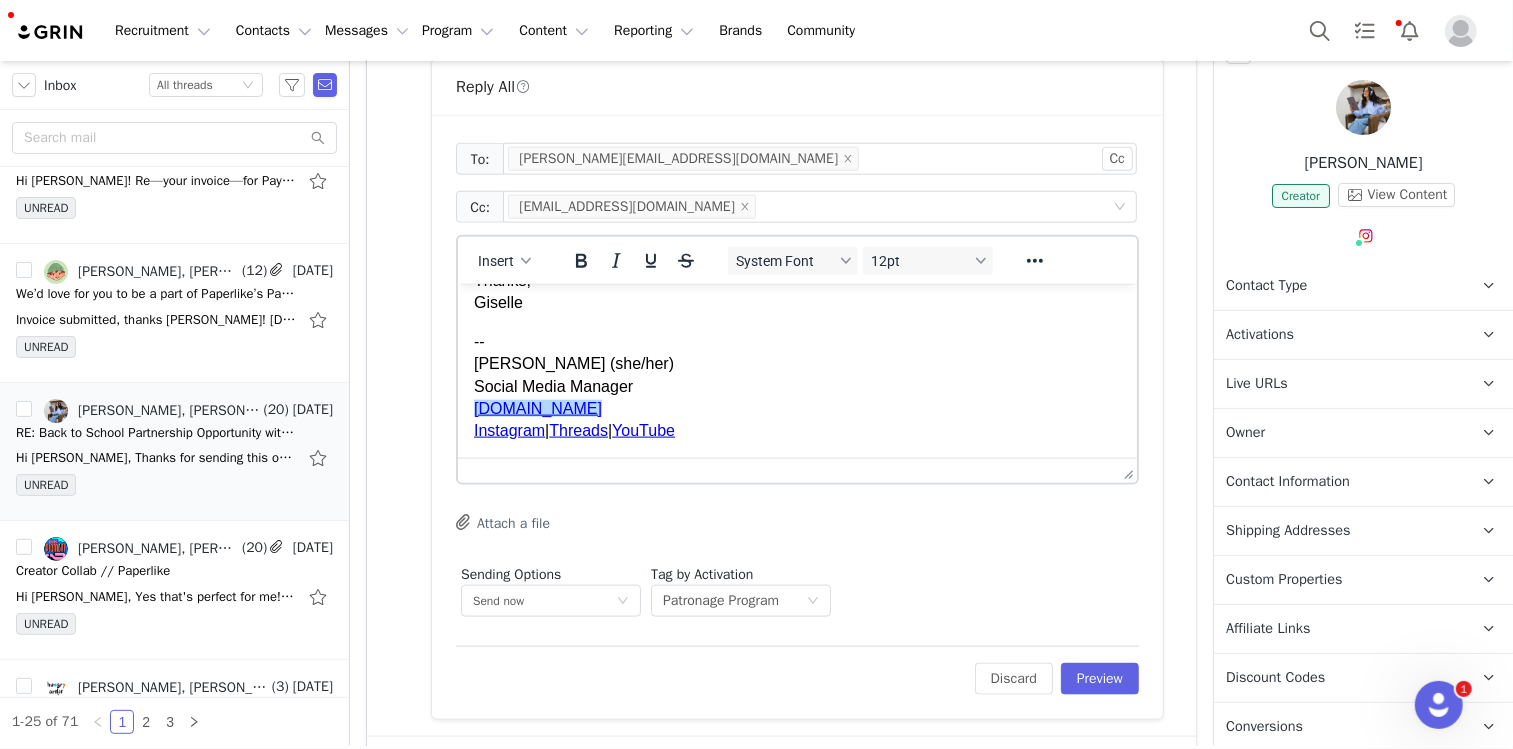 click on "Edit     Discard Preview" at bounding box center (797, 670) 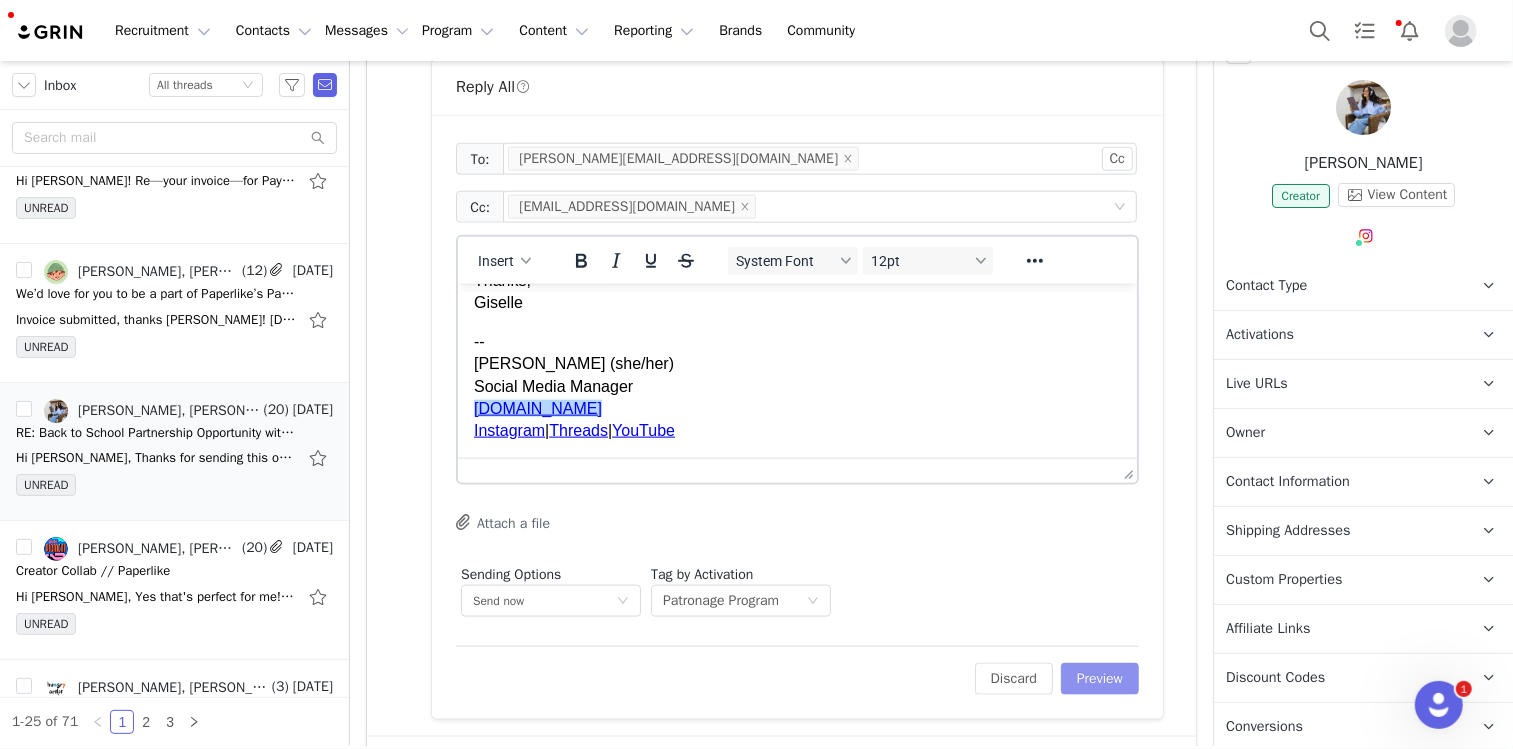 click on "Preview" at bounding box center (1100, 679) 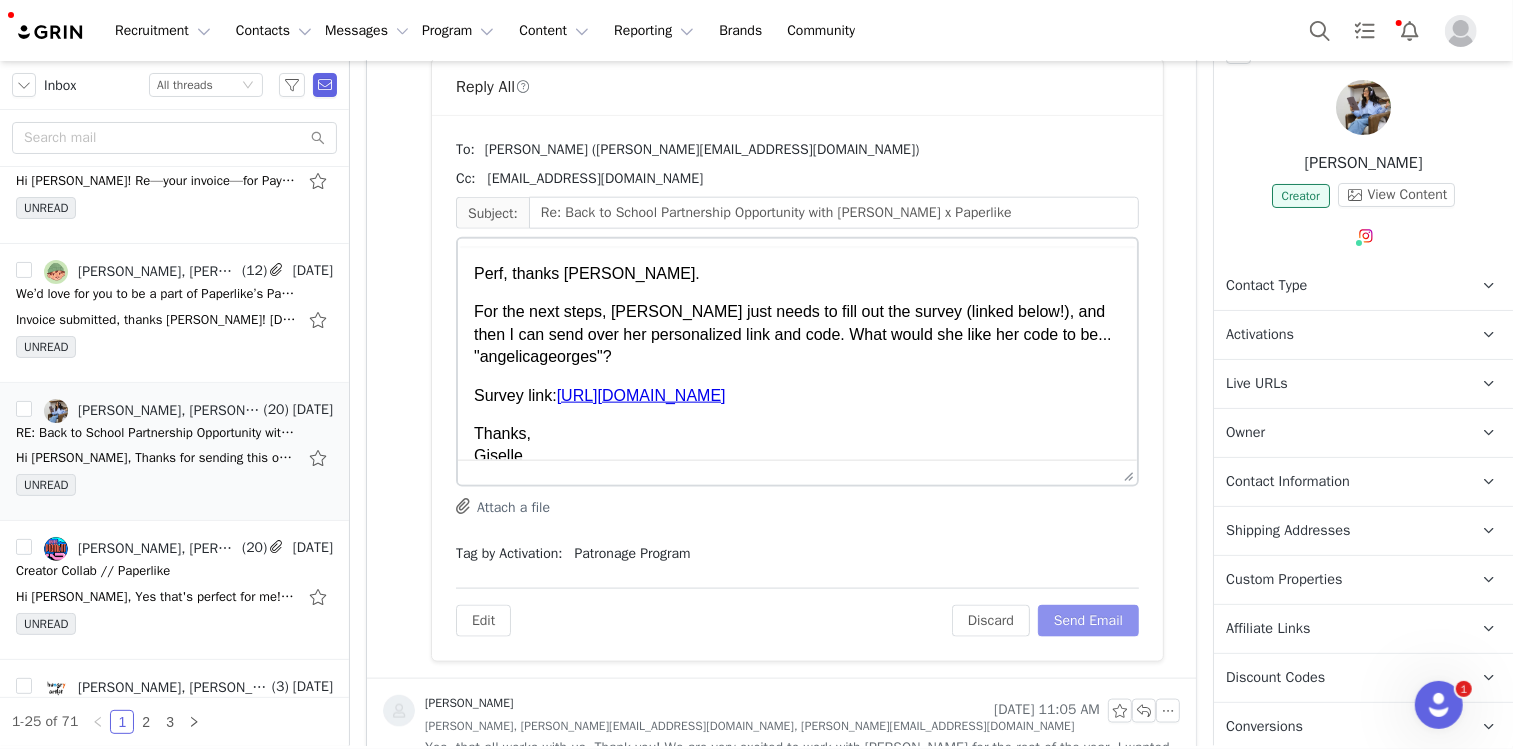 scroll, scrollTop: 0, scrollLeft: 0, axis: both 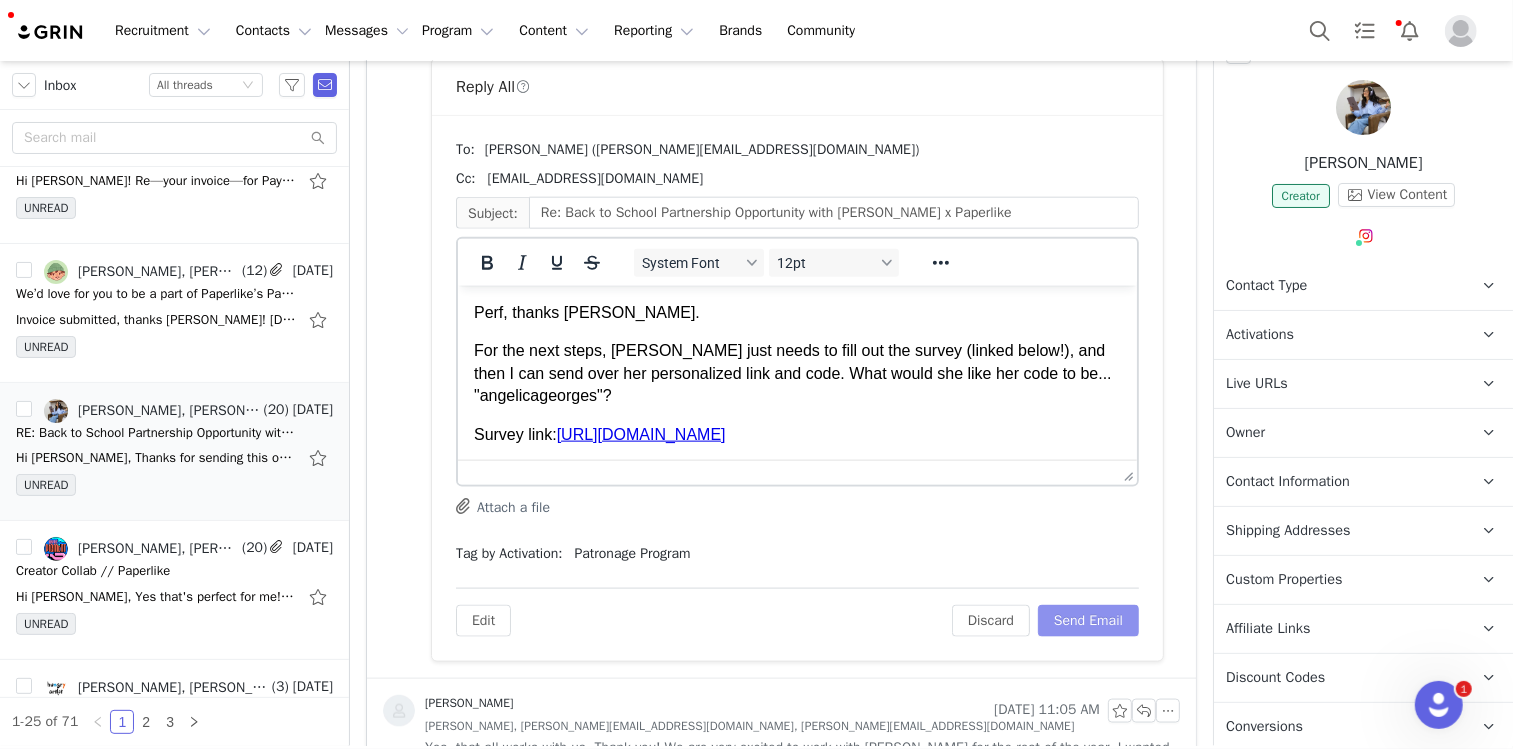 click on "Send Email" at bounding box center (1088, 621) 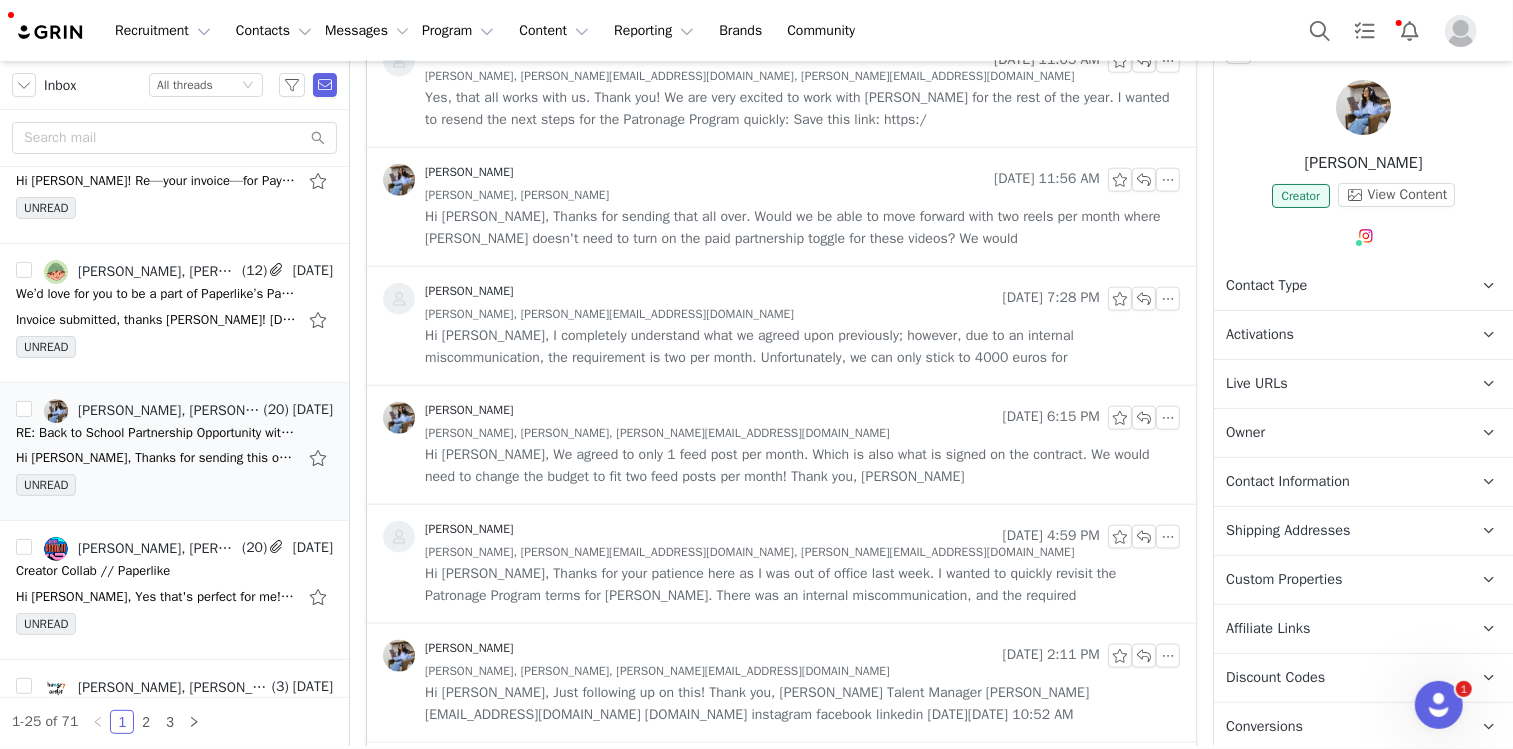 click on "Messages Messages" at bounding box center (367, 30) 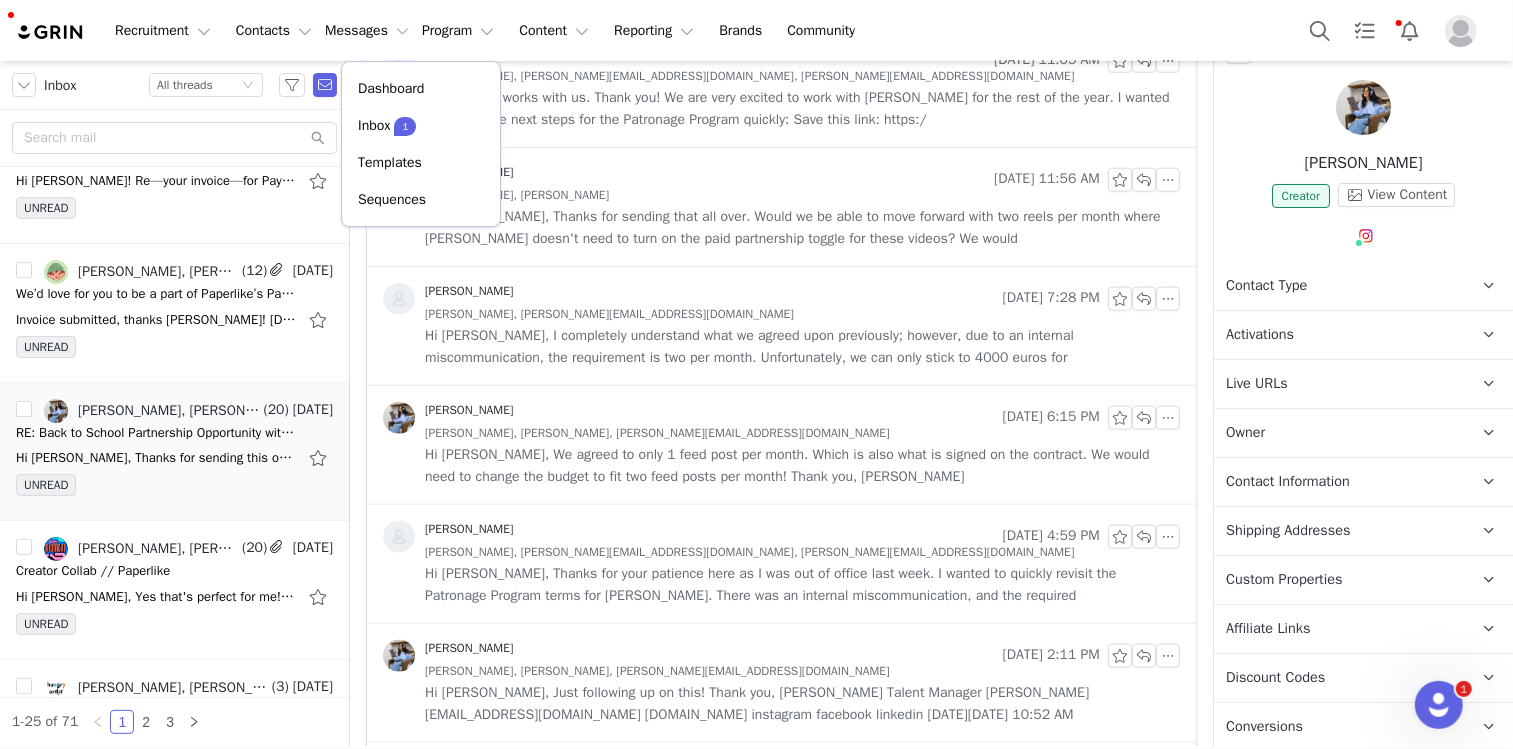 click on "Messages Messages" at bounding box center [367, 30] 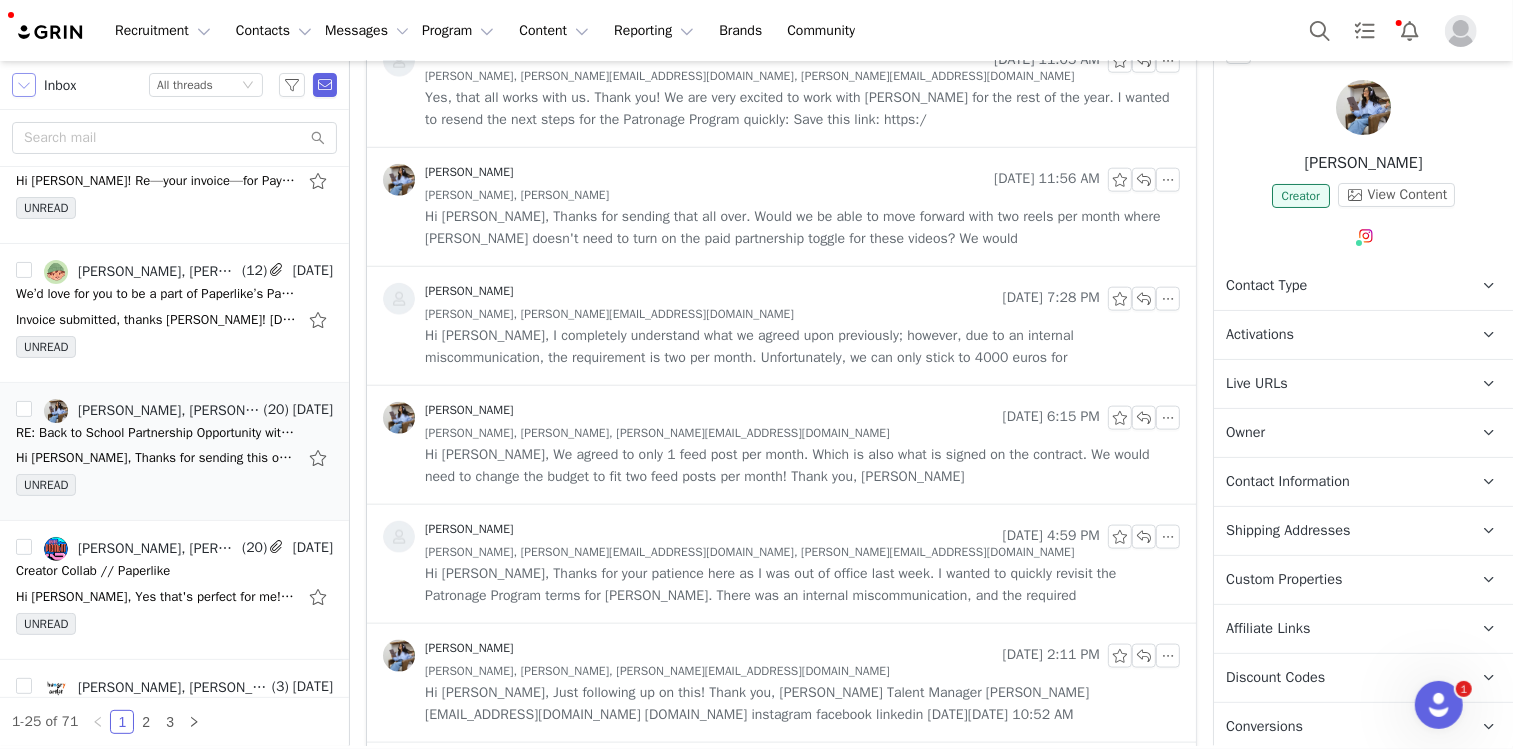 click at bounding box center (24, 85) 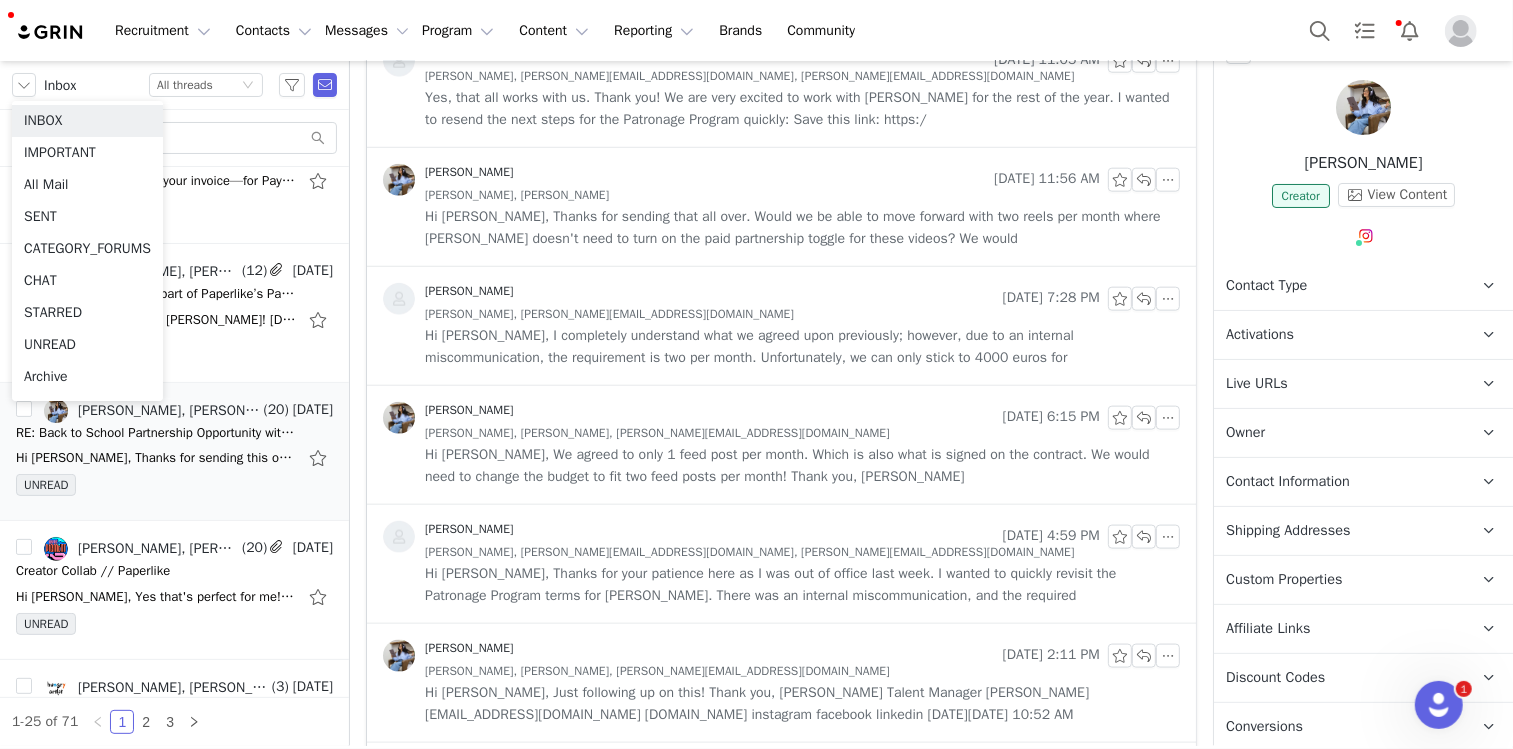 click on "Messages Messages" at bounding box center (367, 30) 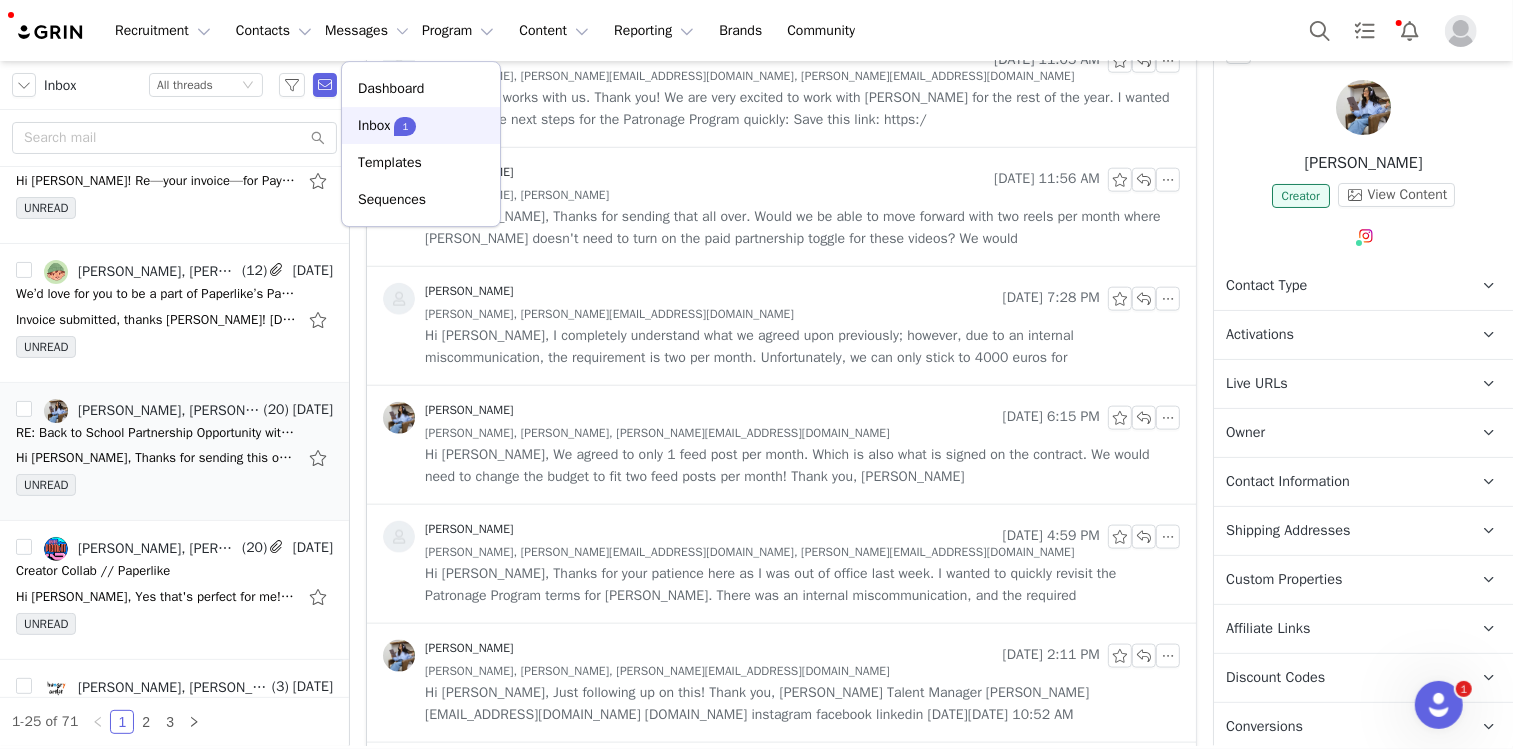 click on "Inbox 1" at bounding box center [421, 125] 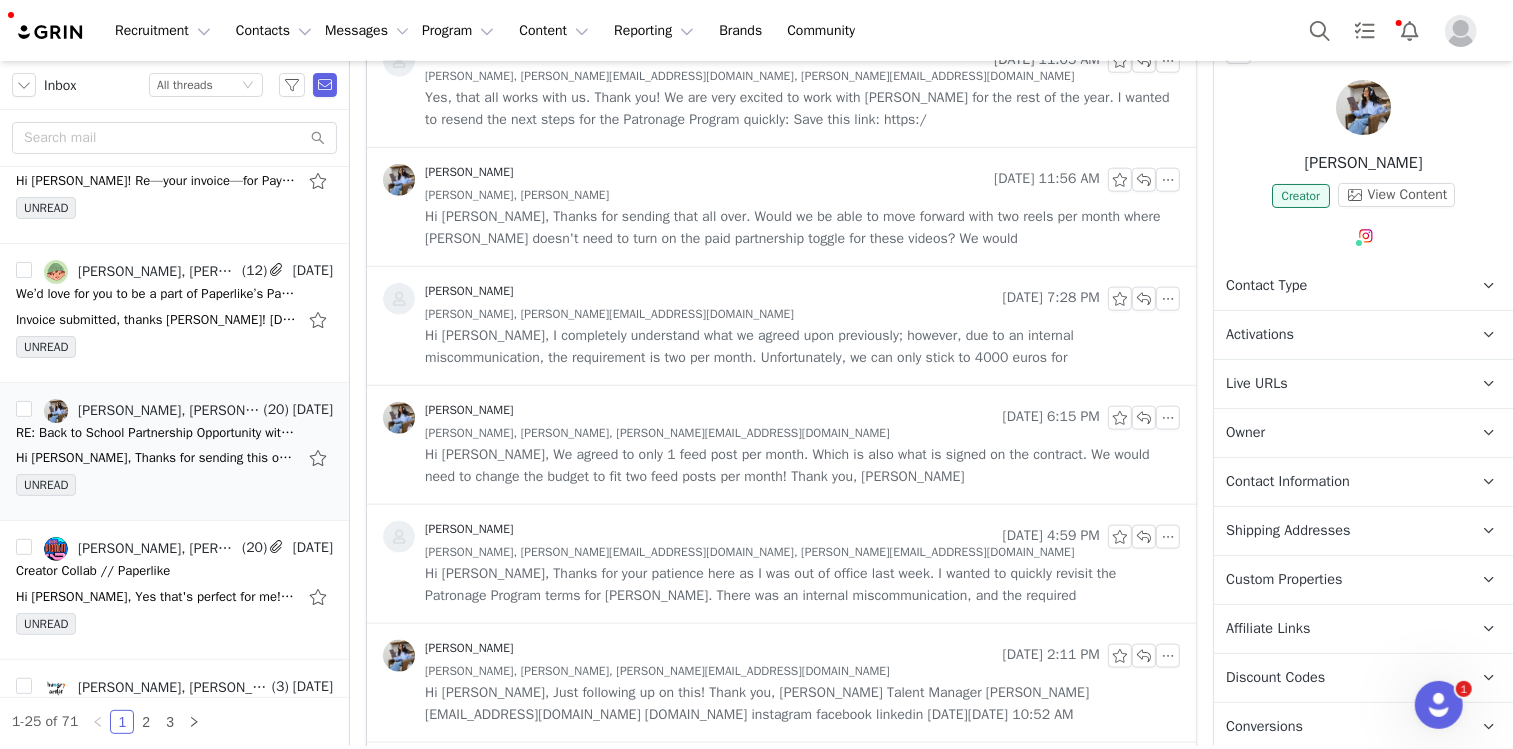 click on "Messages Messages" at bounding box center (367, 30) 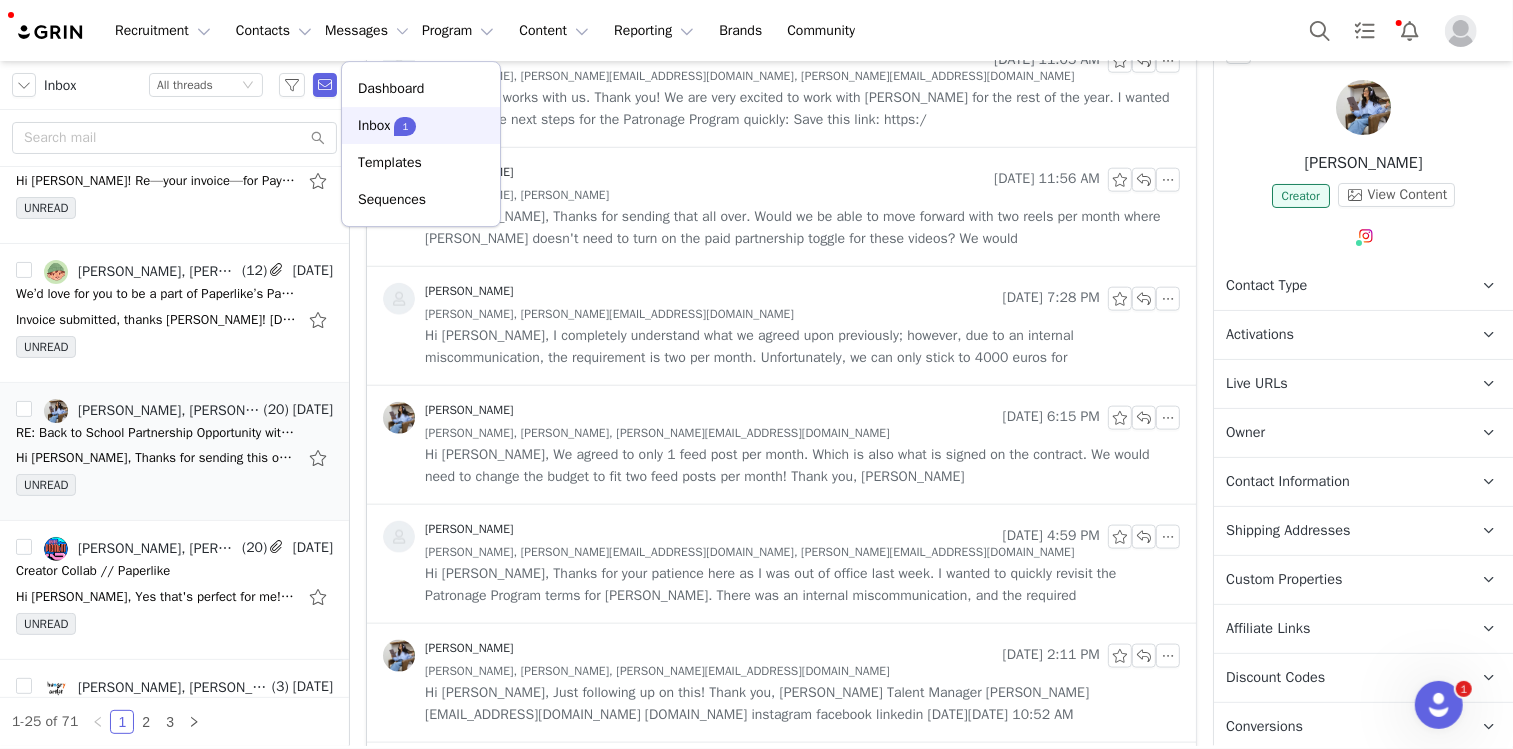 click on "Inbox" at bounding box center [374, 125] 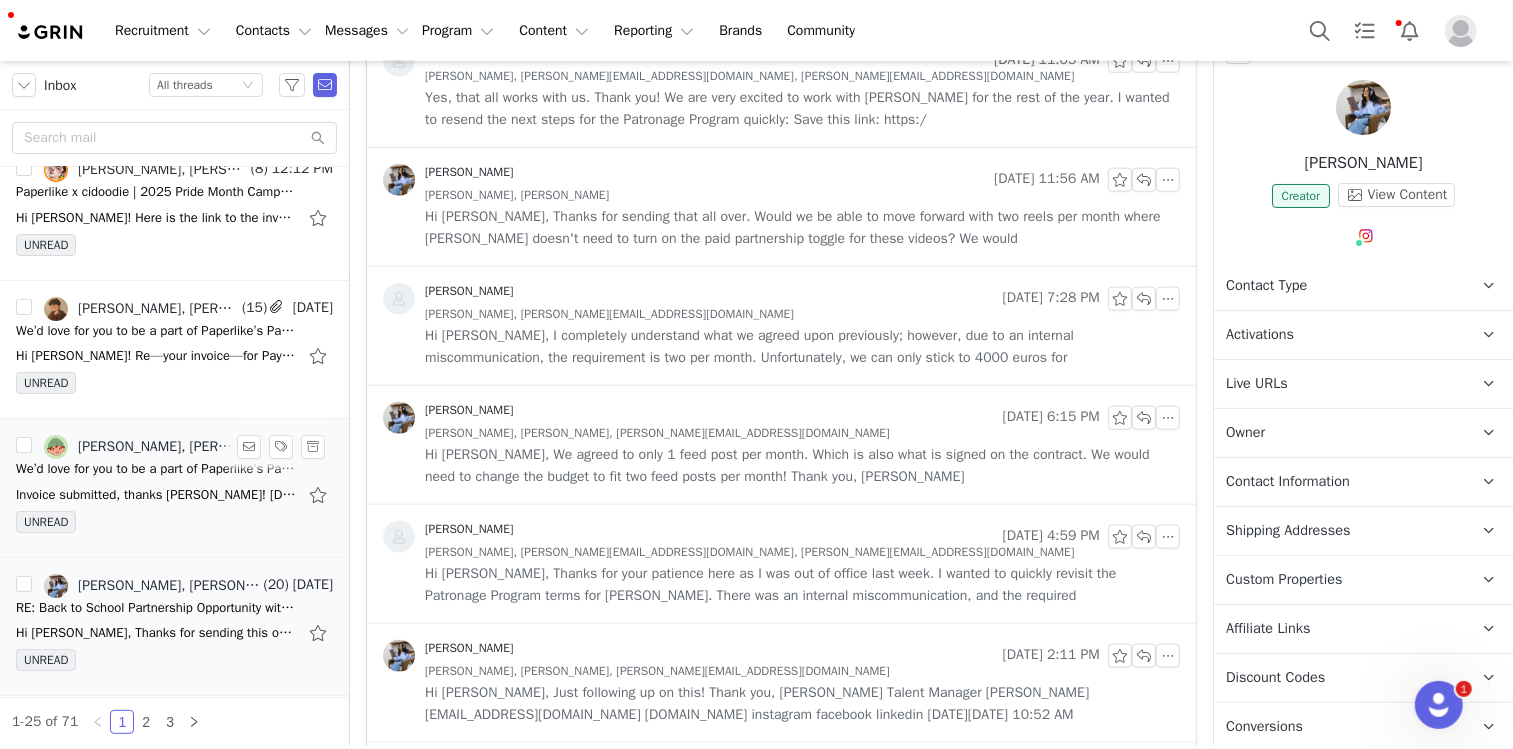 scroll, scrollTop: 0, scrollLeft: 0, axis: both 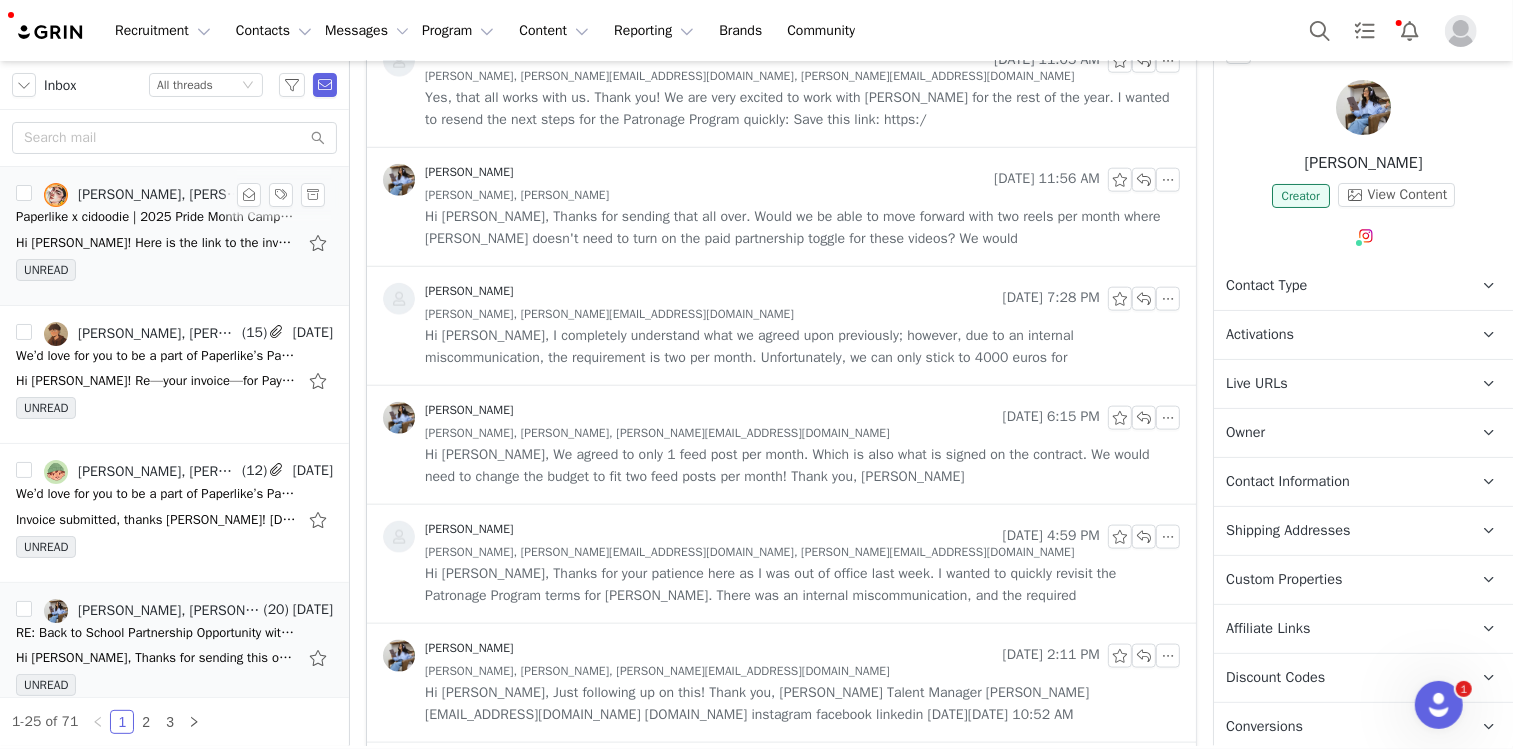 click on "UNREAD" at bounding box center (174, 274) 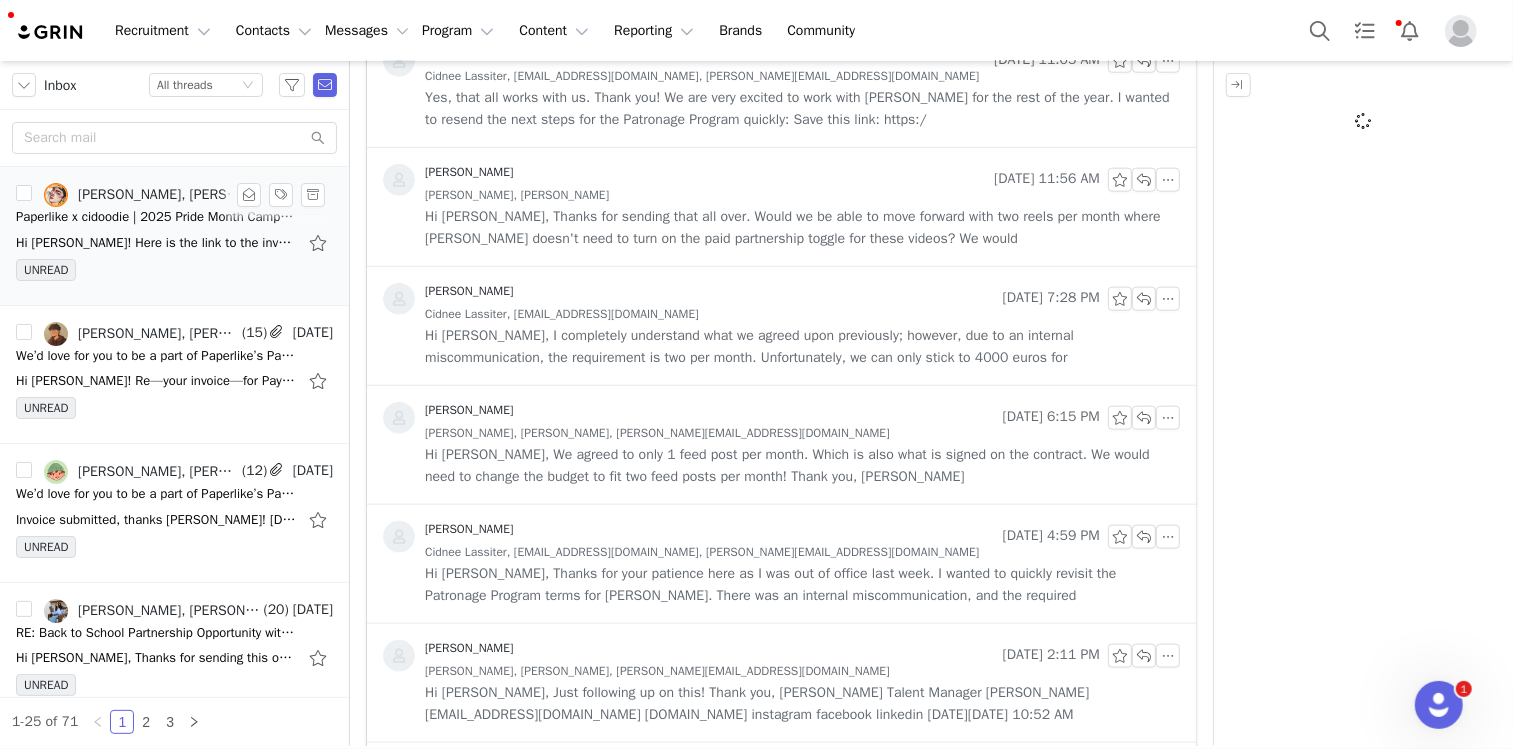 scroll, scrollTop: 0, scrollLeft: 0, axis: both 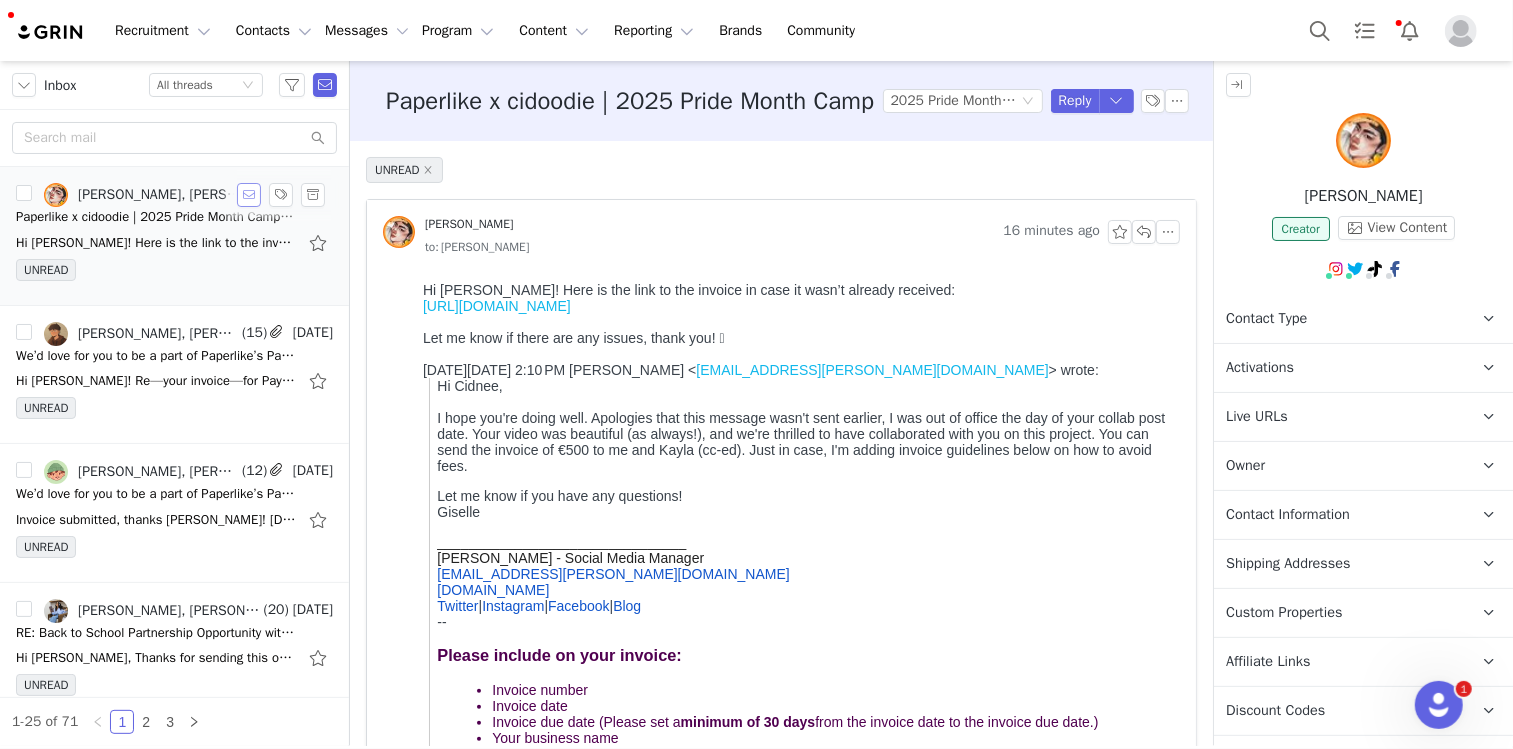click at bounding box center (249, 195) 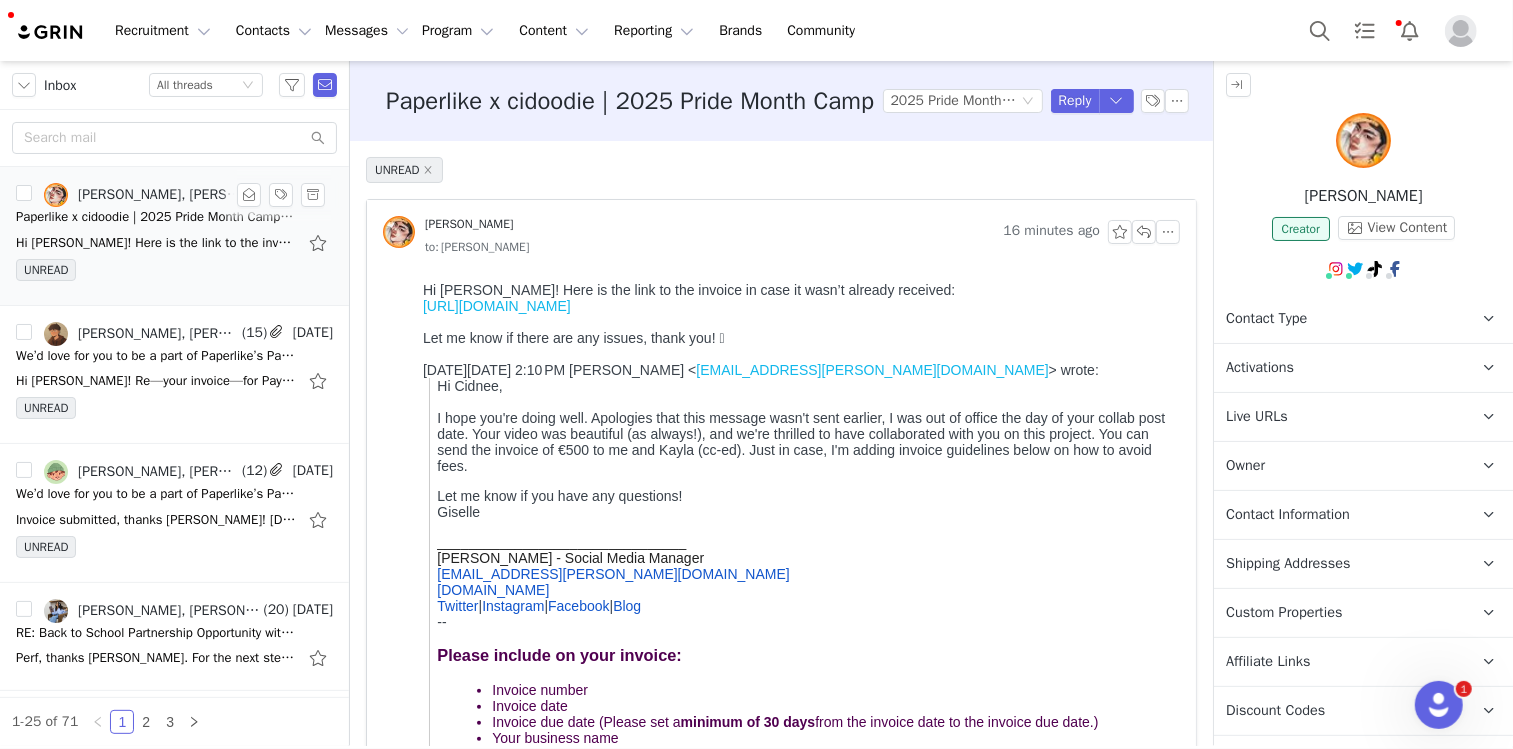 click on "Messages Messages" at bounding box center [367, 30] 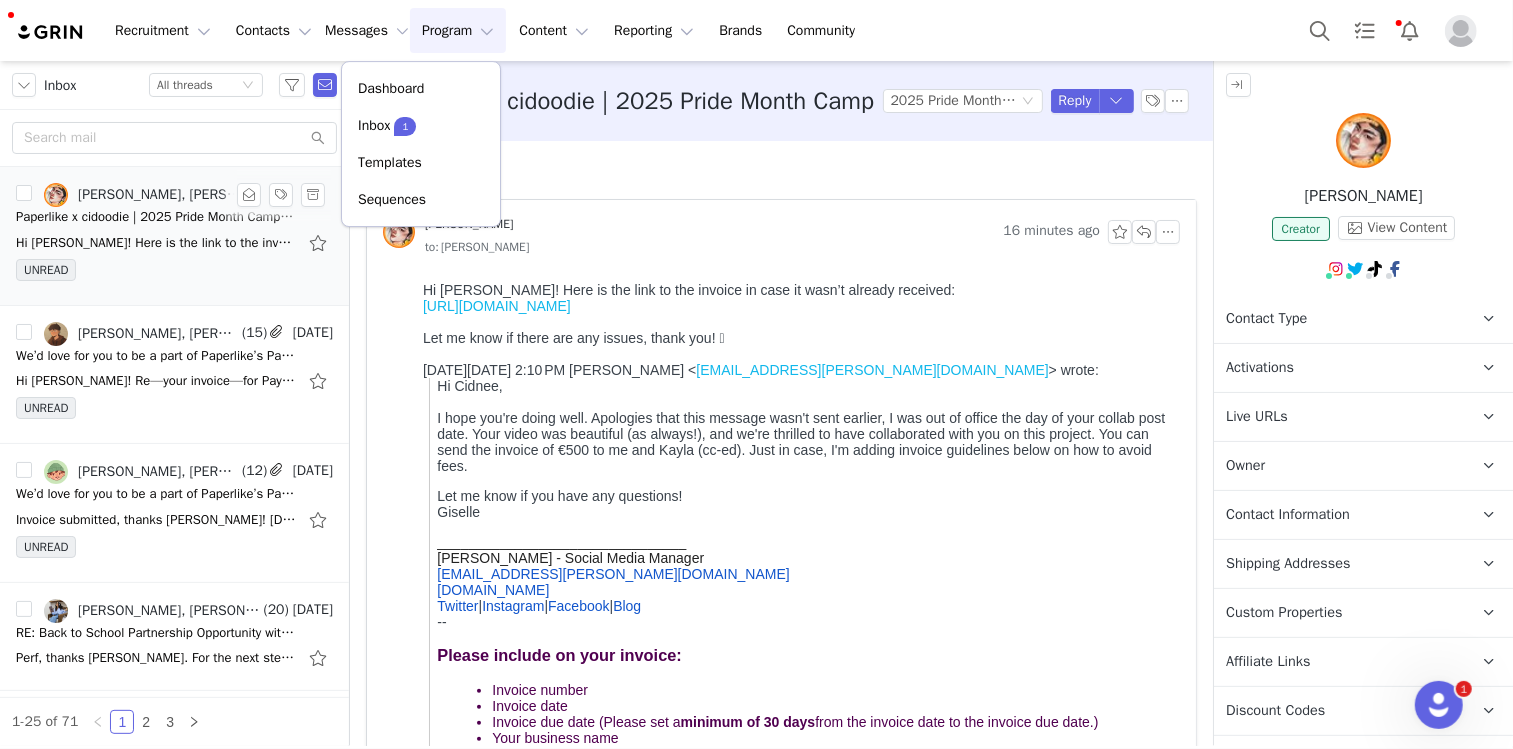 click on "Program Program" at bounding box center (458, 30) 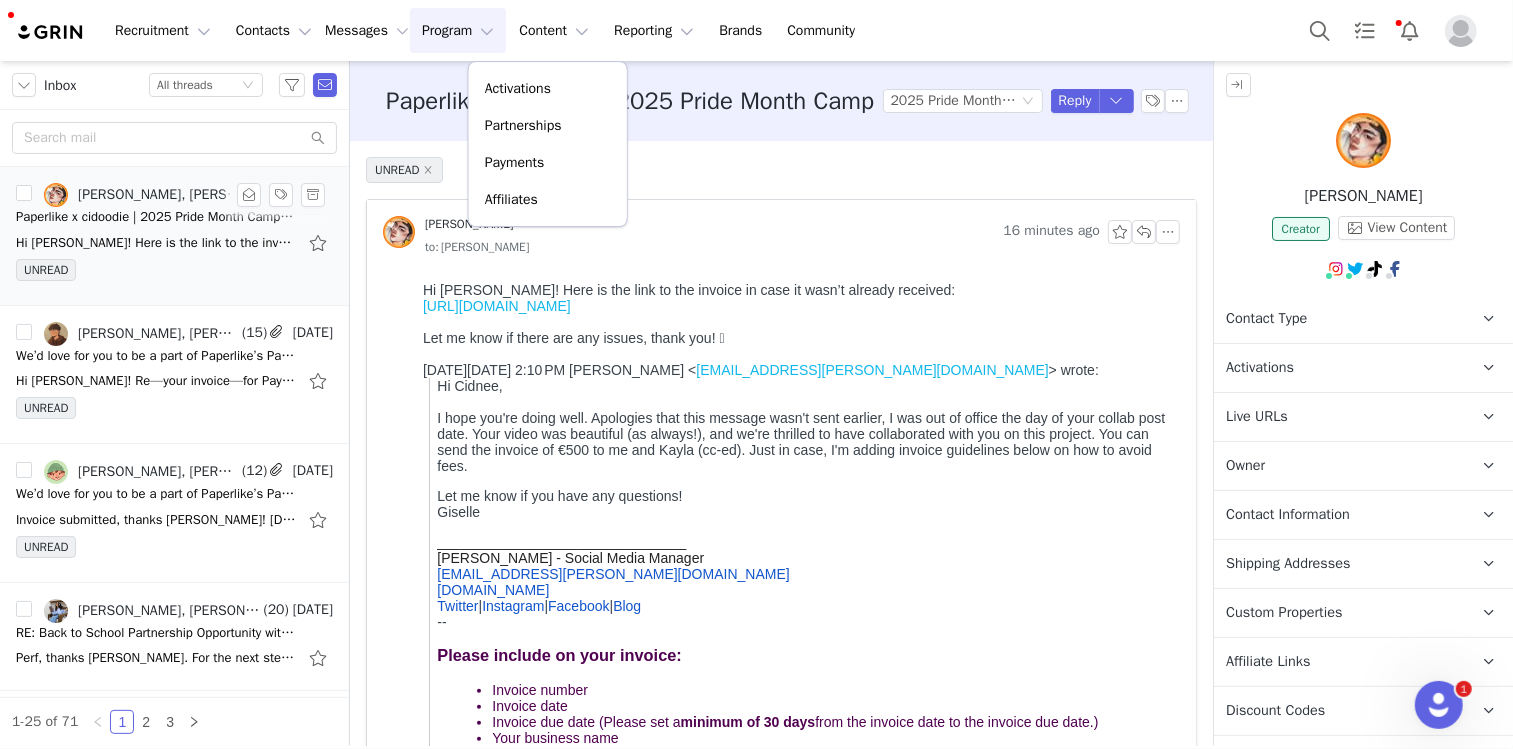 click on "Program Program" at bounding box center [458, 30] 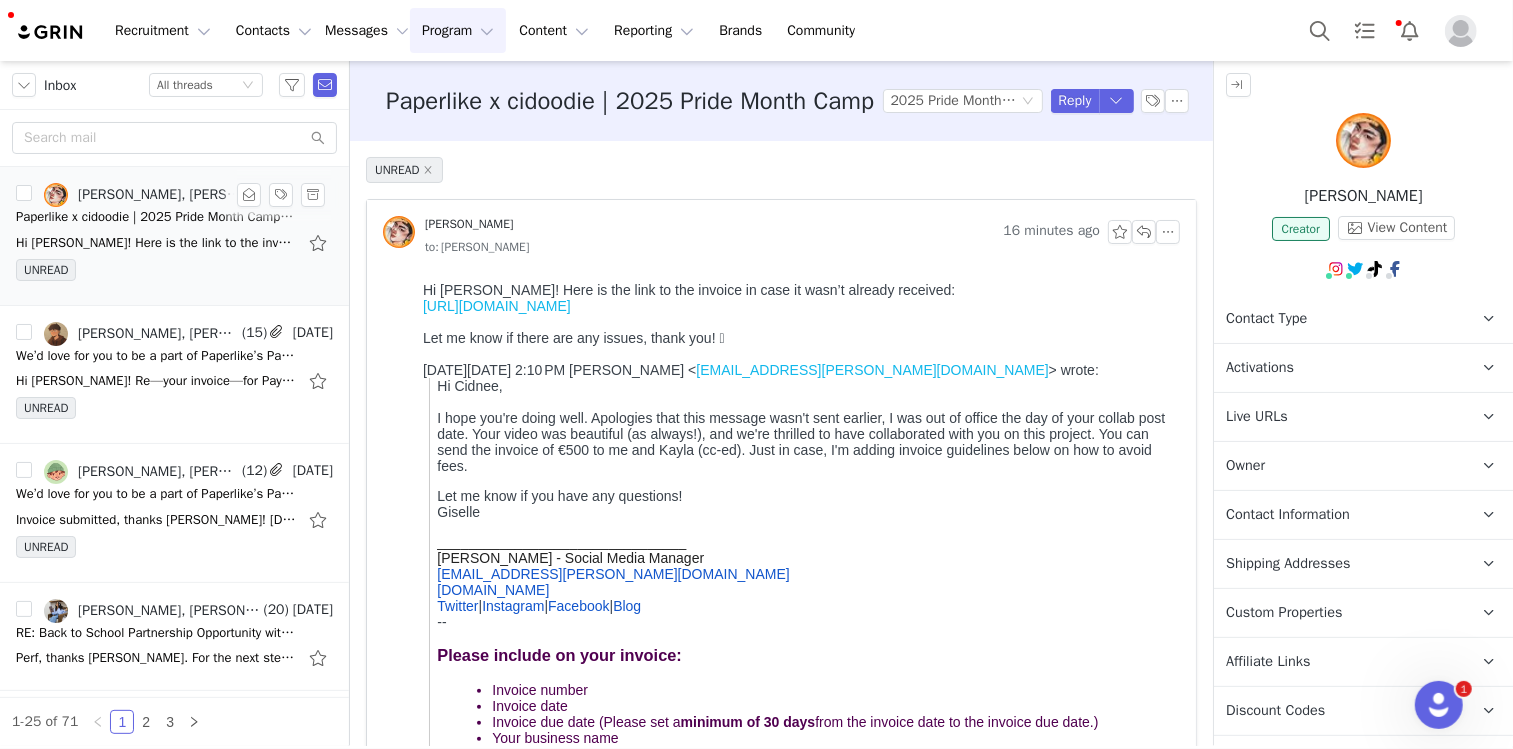 click on "Program Program" at bounding box center [458, 30] 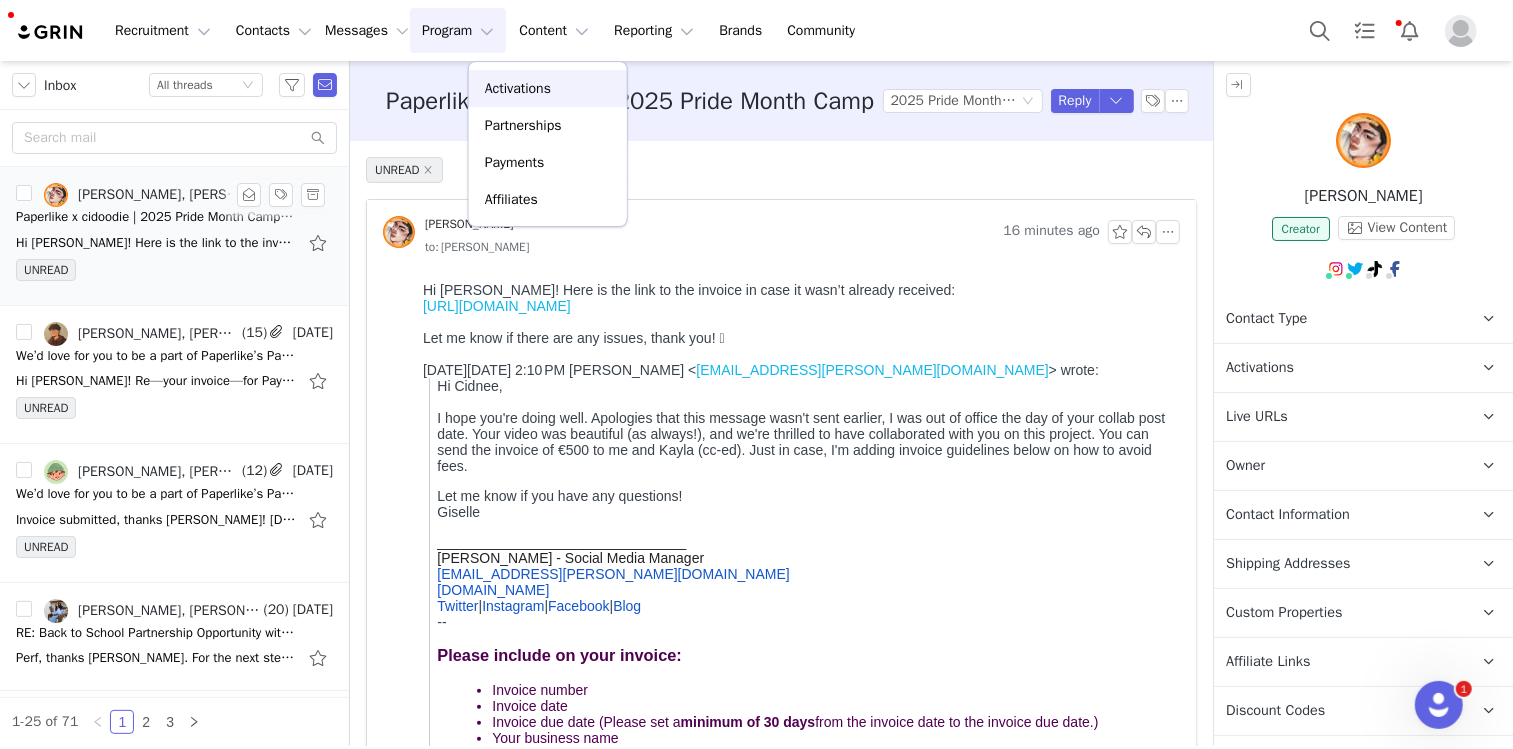 click on "Activations" at bounding box center (518, 88) 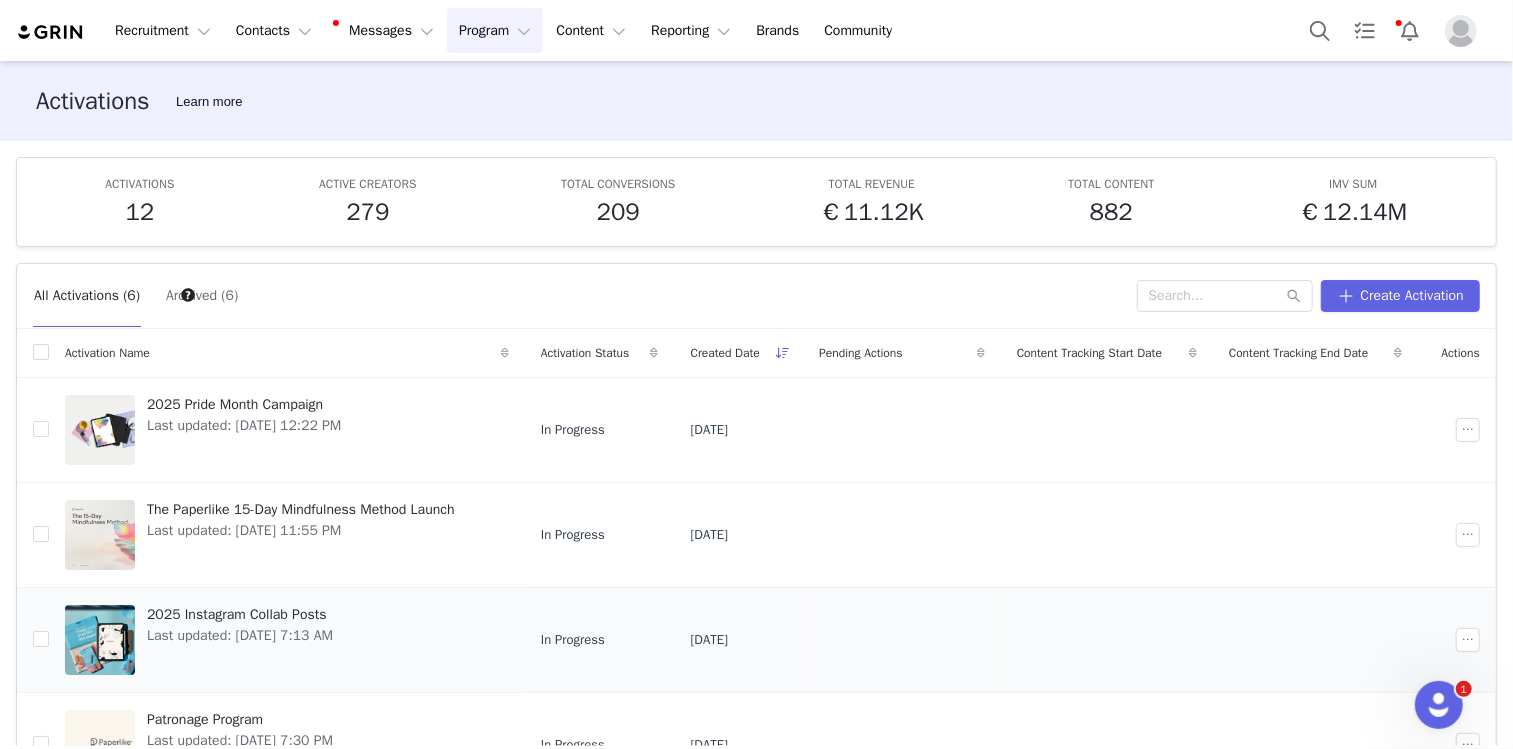 scroll, scrollTop: 225, scrollLeft: 0, axis: vertical 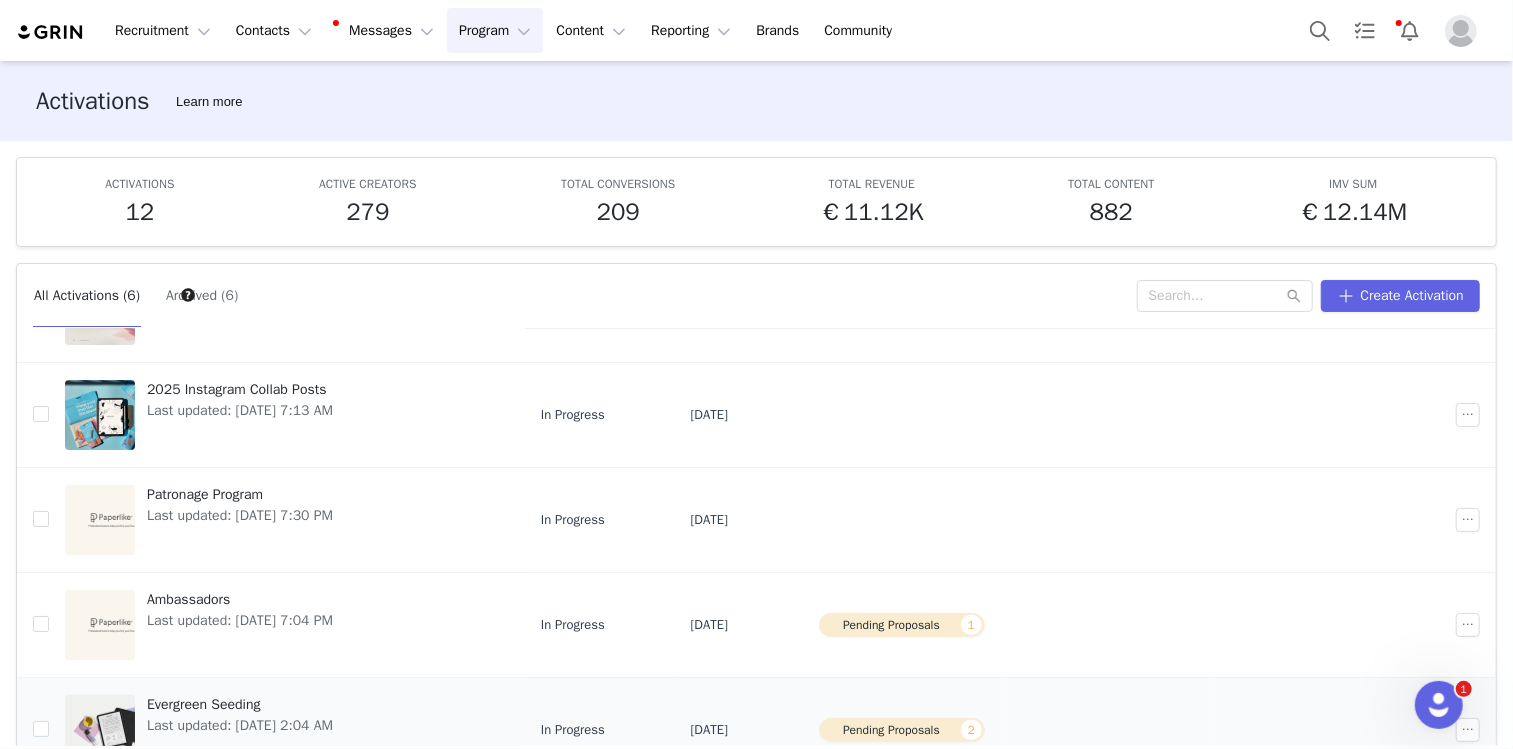 click on "Evergreen Seeding" at bounding box center [240, 704] 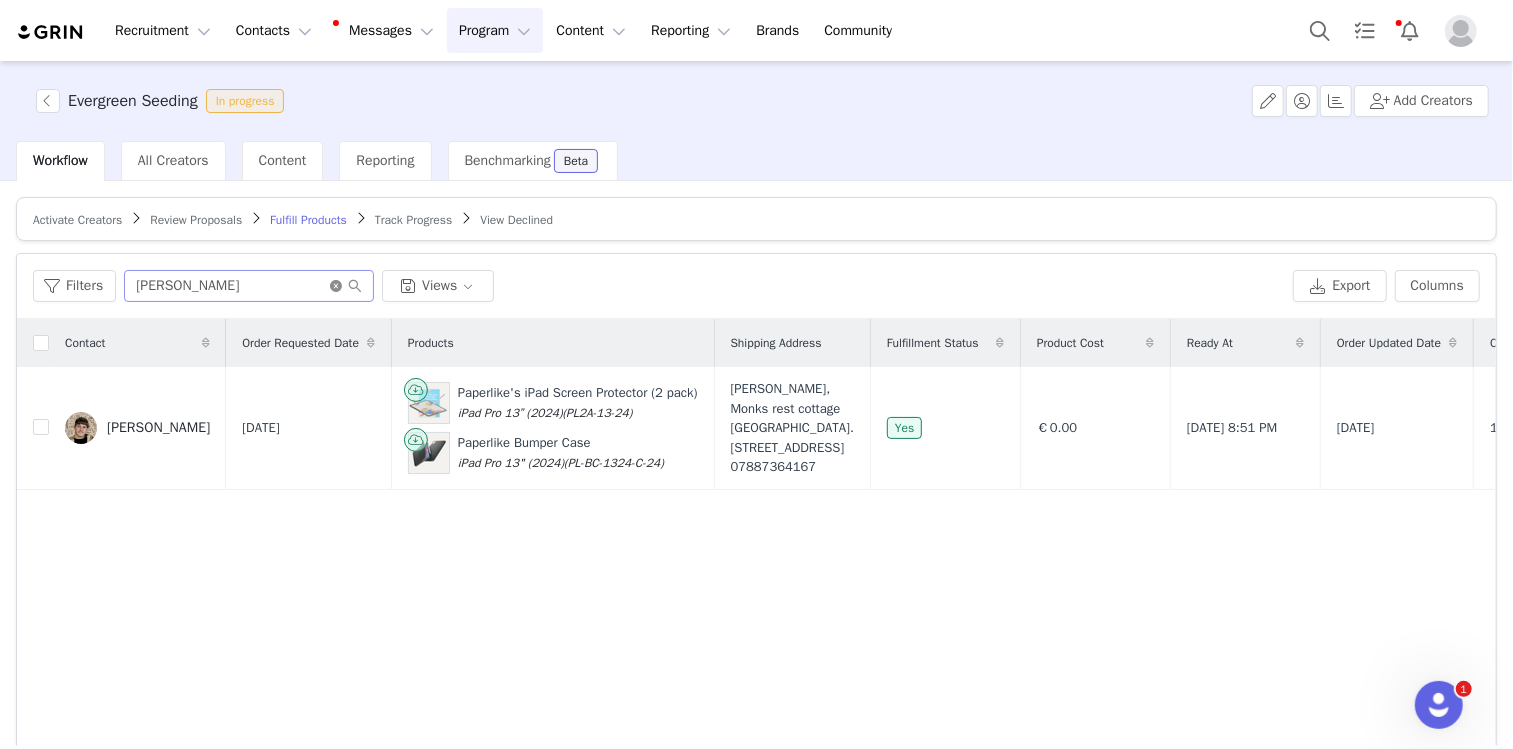 click 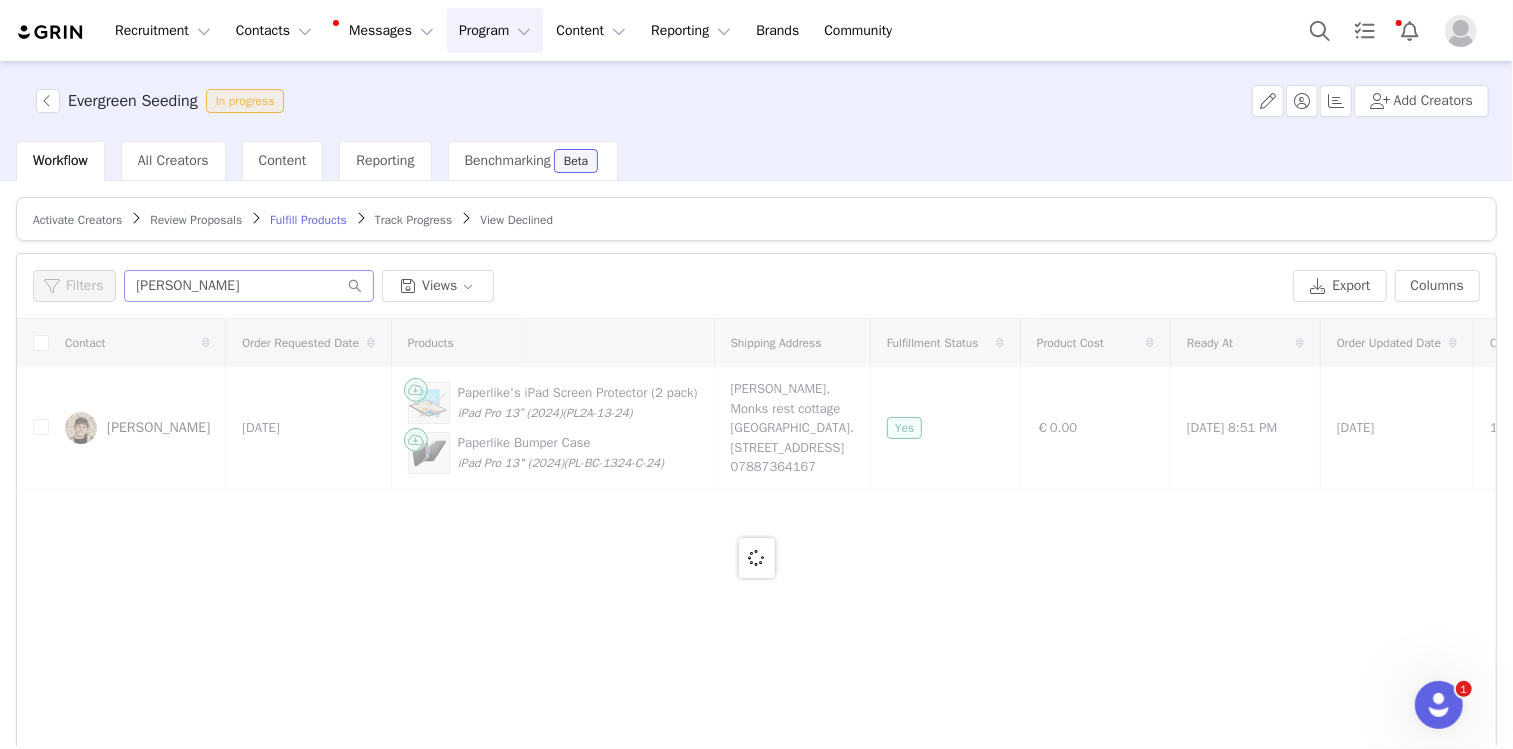 click on "Review Proposals" at bounding box center [196, 220] 